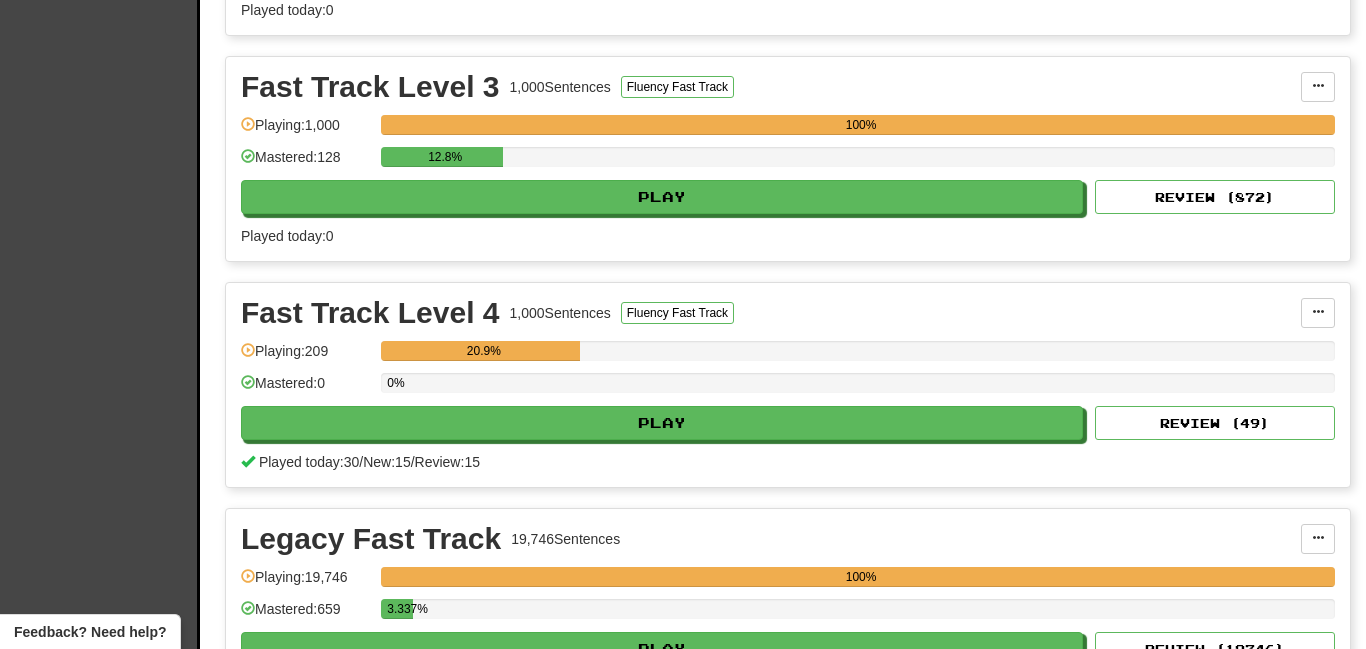 scroll, scrollTop: 1534, scrollLeft: 0, axis: vertical 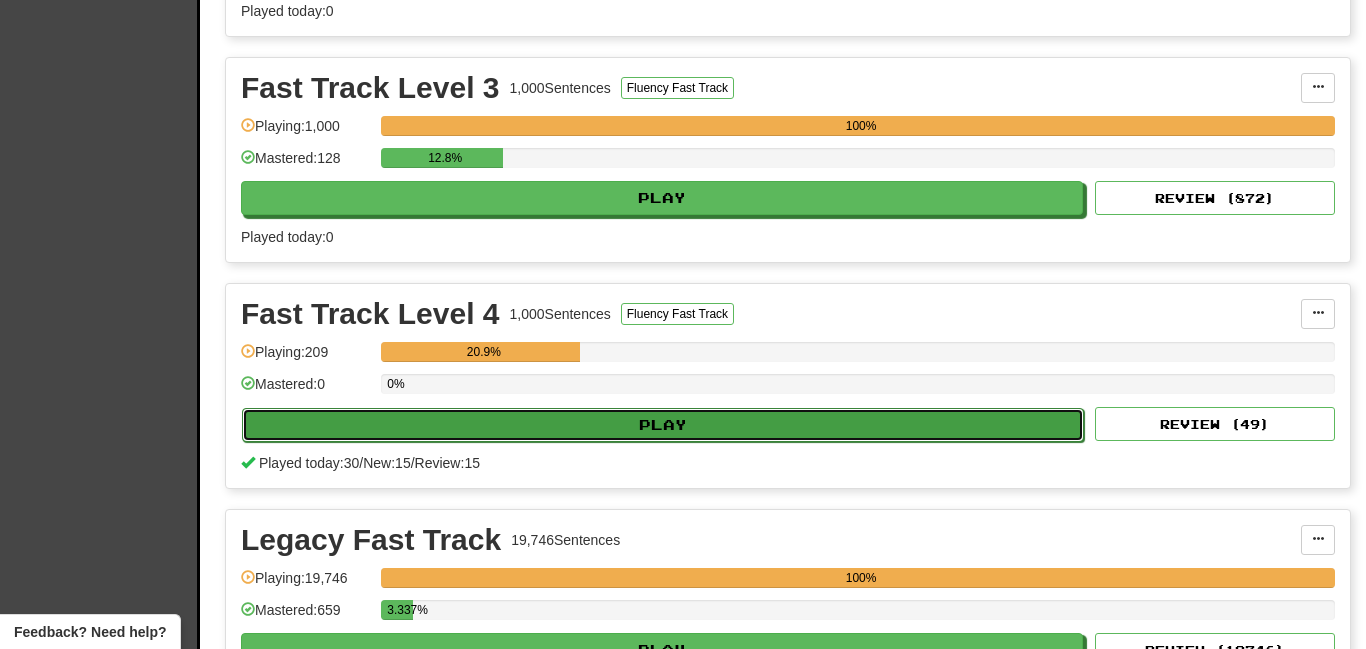 click on "Play" at bounding box center (663, 425) 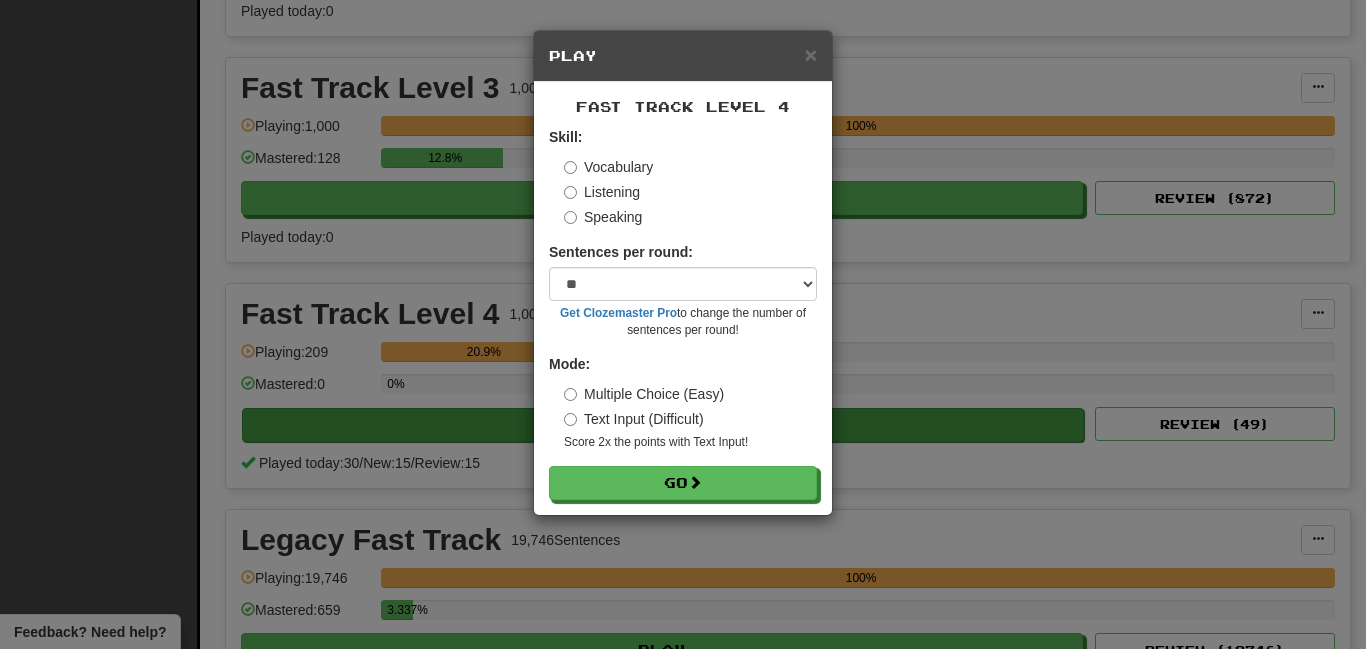click on "Text Input (Difficult)" at bounding box center [634, 419] 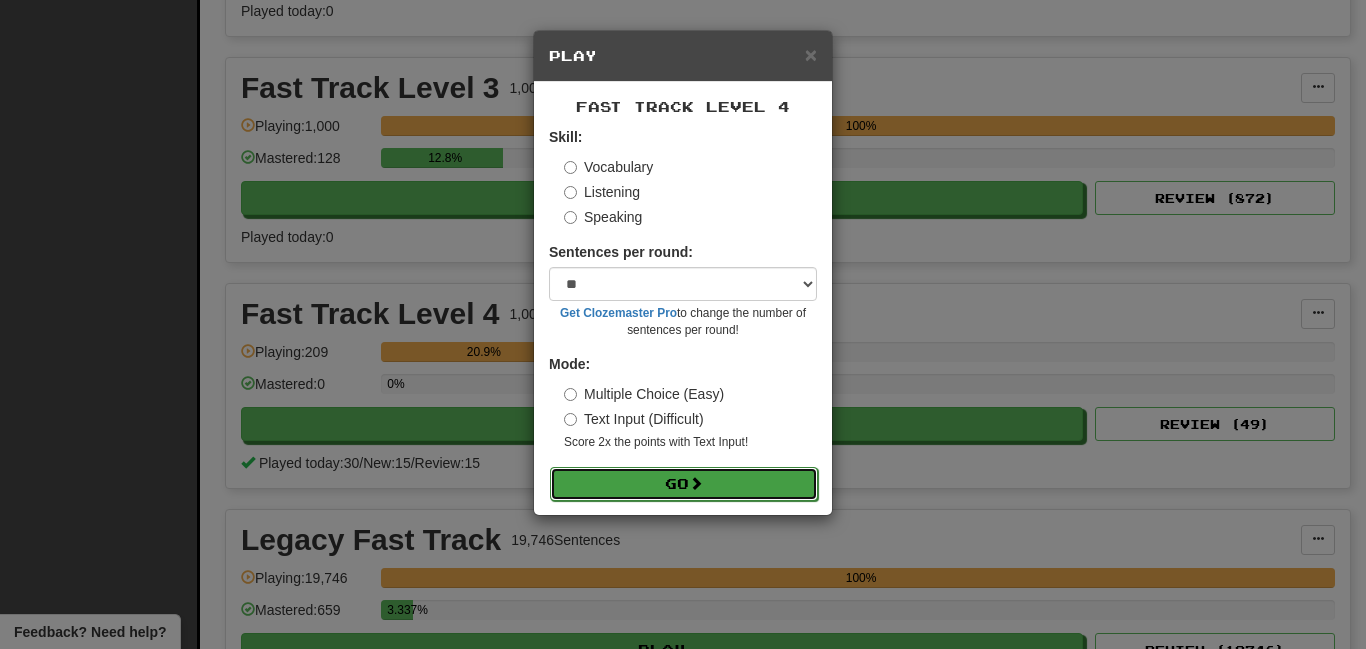 click on "Go" at bounding box center [684, 484] 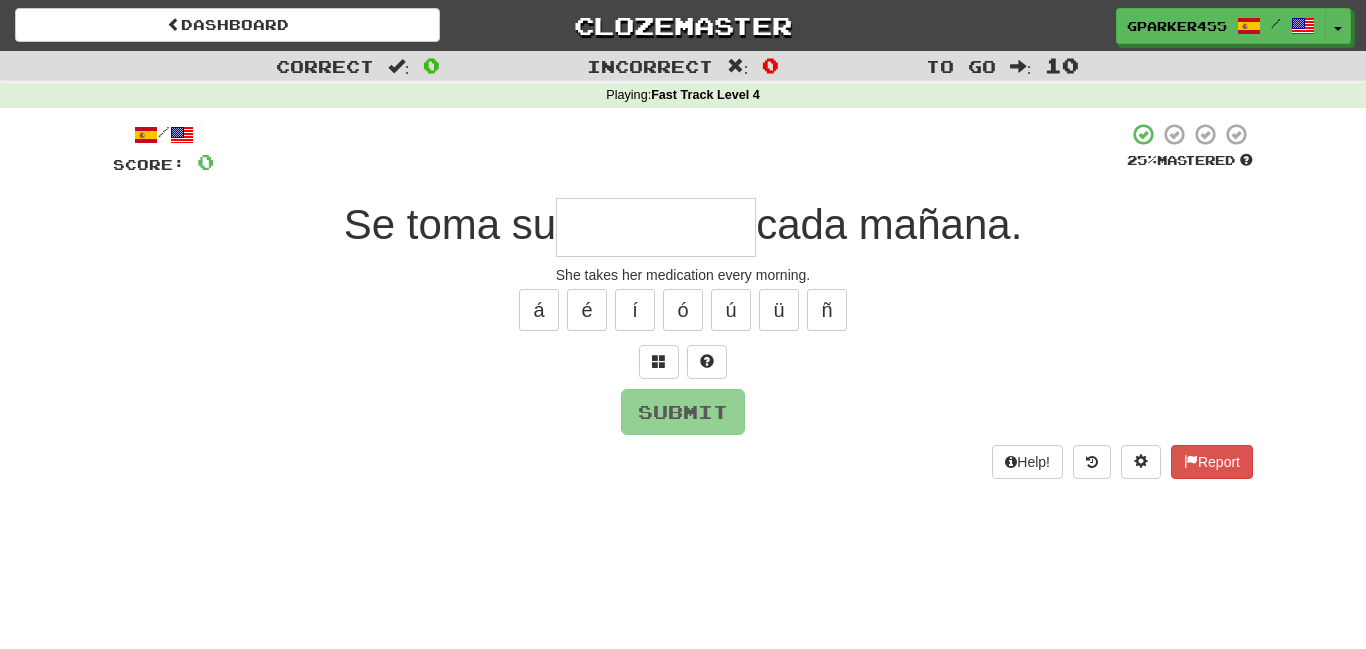 scroll, scrollTop: 0, scrollLeft: 0, axis: both 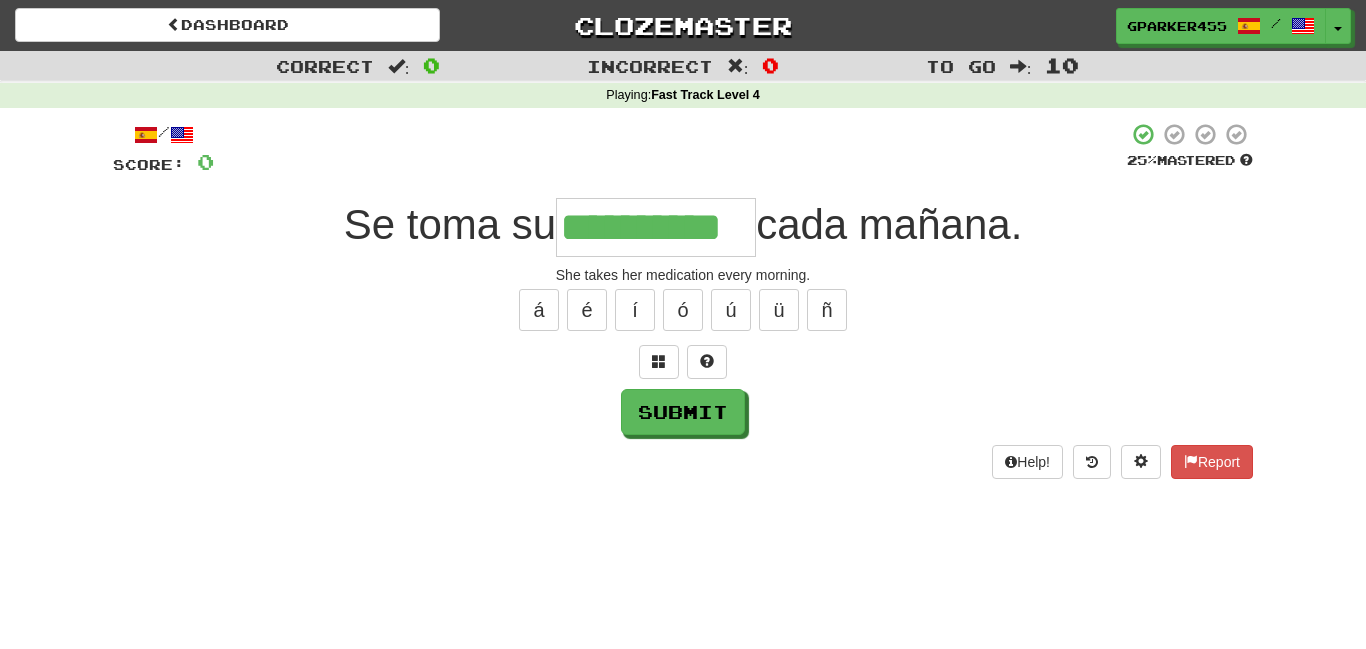 type on "**********" 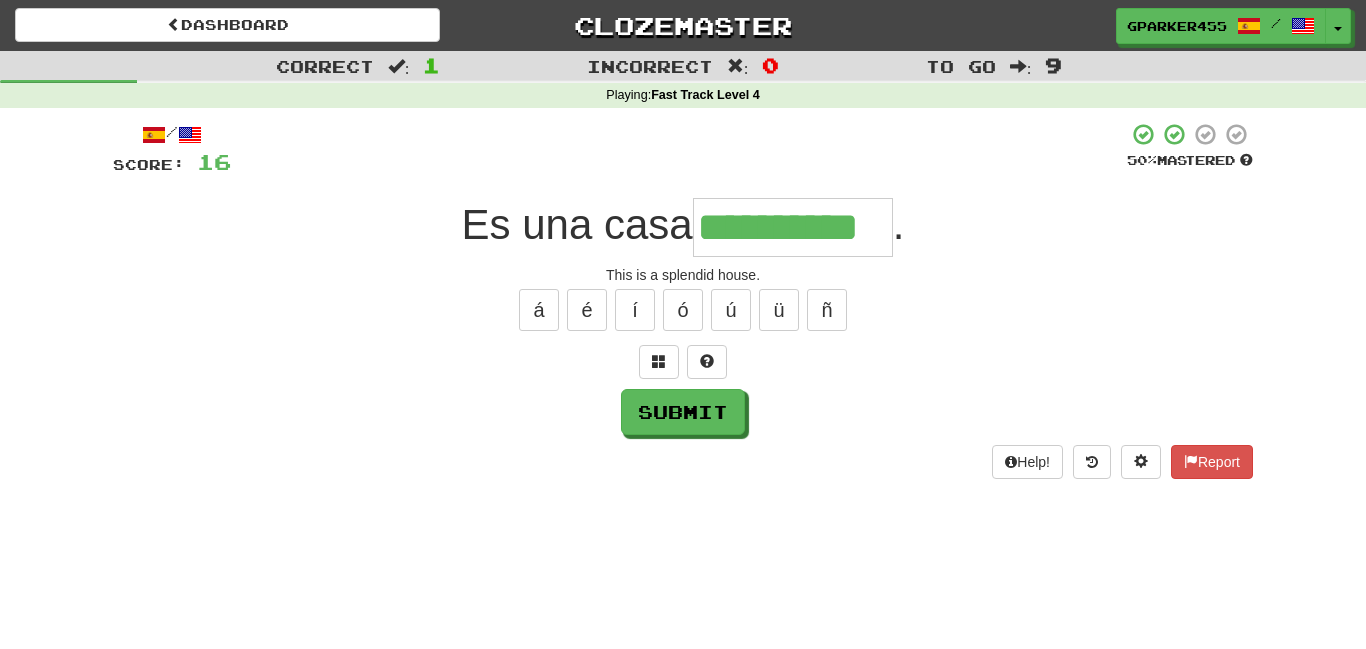 scroll, scrollTop: 0, scrollLeft: 8, axis: horizontal 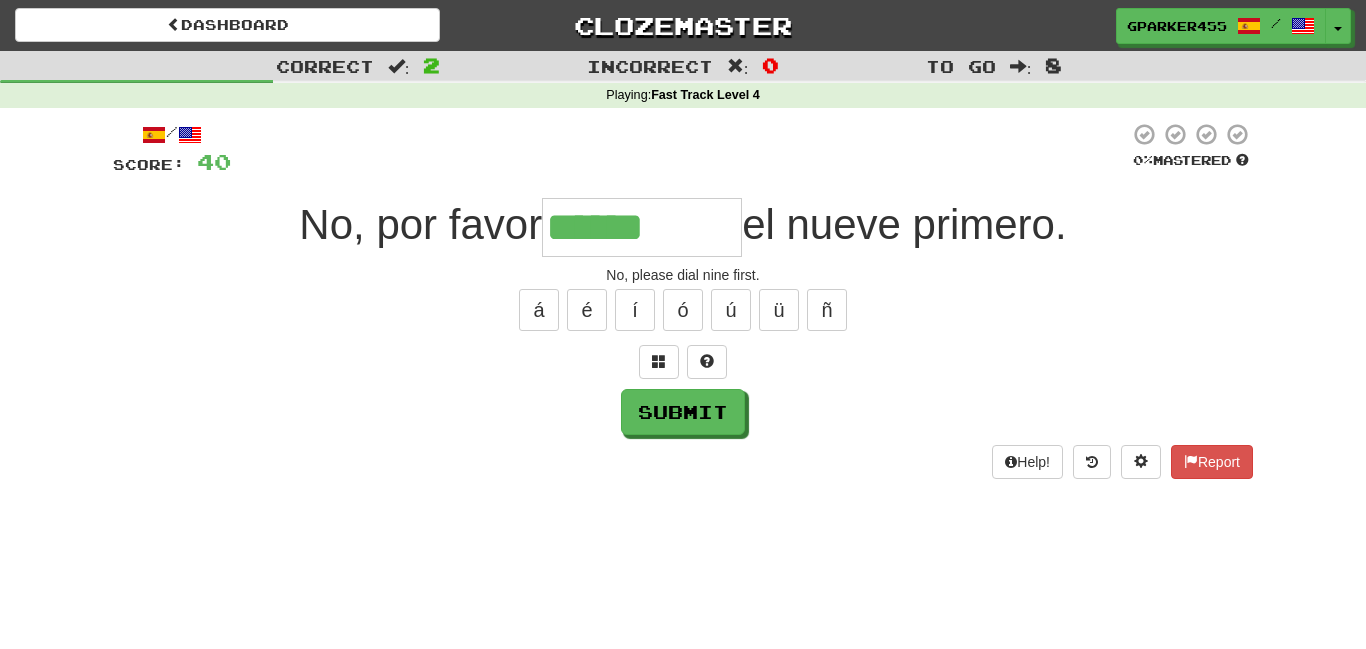 type on "******" 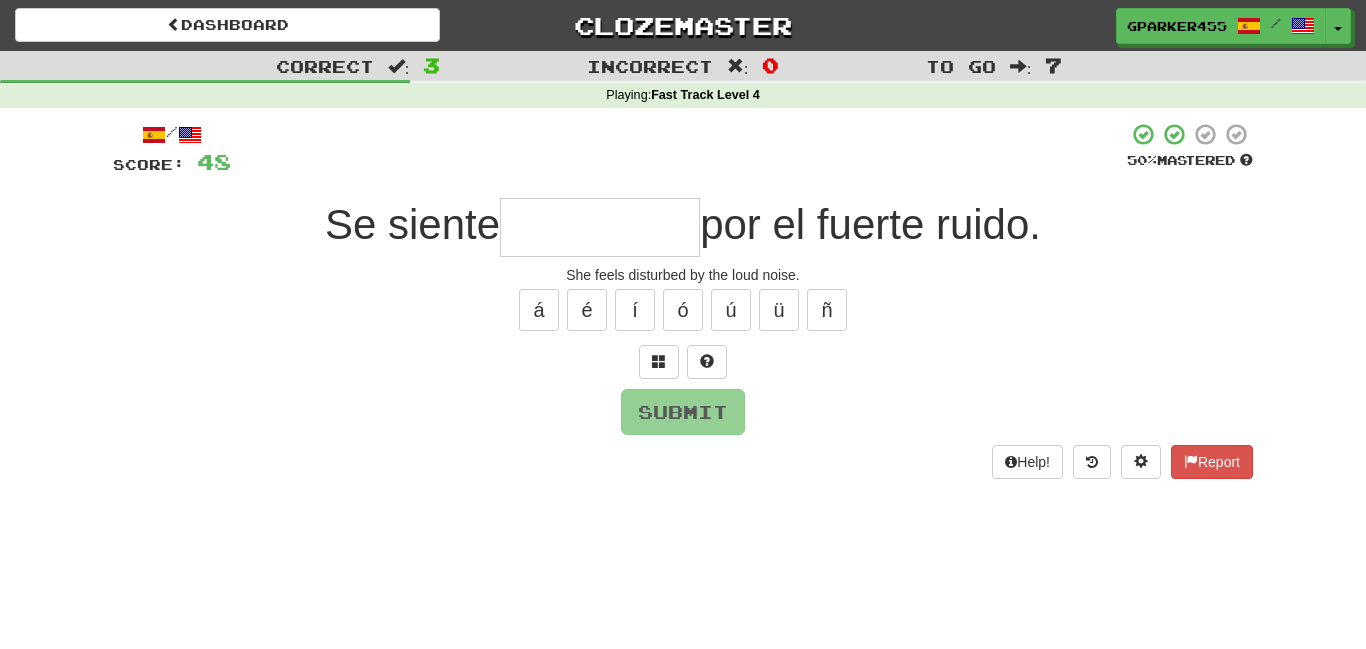 type on "*" 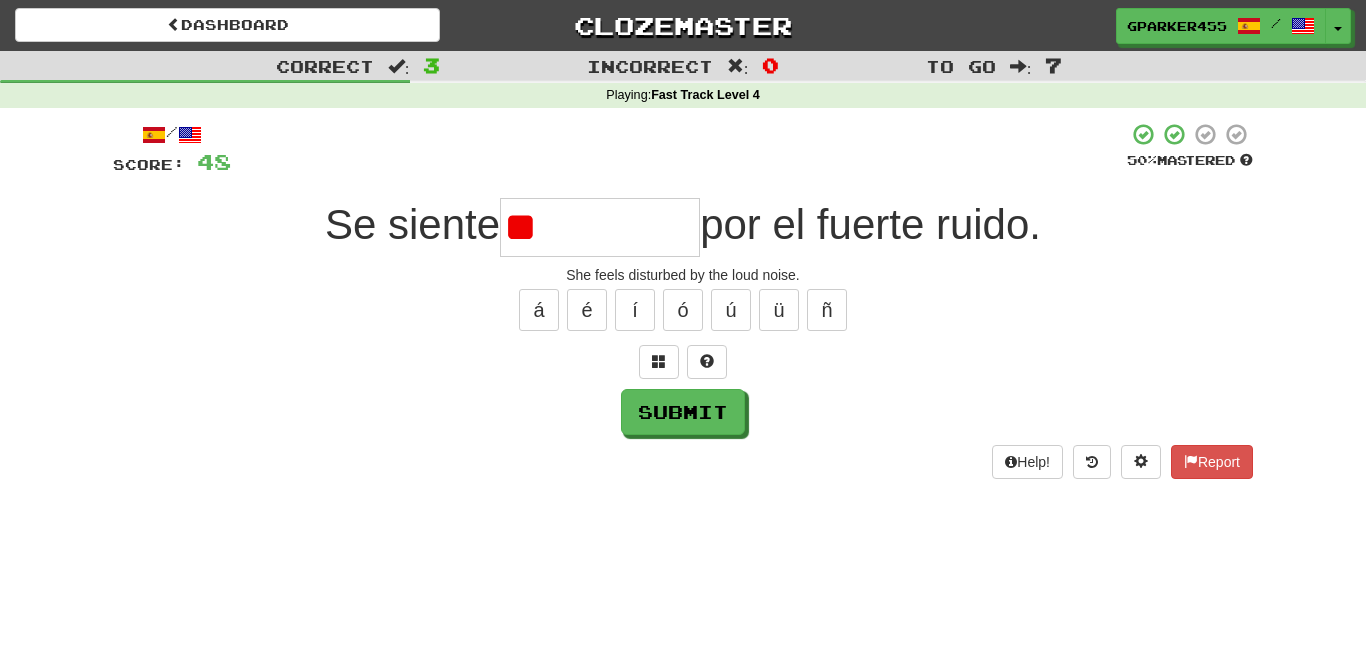 type on "*" 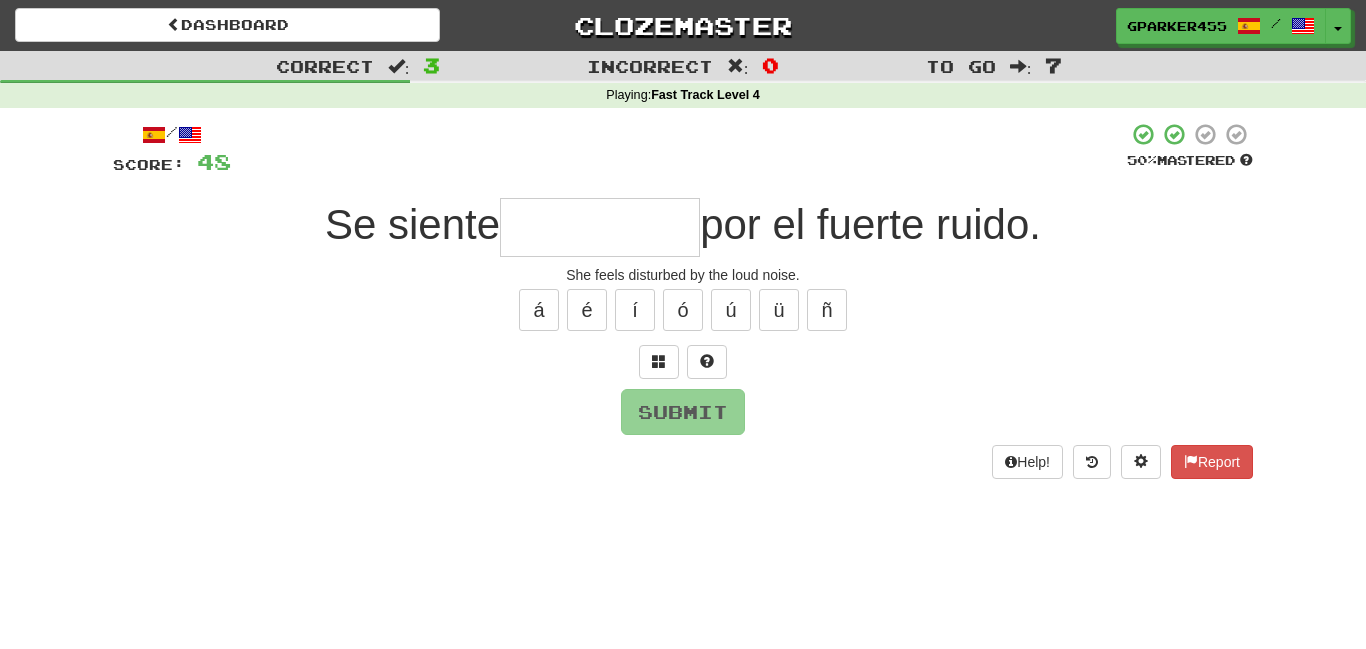 type on "*" 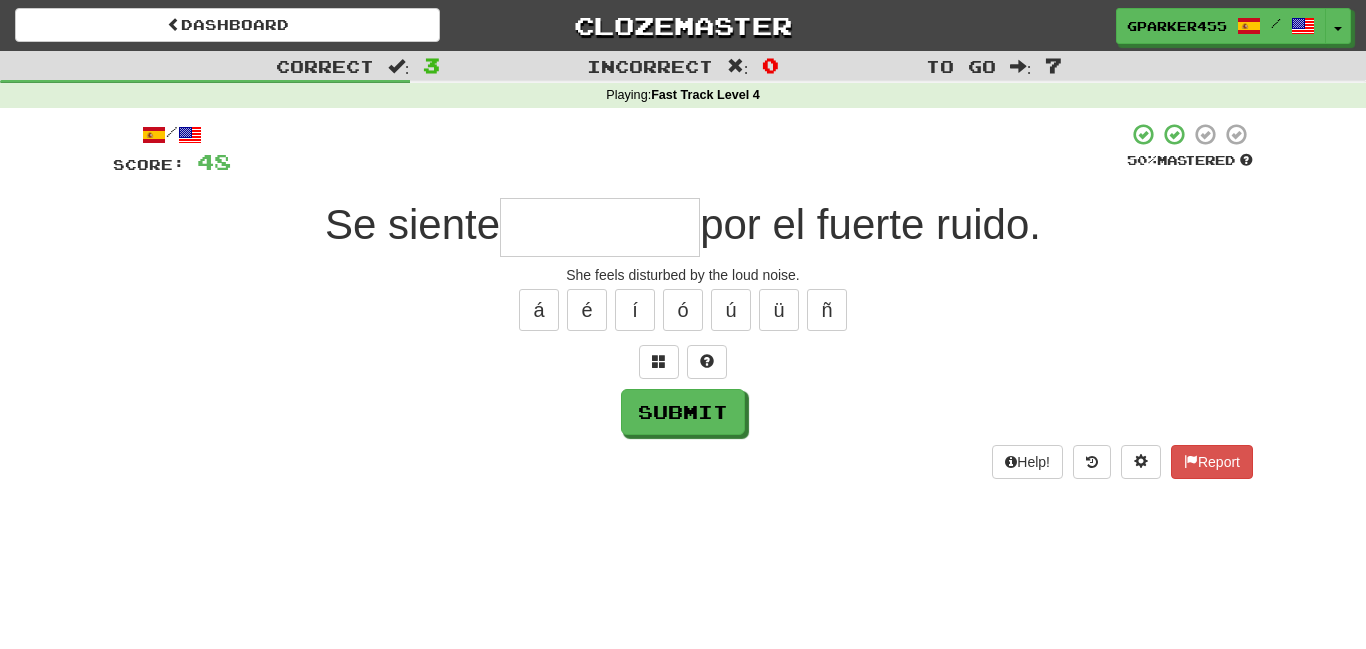 type on "*" 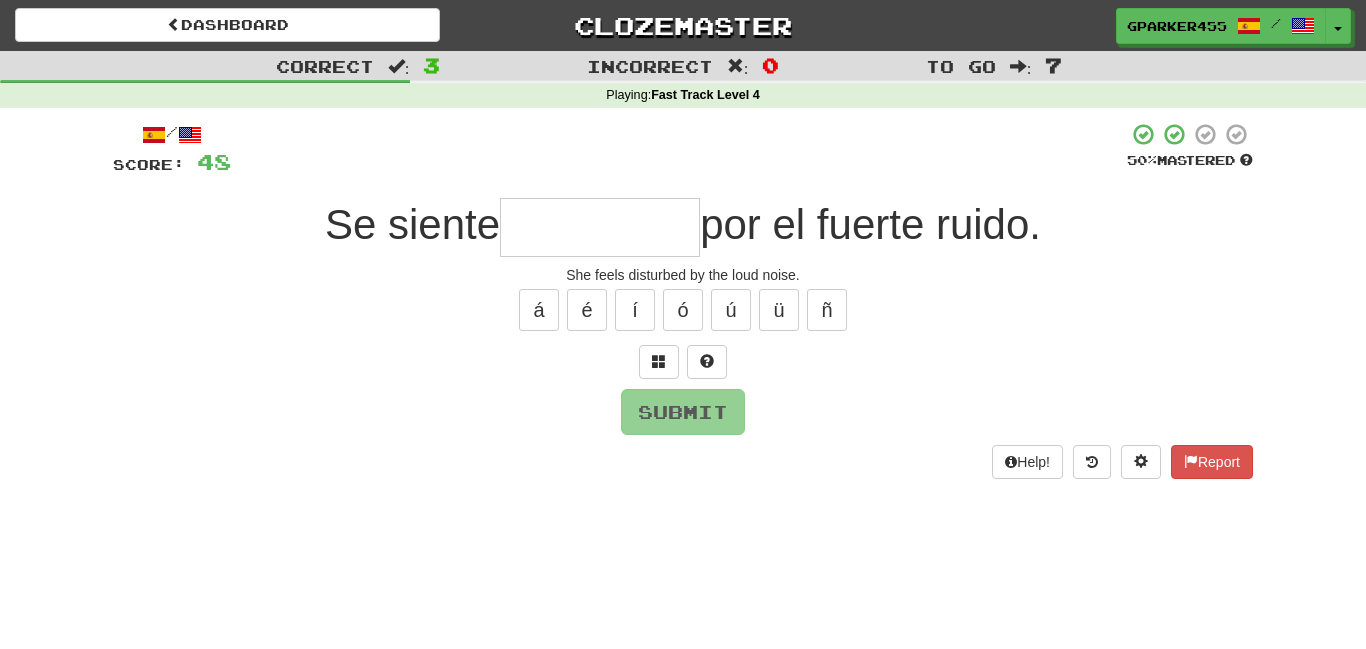 type on "*" 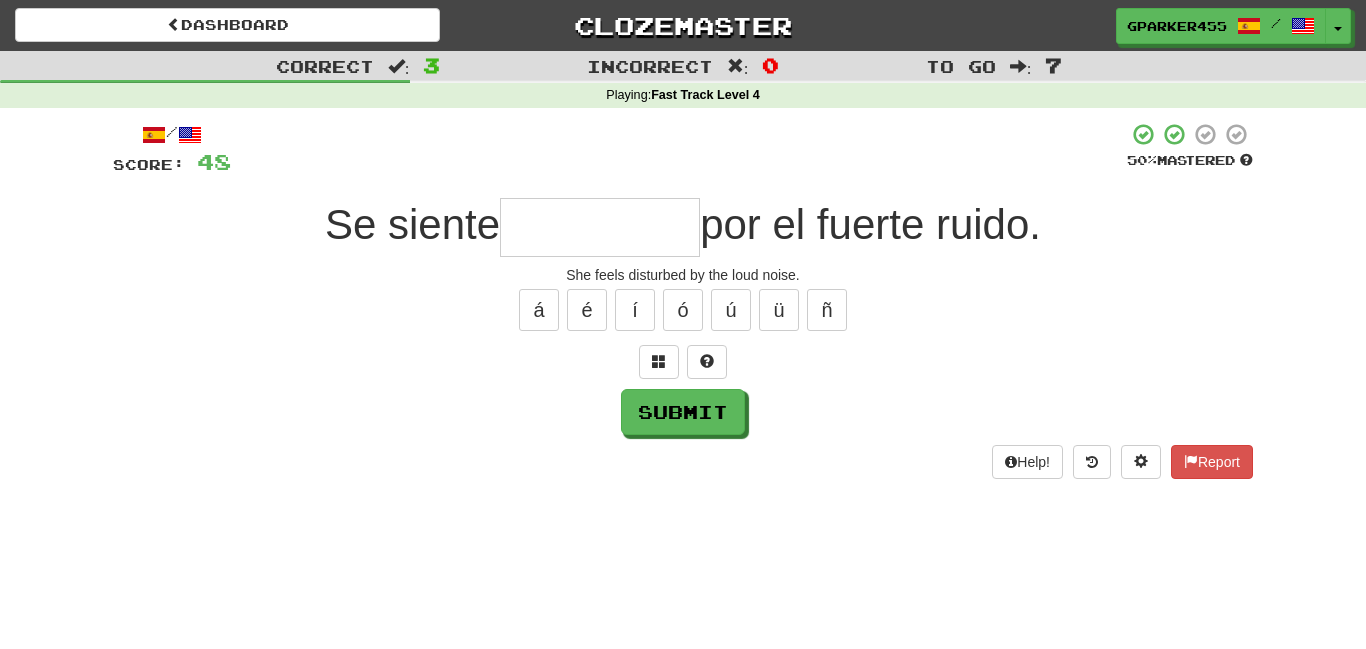 type on "*" 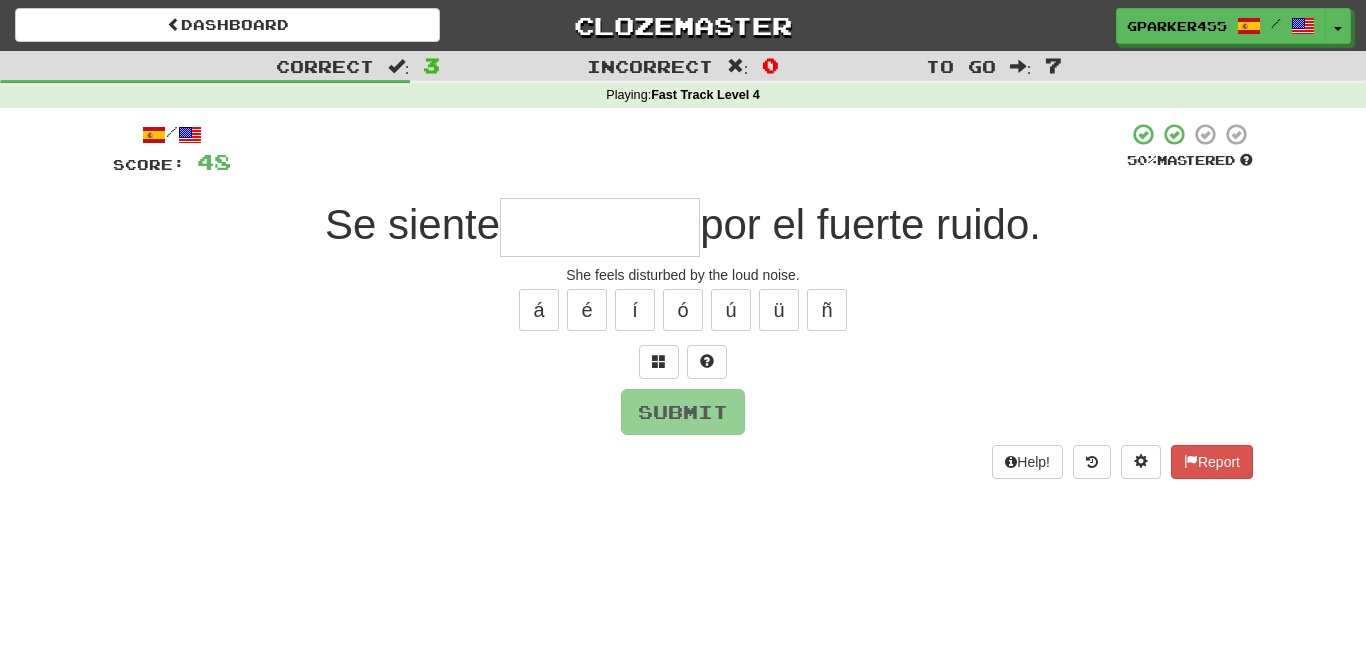 type on "*" 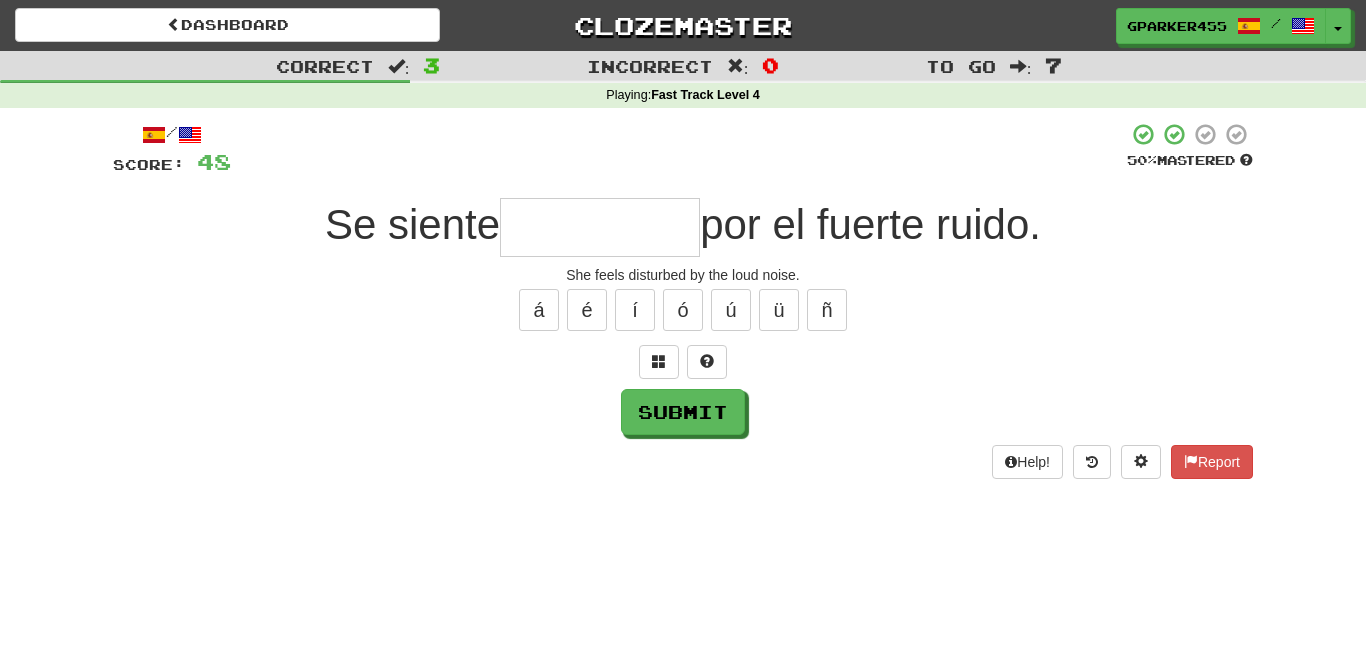 type on "*" 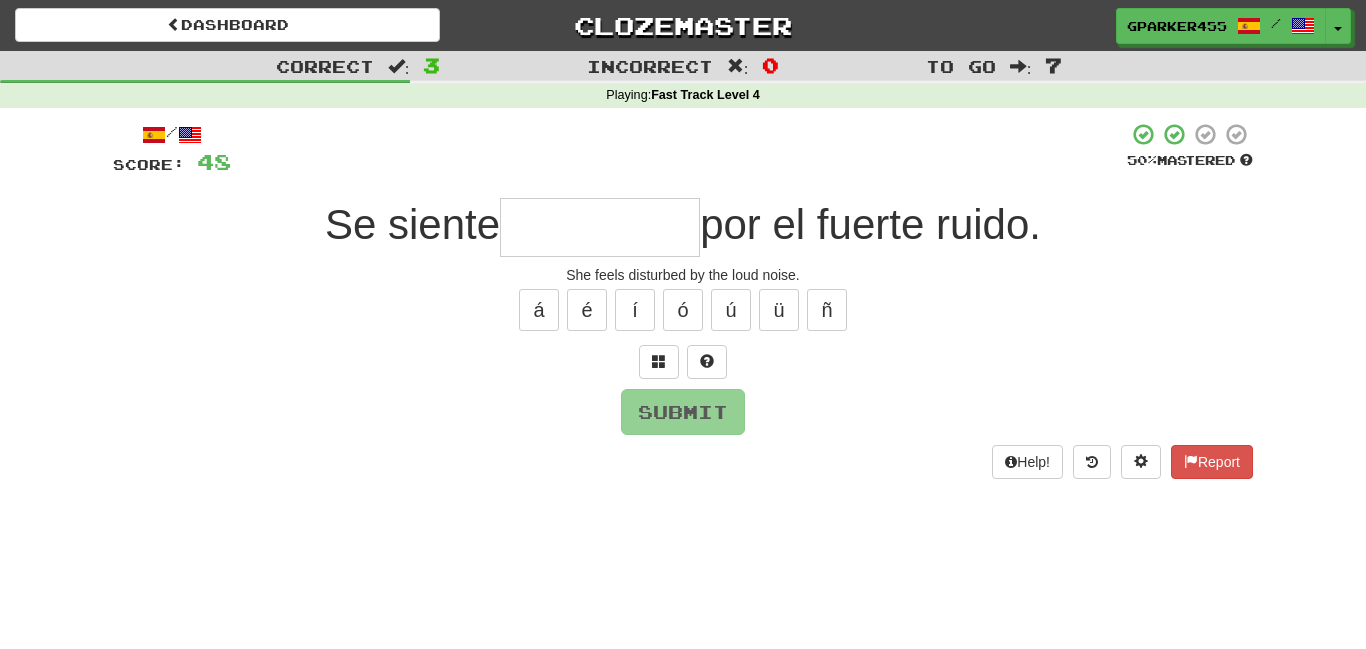 type on "*" 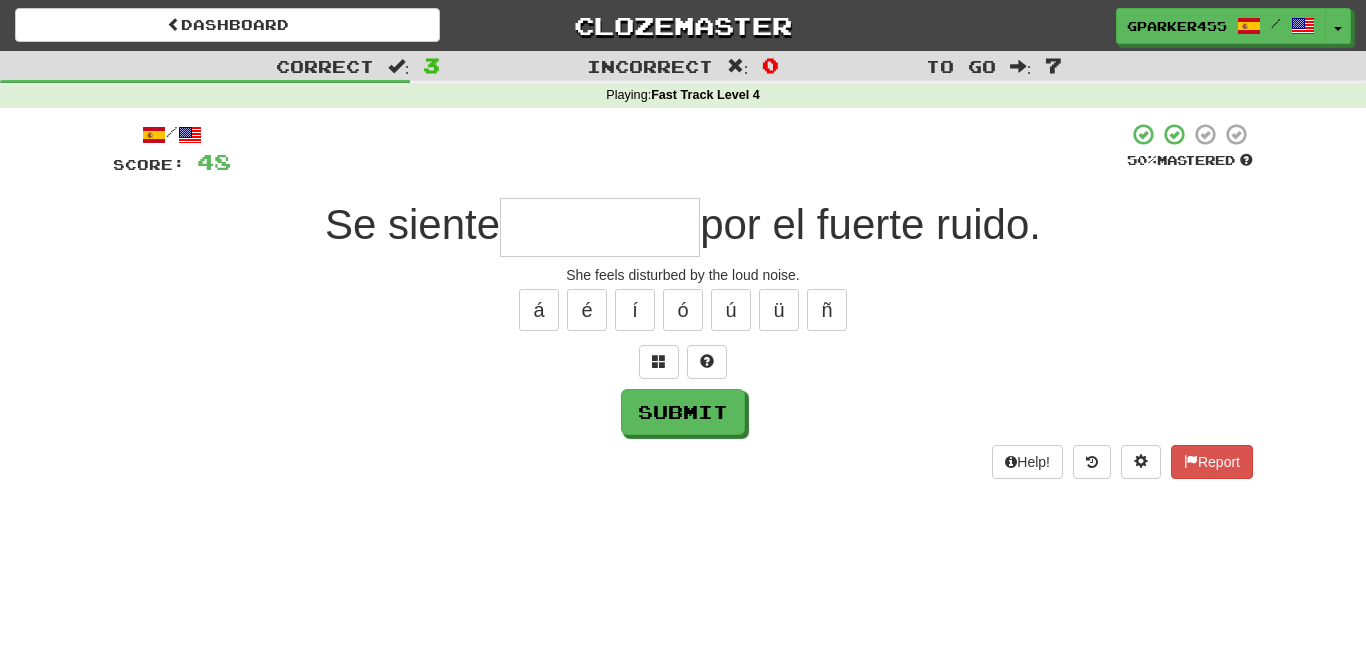 type on "*" 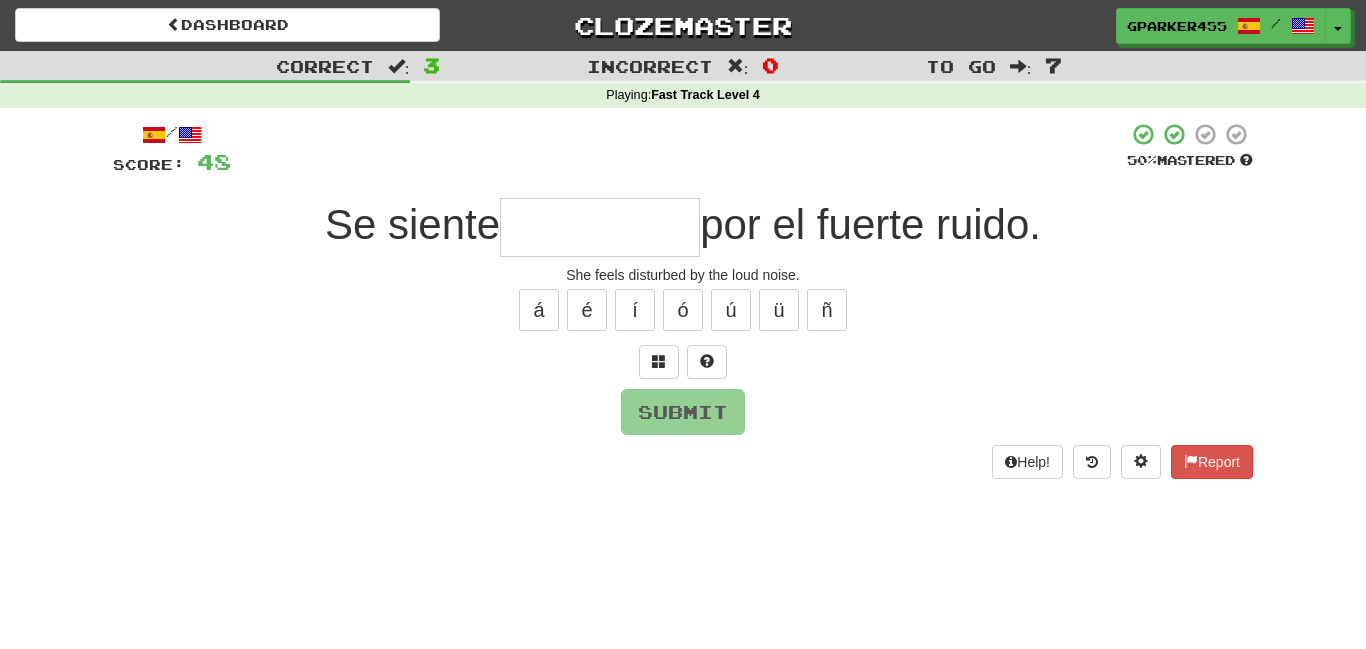 type on "*" 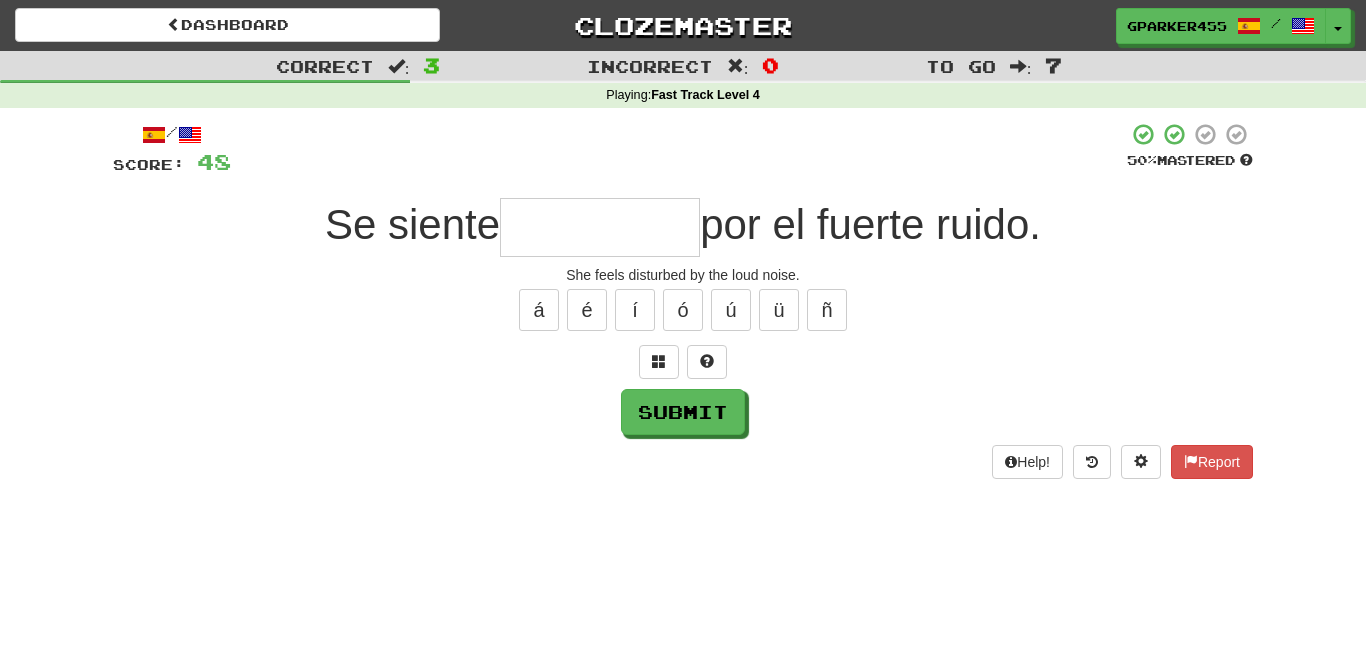 type on "*" 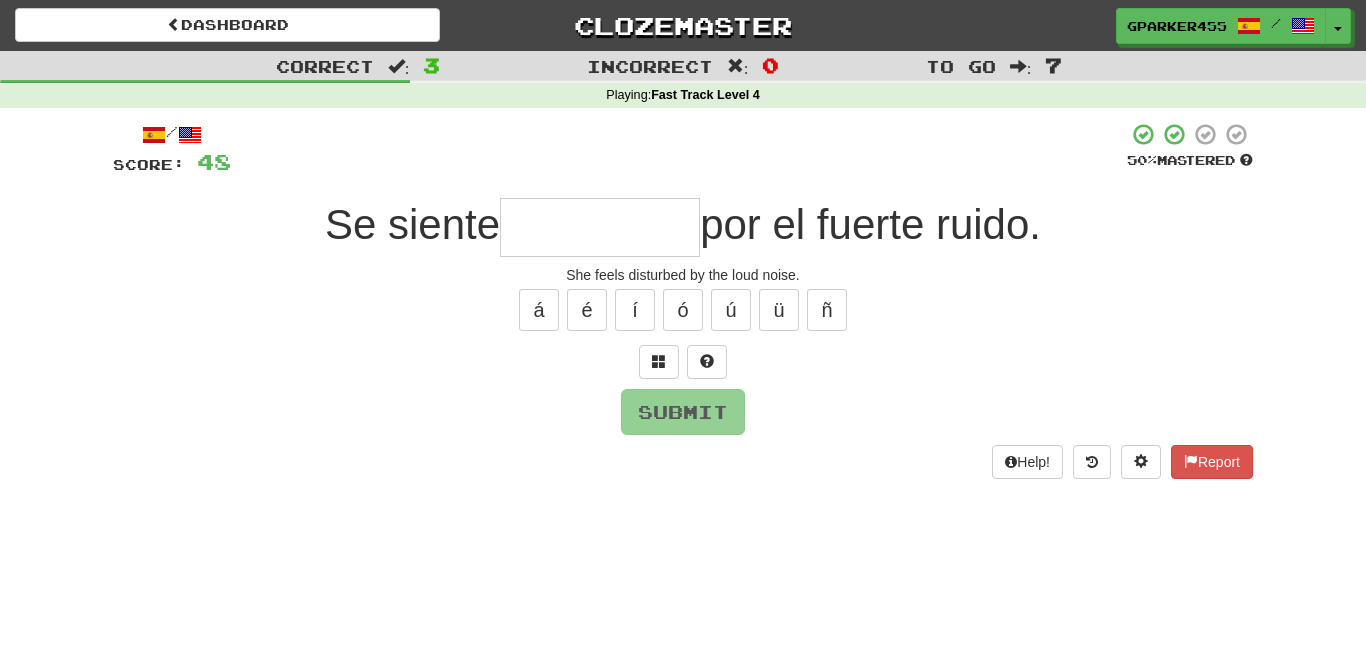 type on "*" 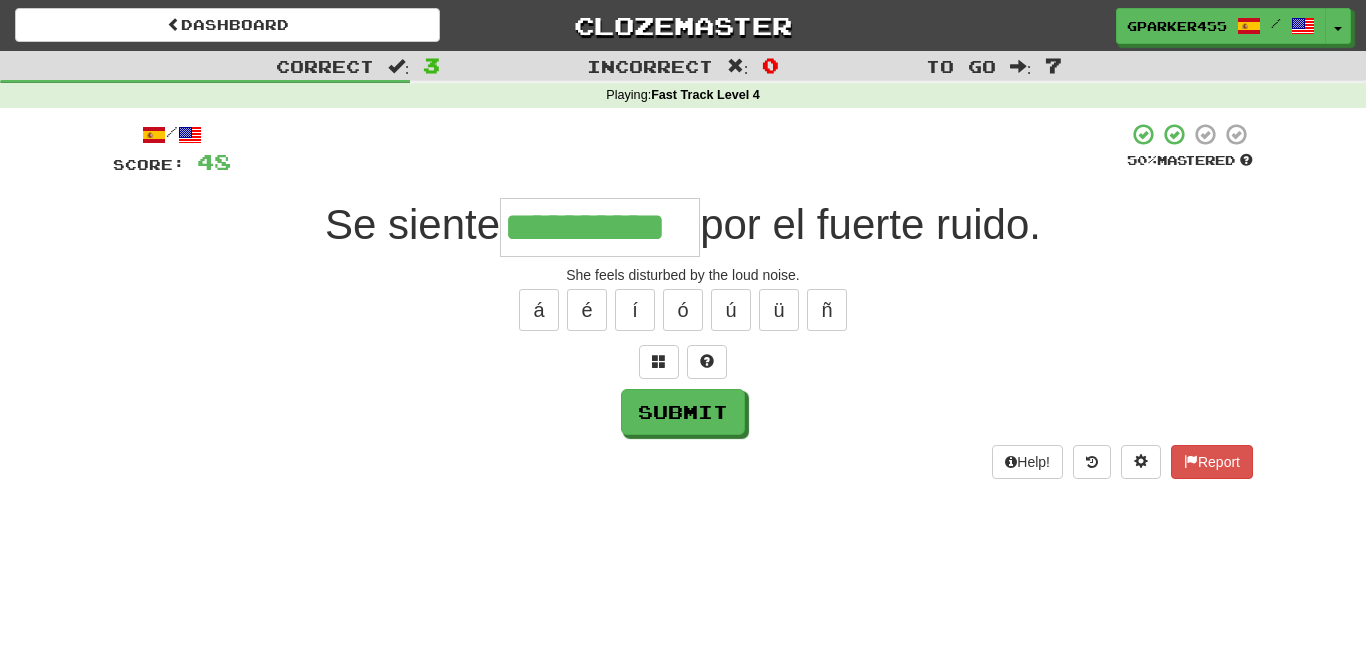 scroll, scrollTop: 0, scrollLeft: 9, axis: horizontal 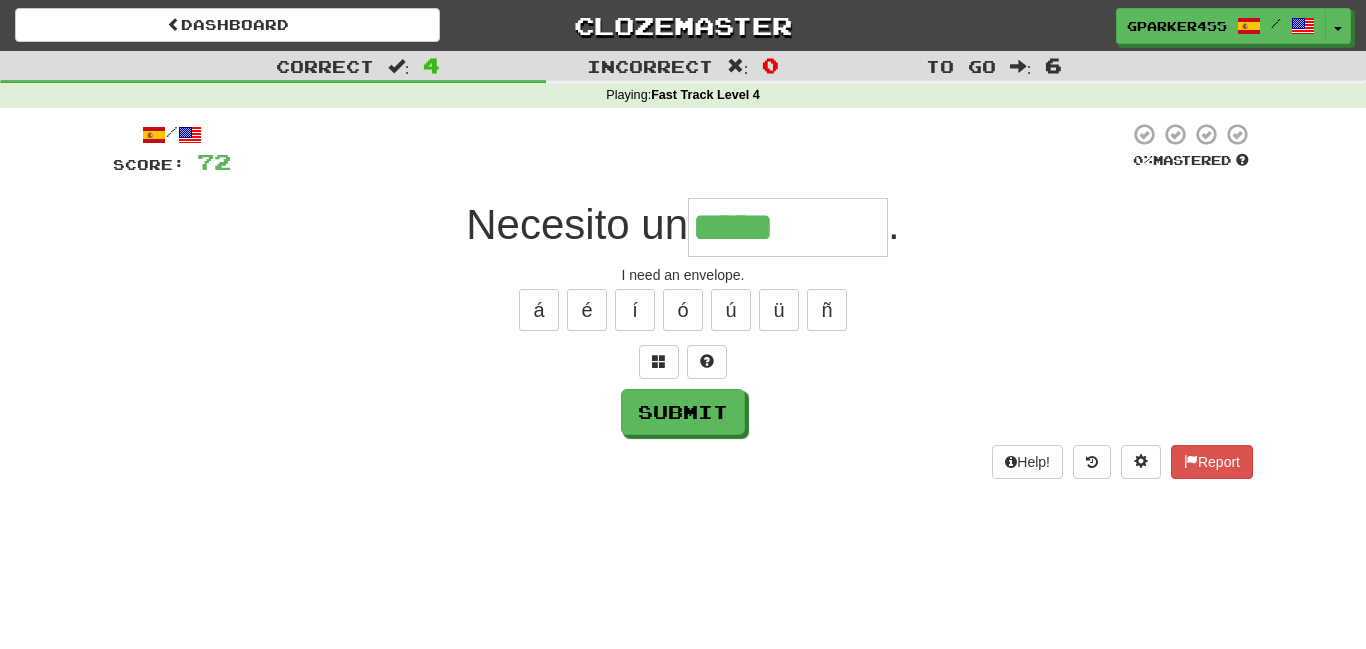 type on "*****" 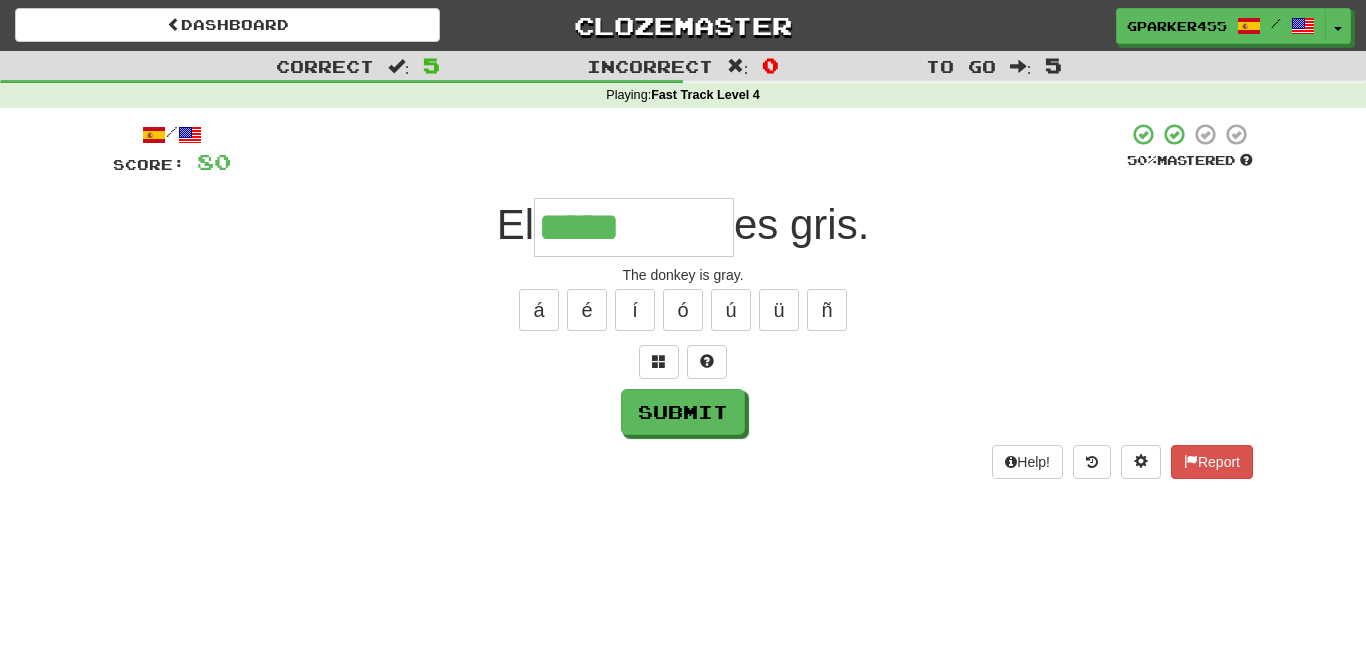 type on "*****" 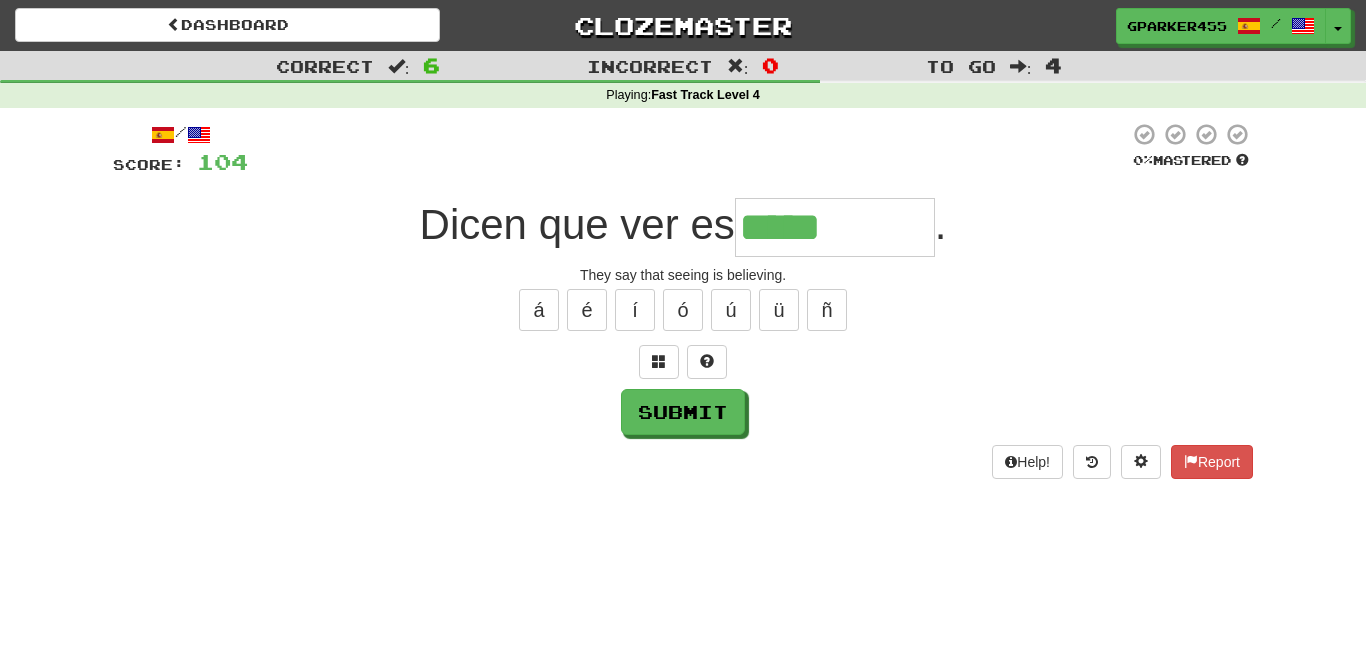 type on "*****" 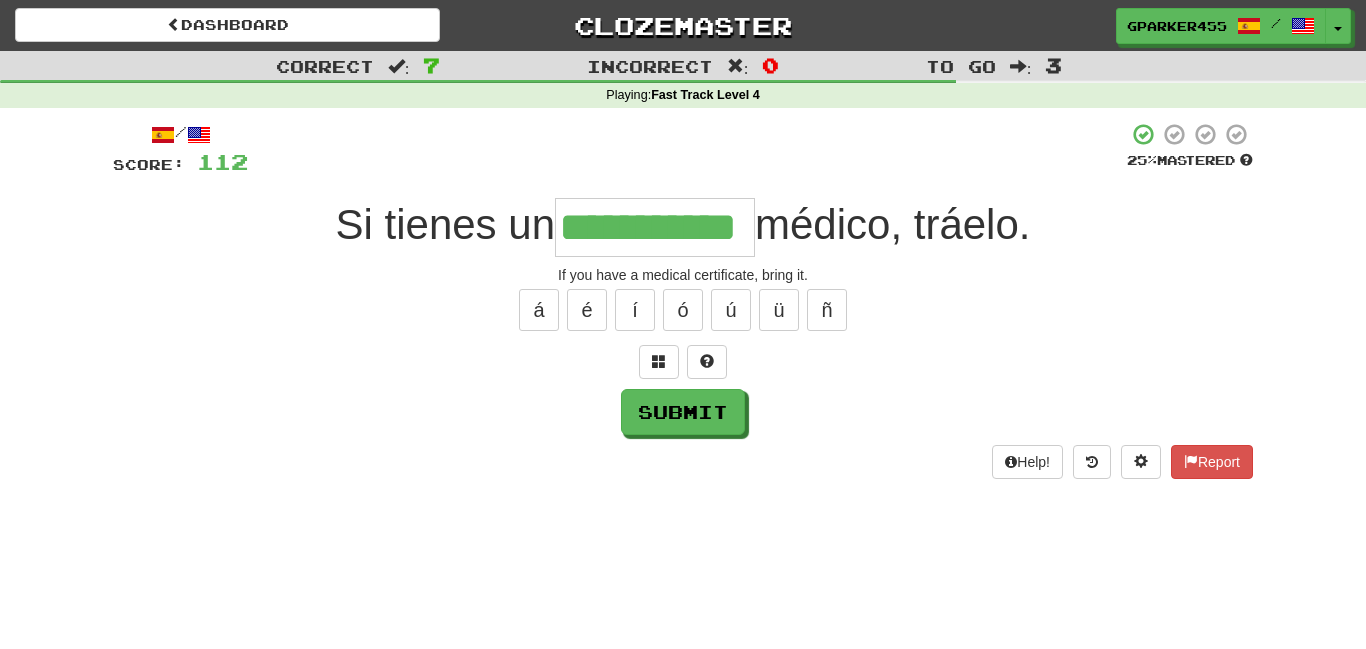 type on "**********" 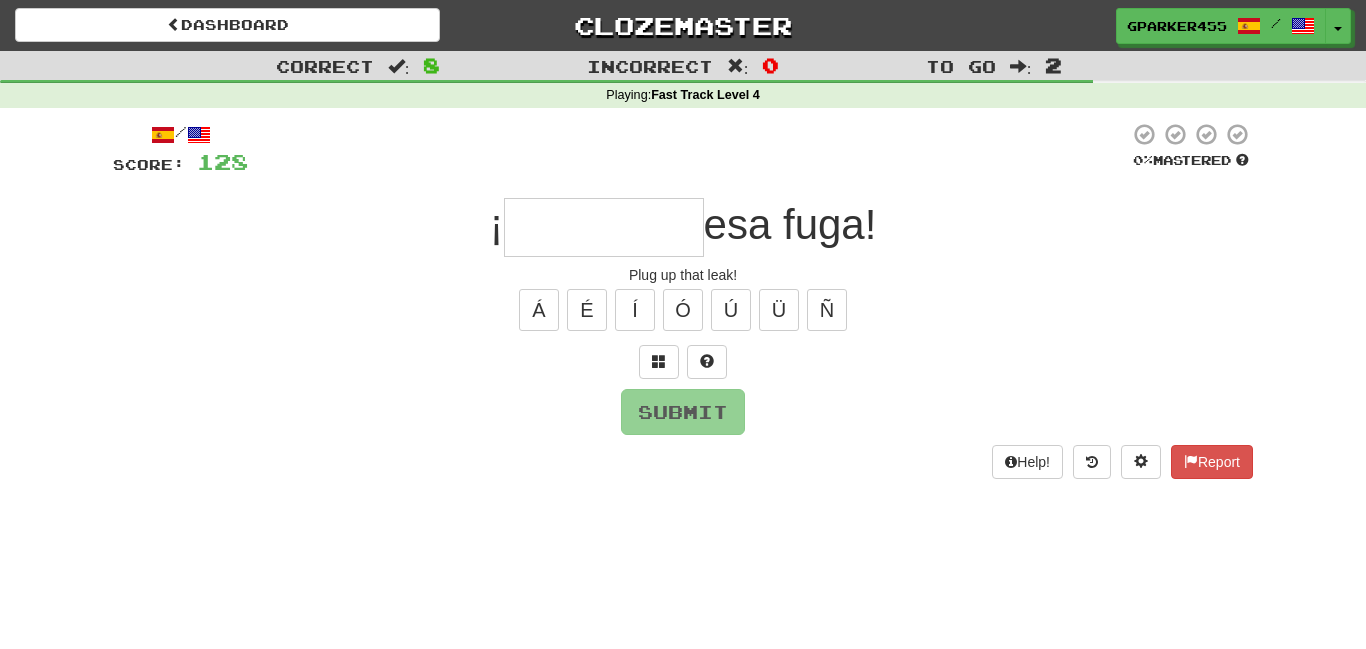 type on "*" 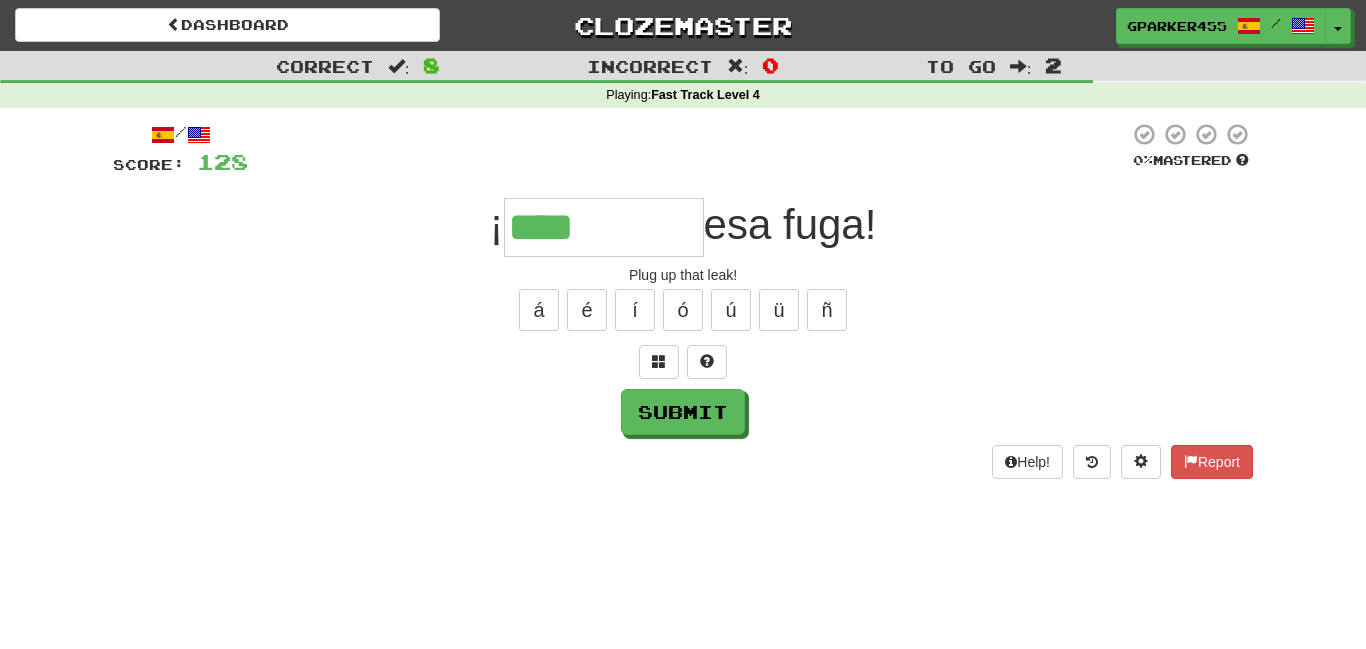 type on "****" 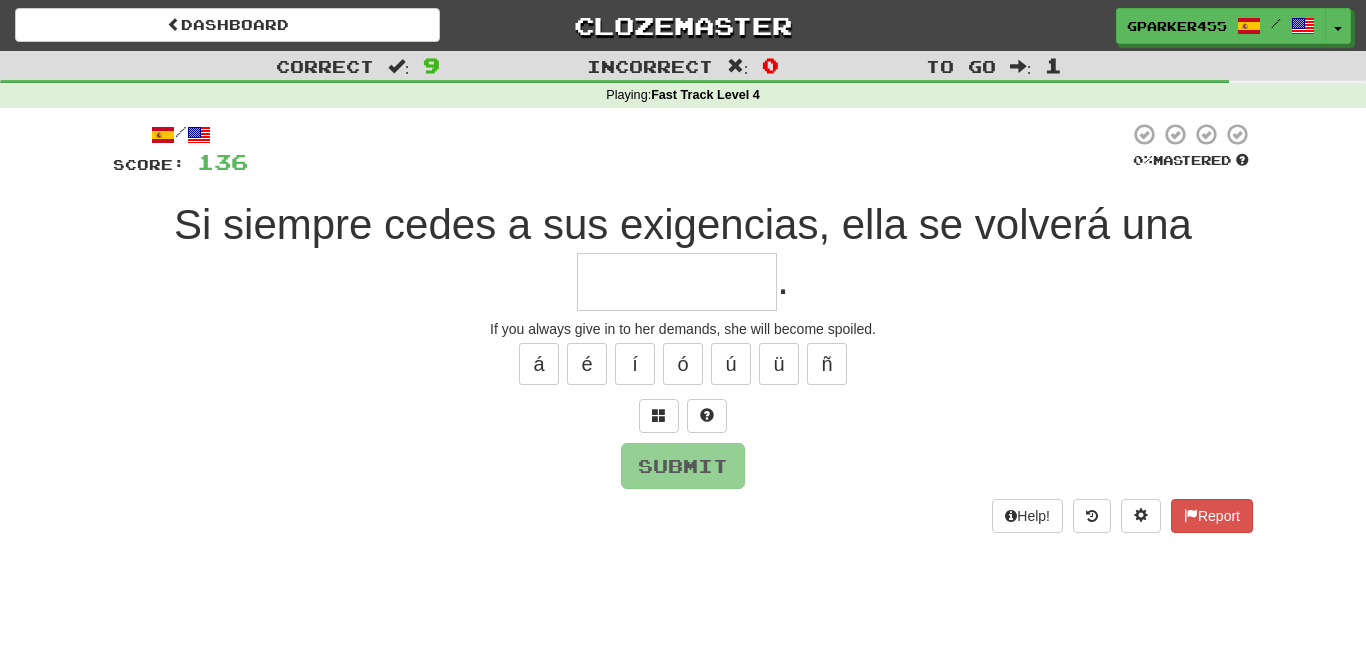 type on "*" 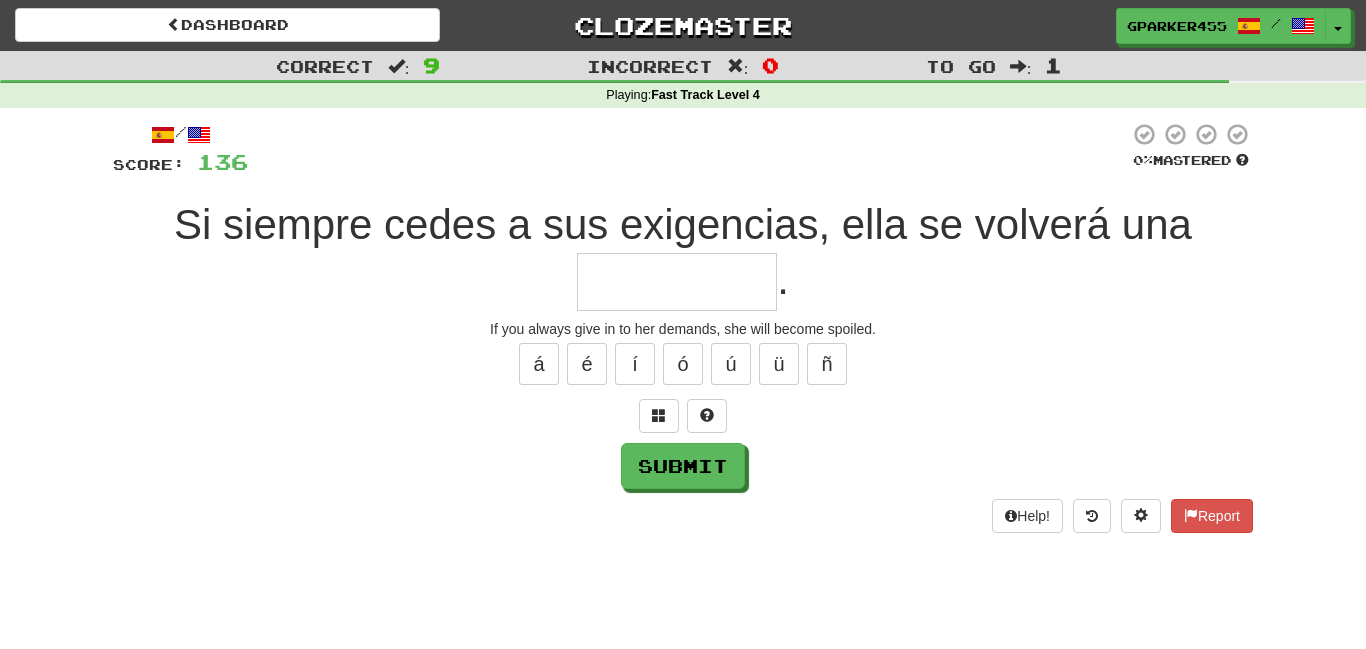 type on "*" 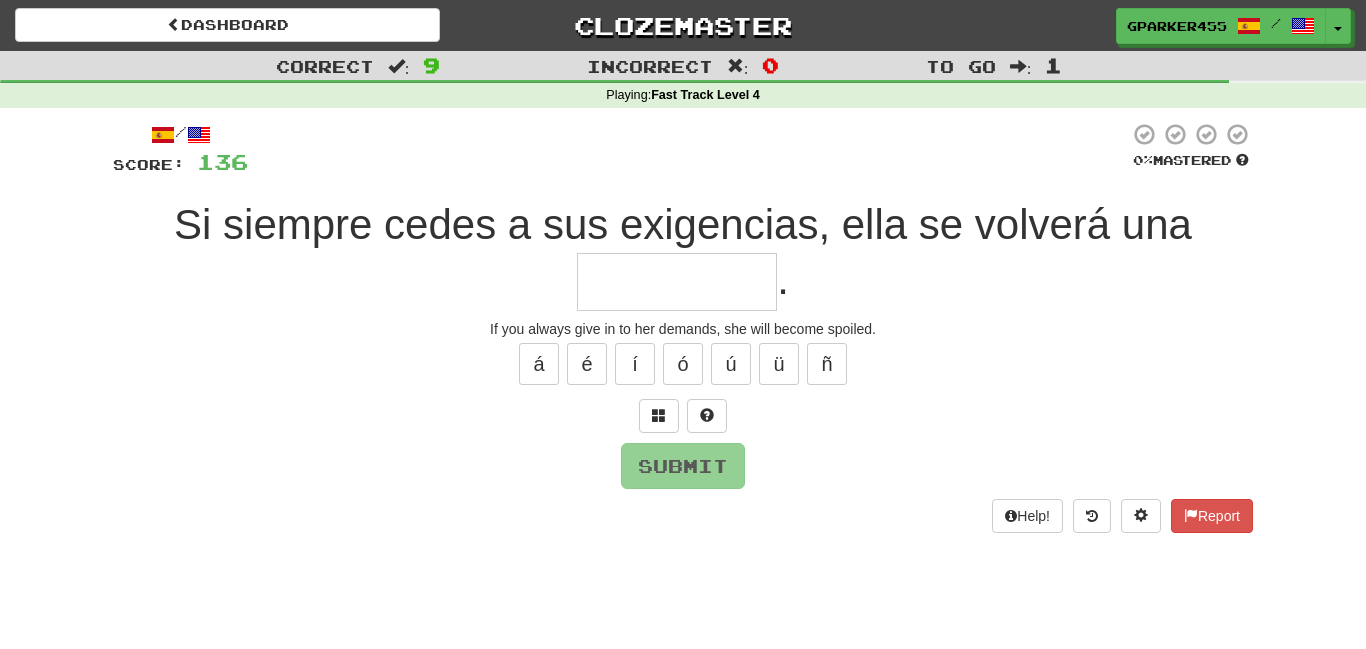 type on "*" 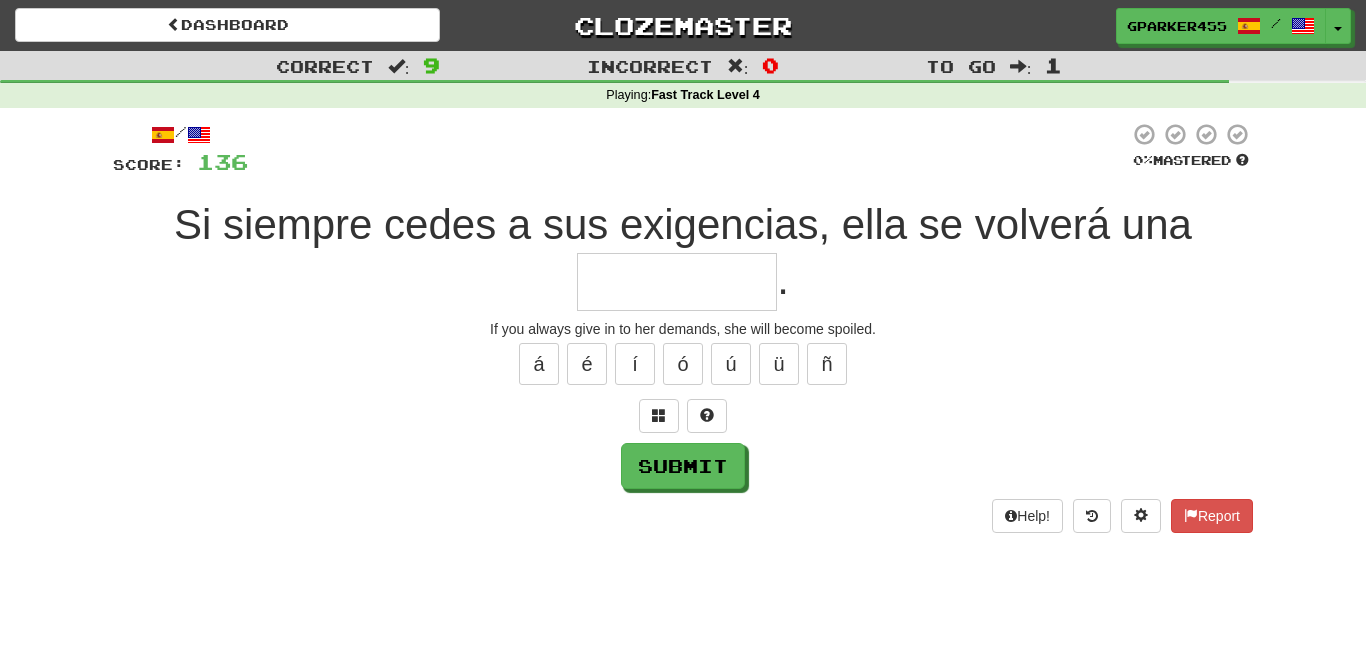 type on "*" 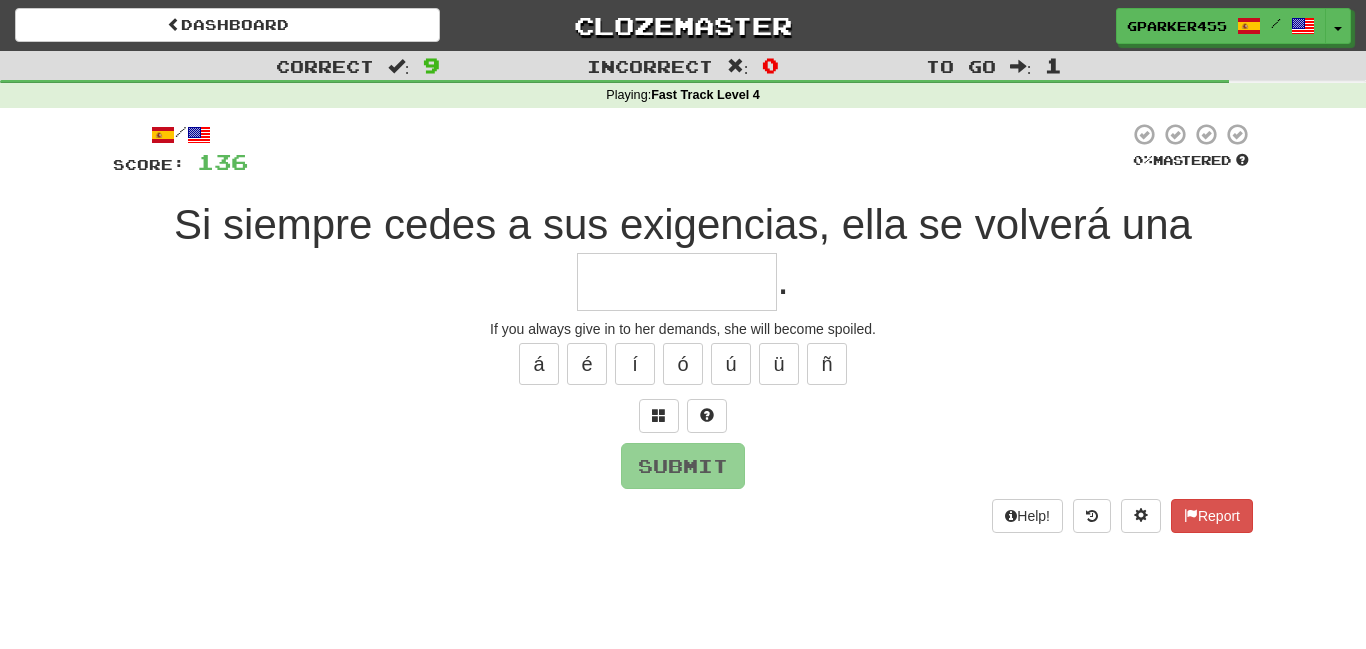 type on "*" 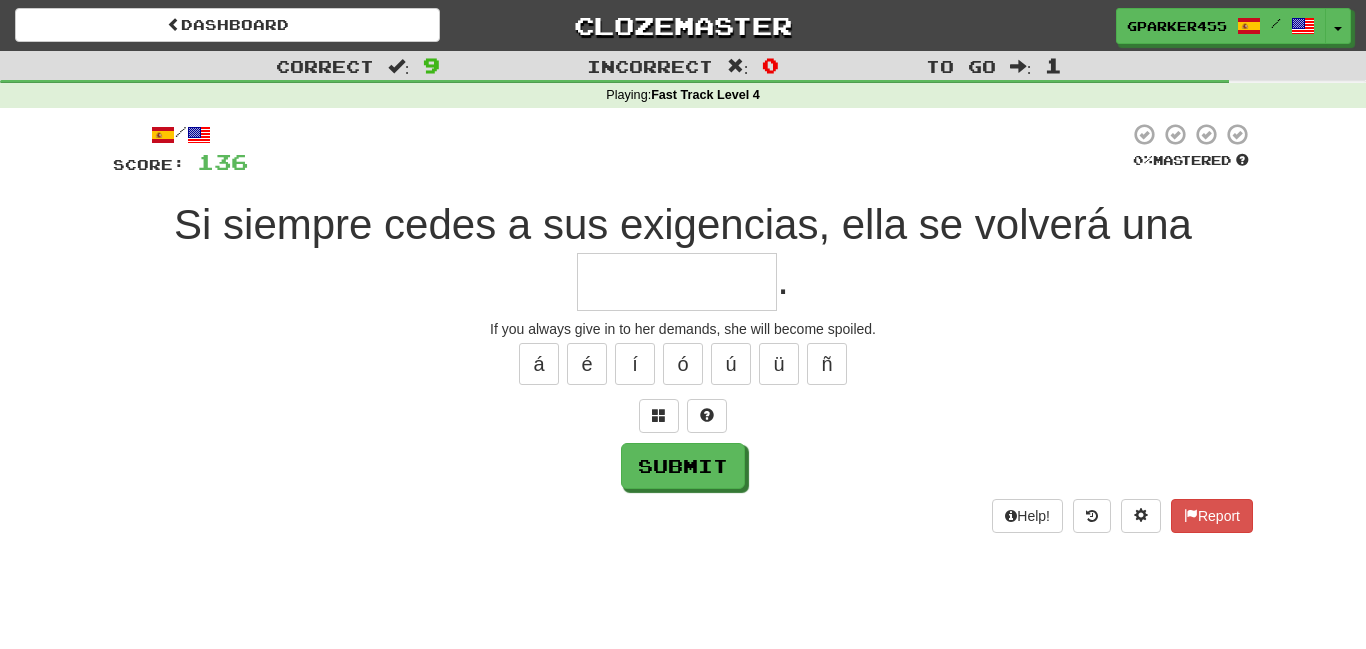 type on "*" 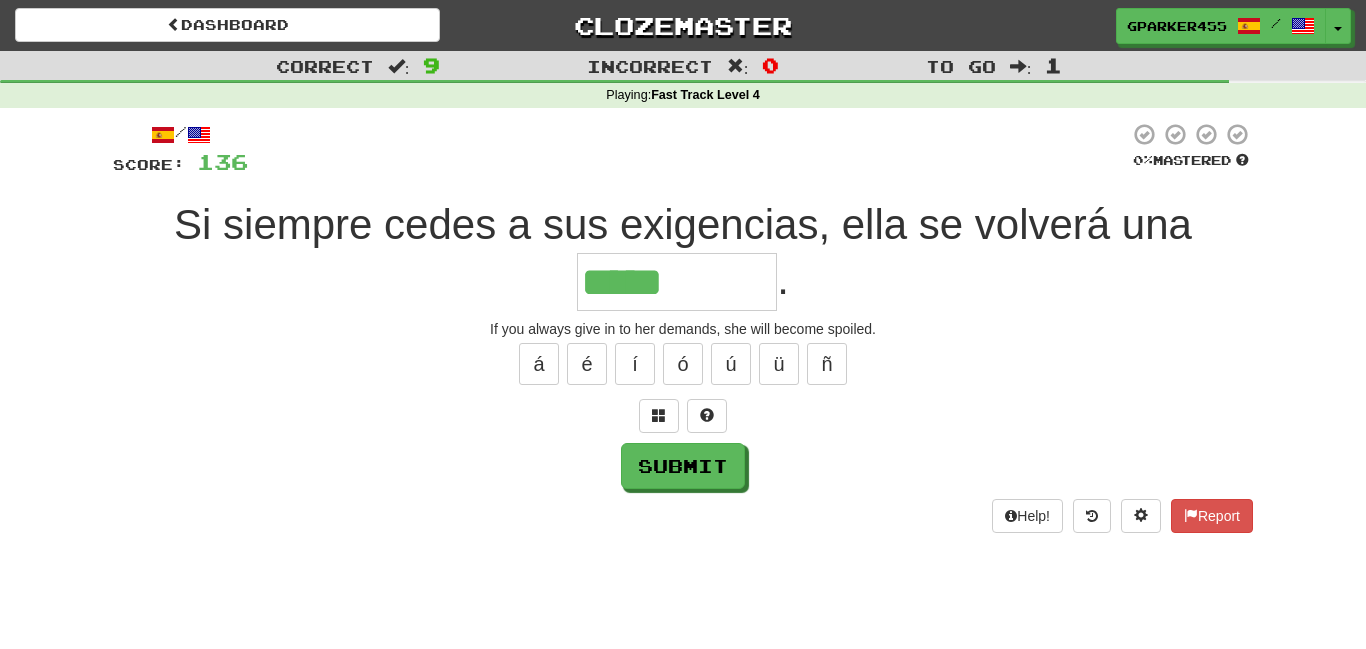 type on "******" 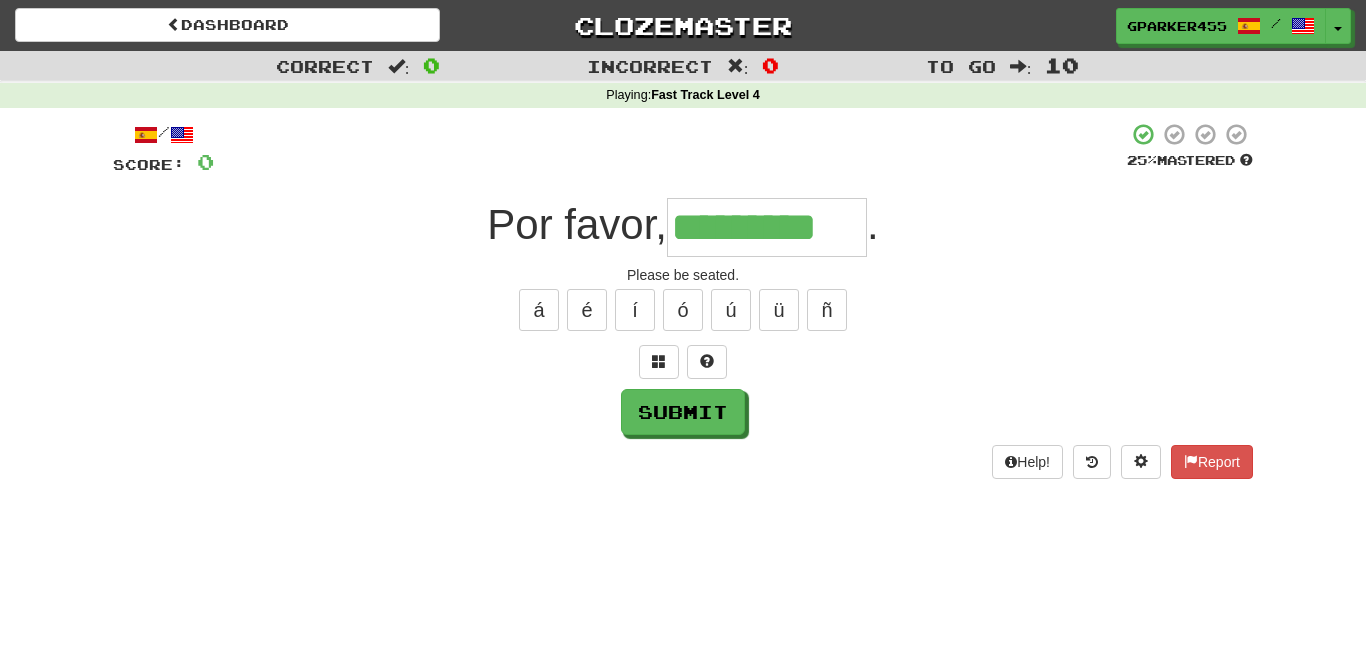 type on "*********" 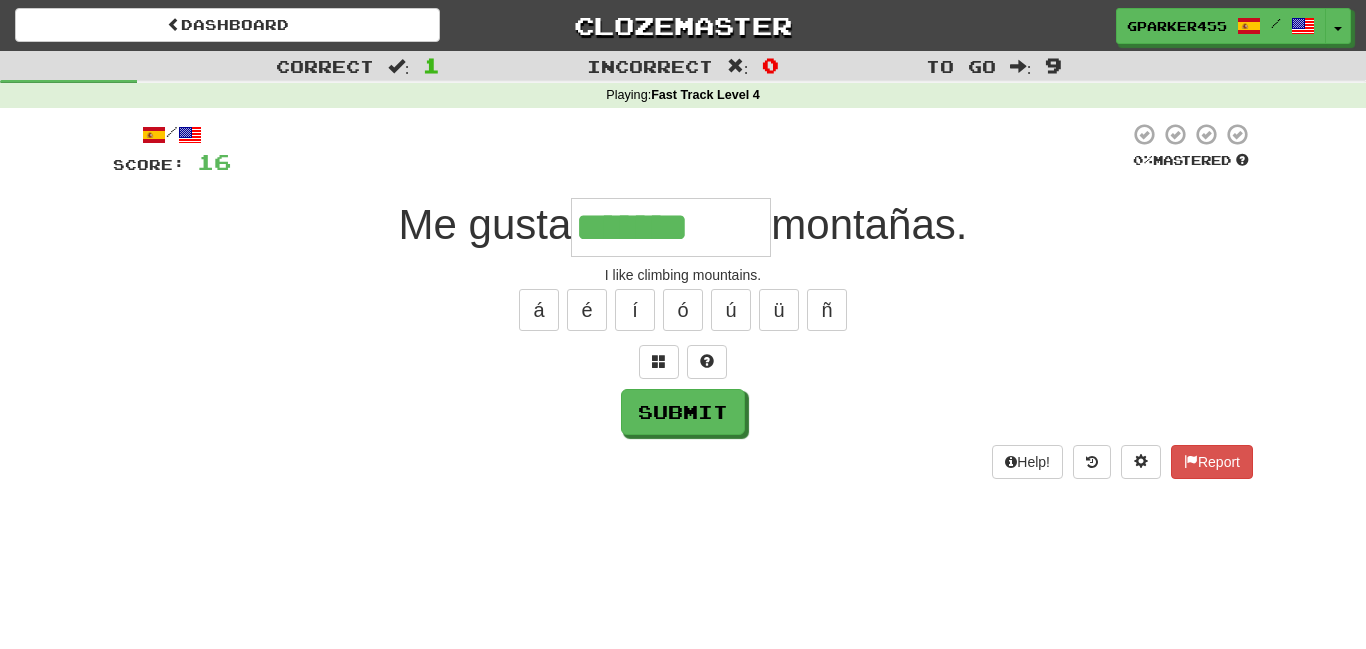 type on "*******" 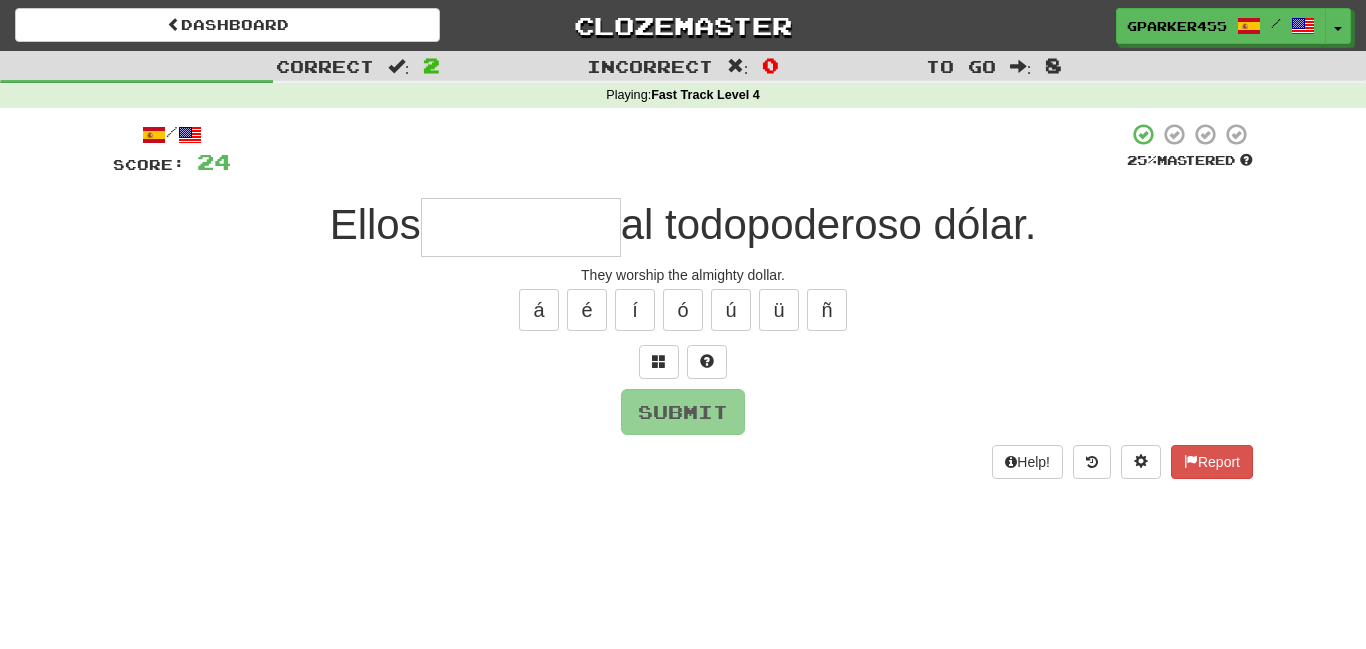 type on "*" 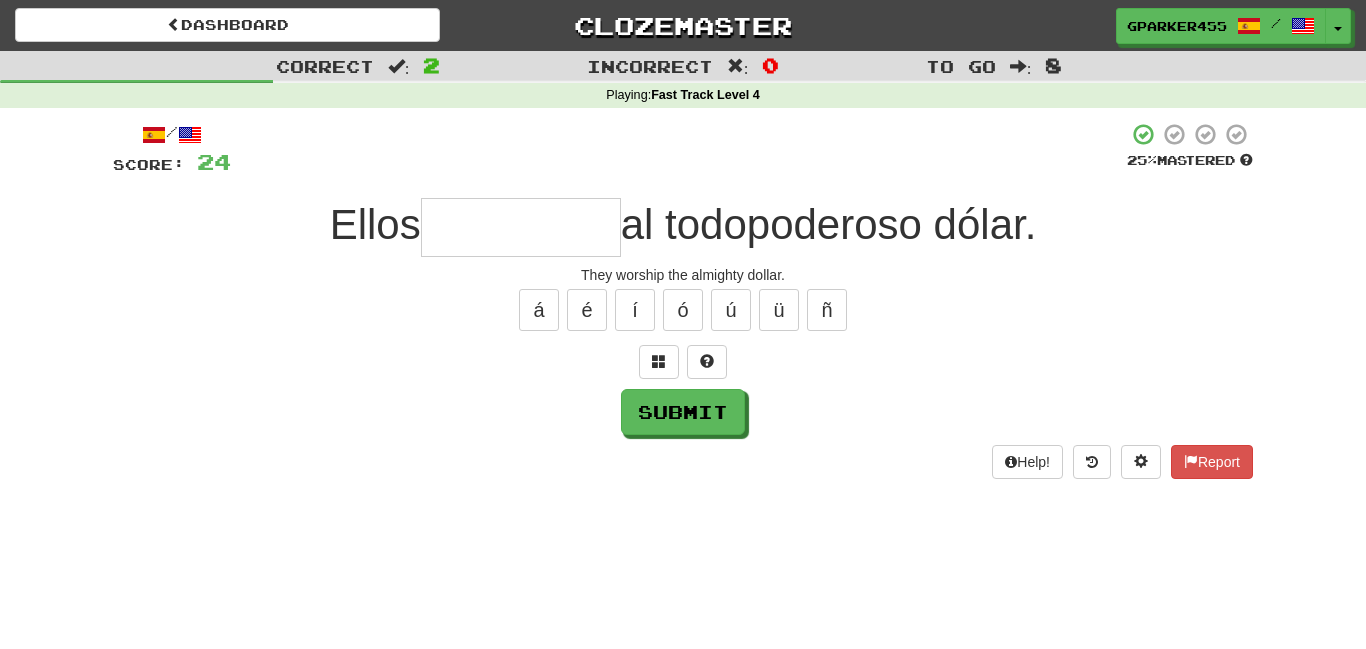 type on "*" 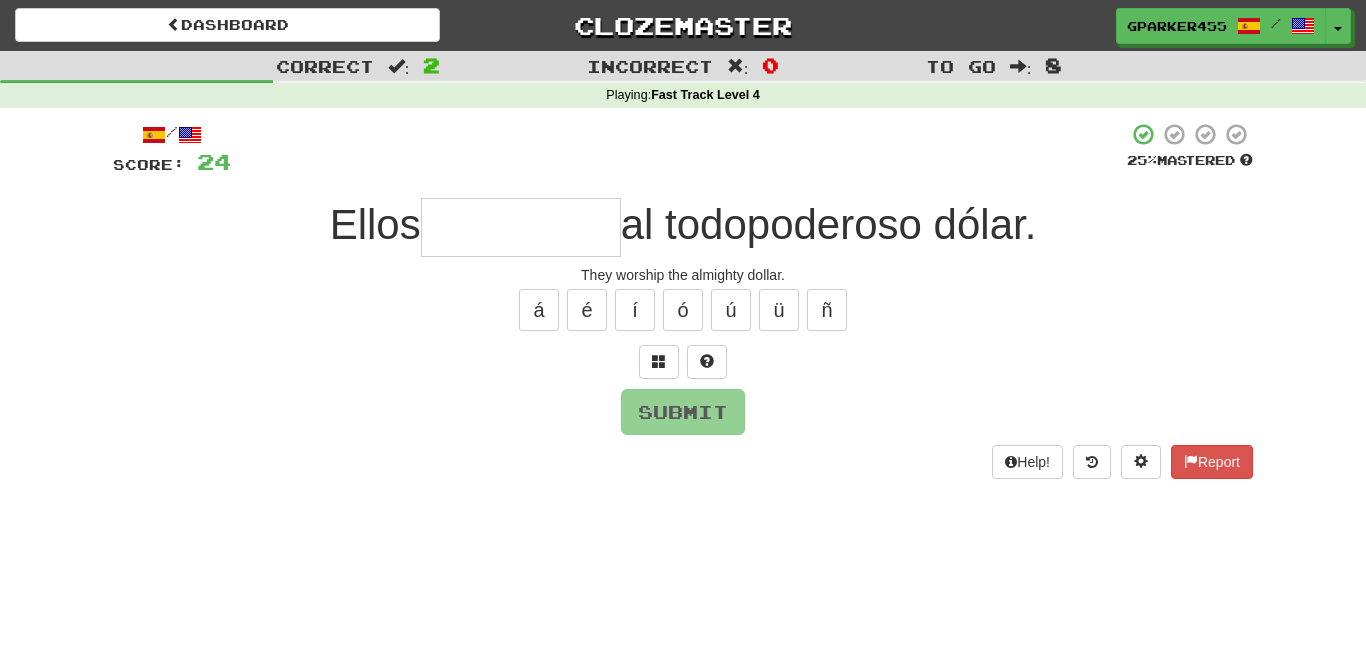 type on "*" 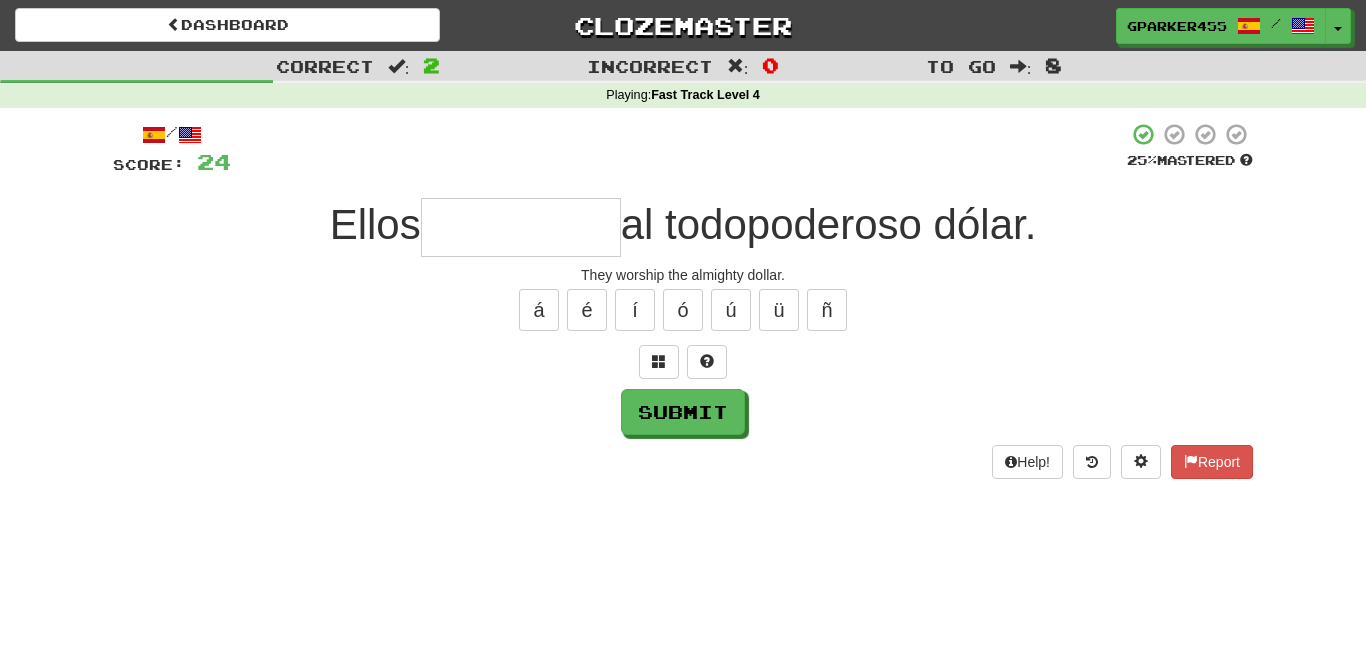 type on "*" 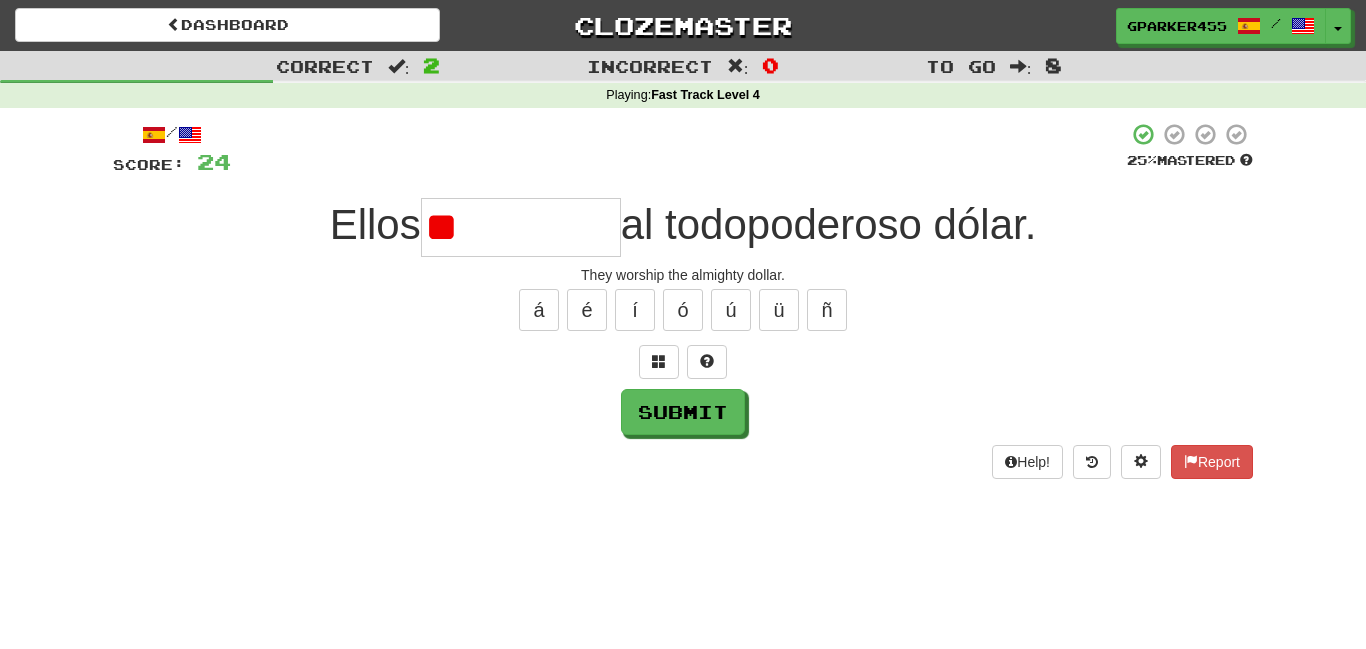 type on "*" 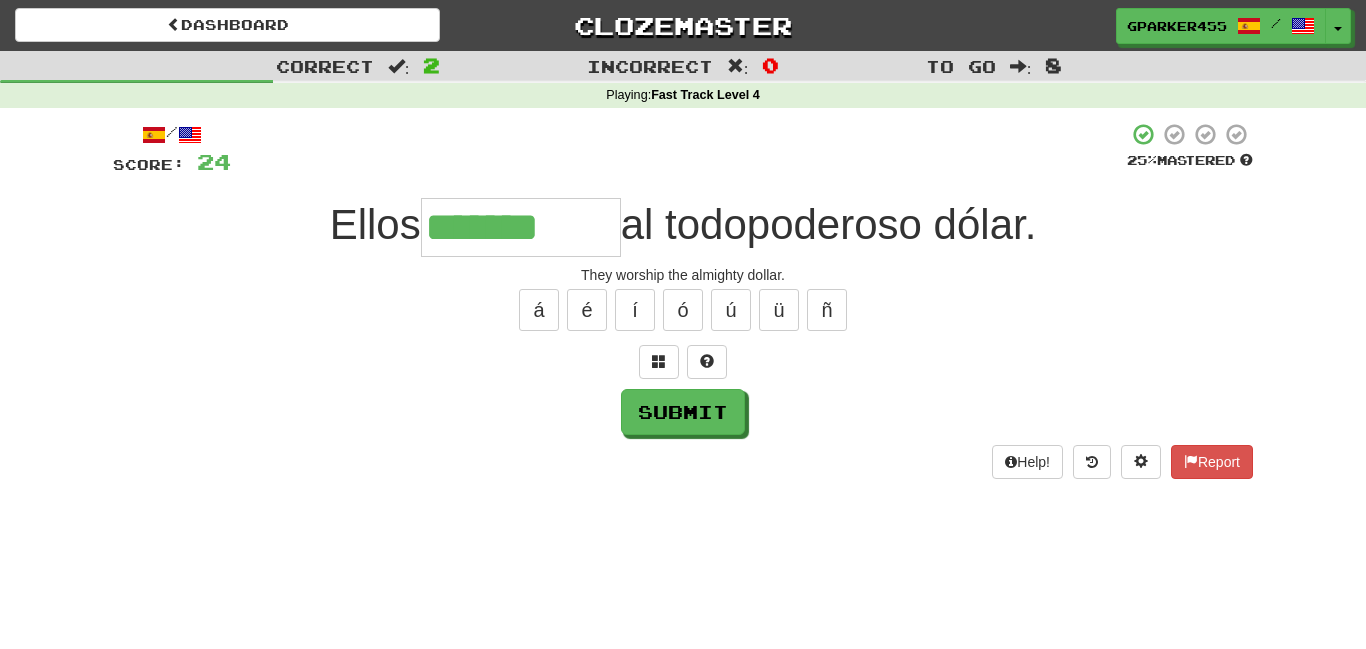 type on "*******" 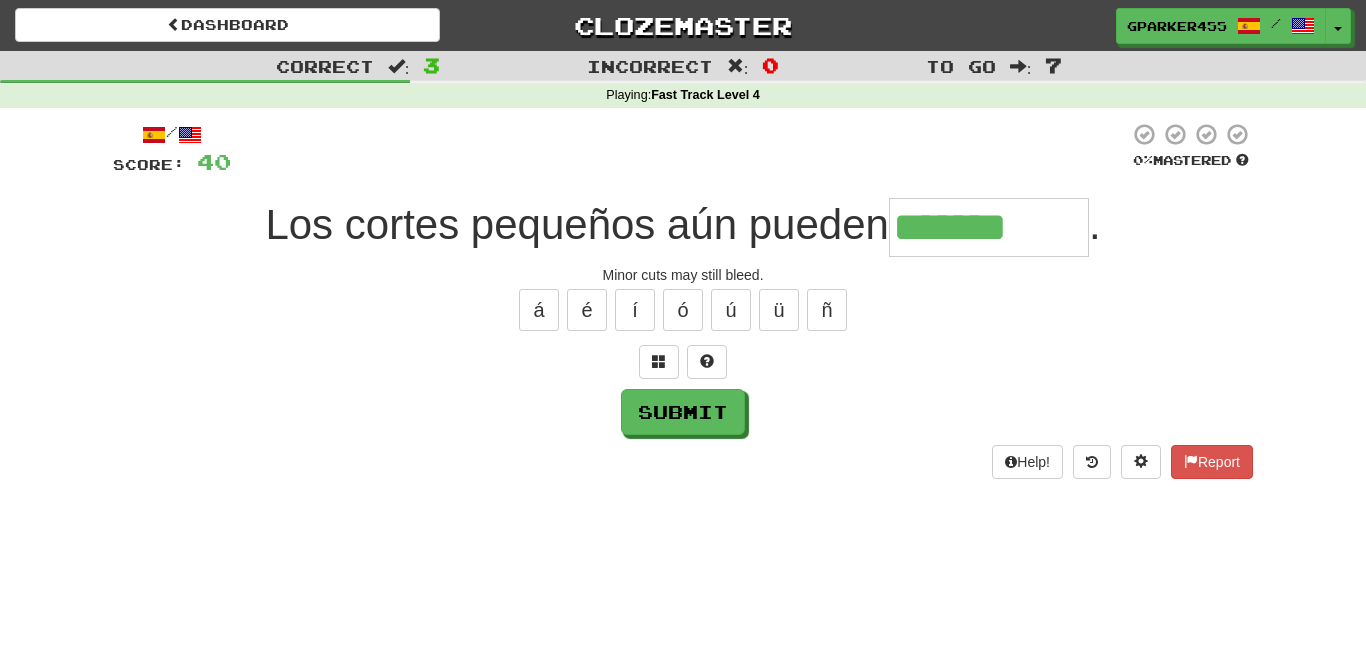 type on "*******" 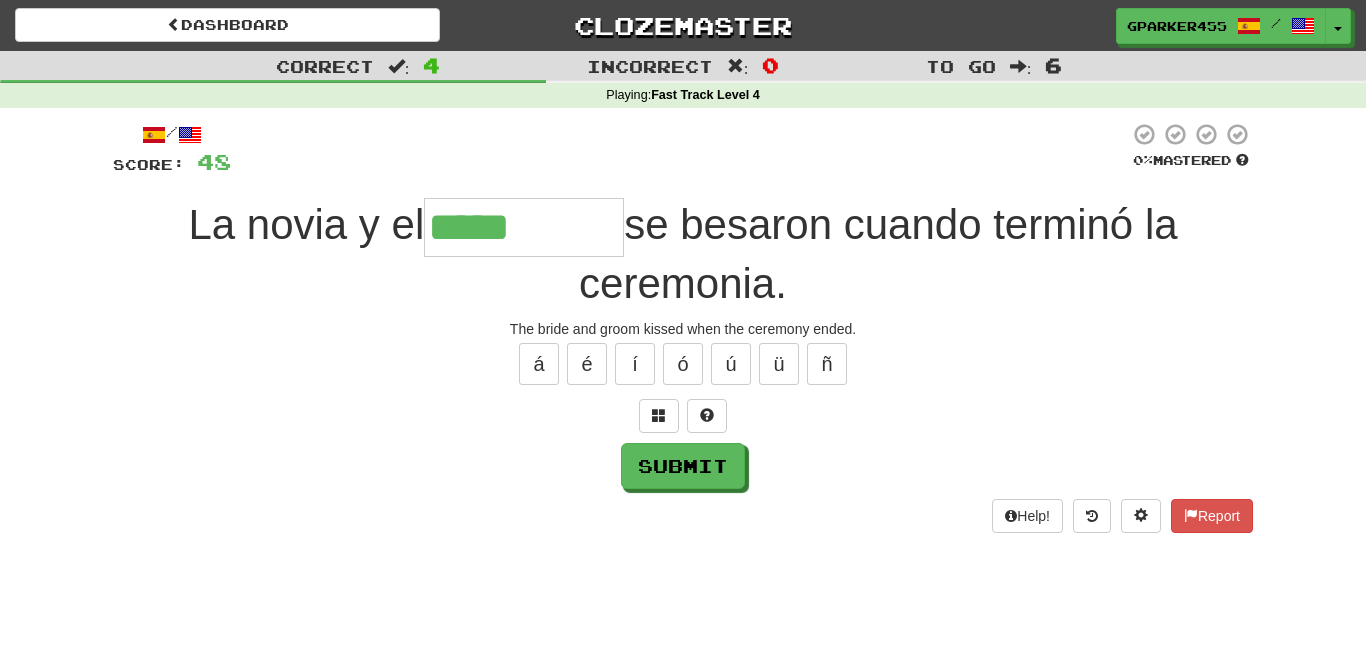type on "*****" 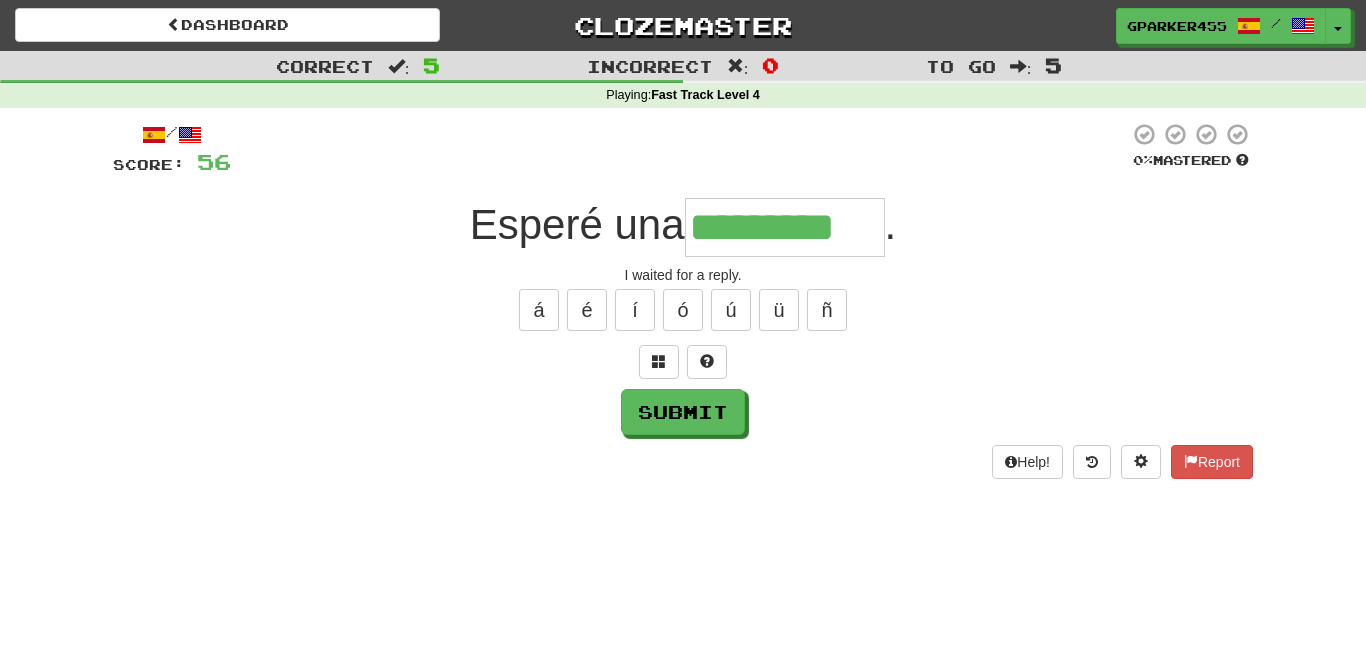 type on "*********" 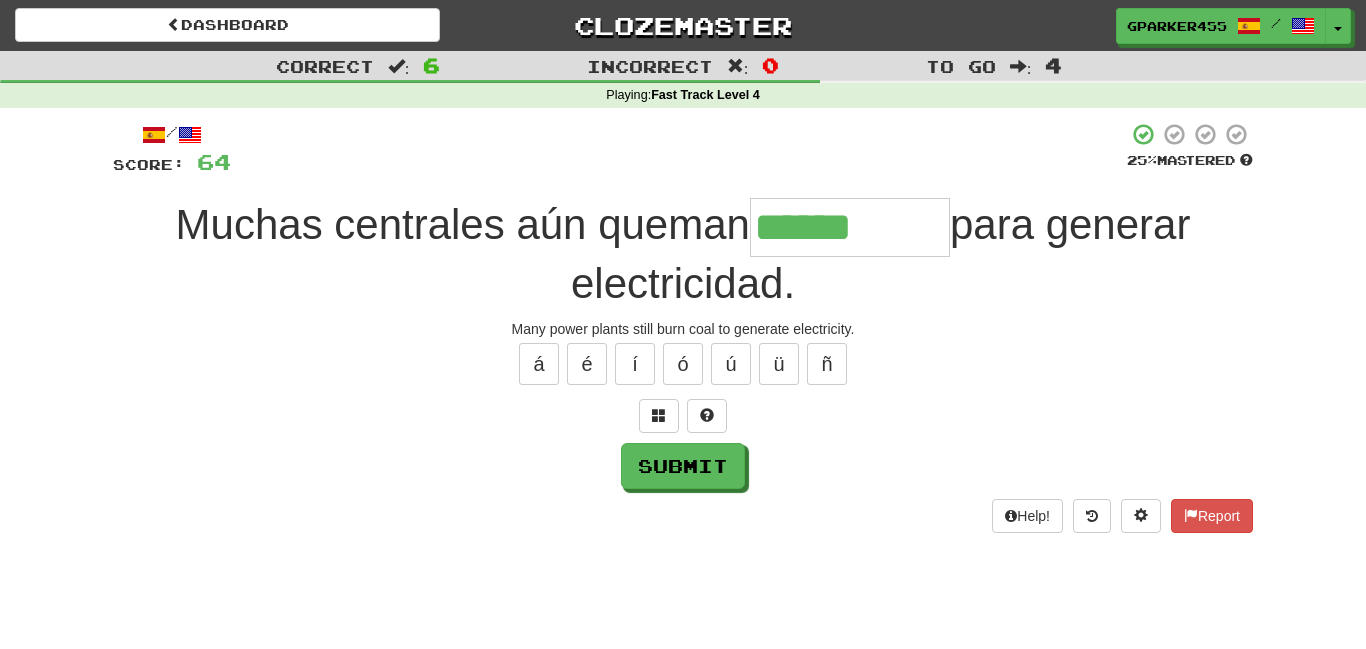type on "******" 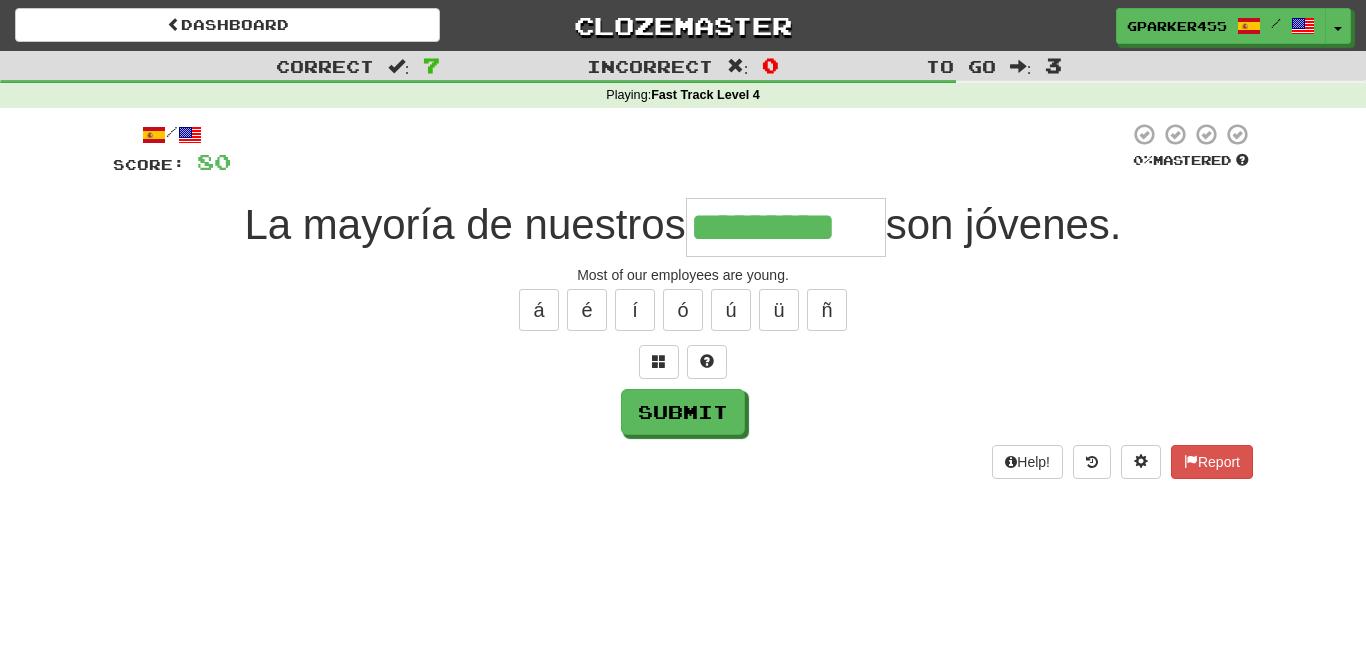 scroll, scrollTop: 0, scrollLeft: 11, axis: horizontal 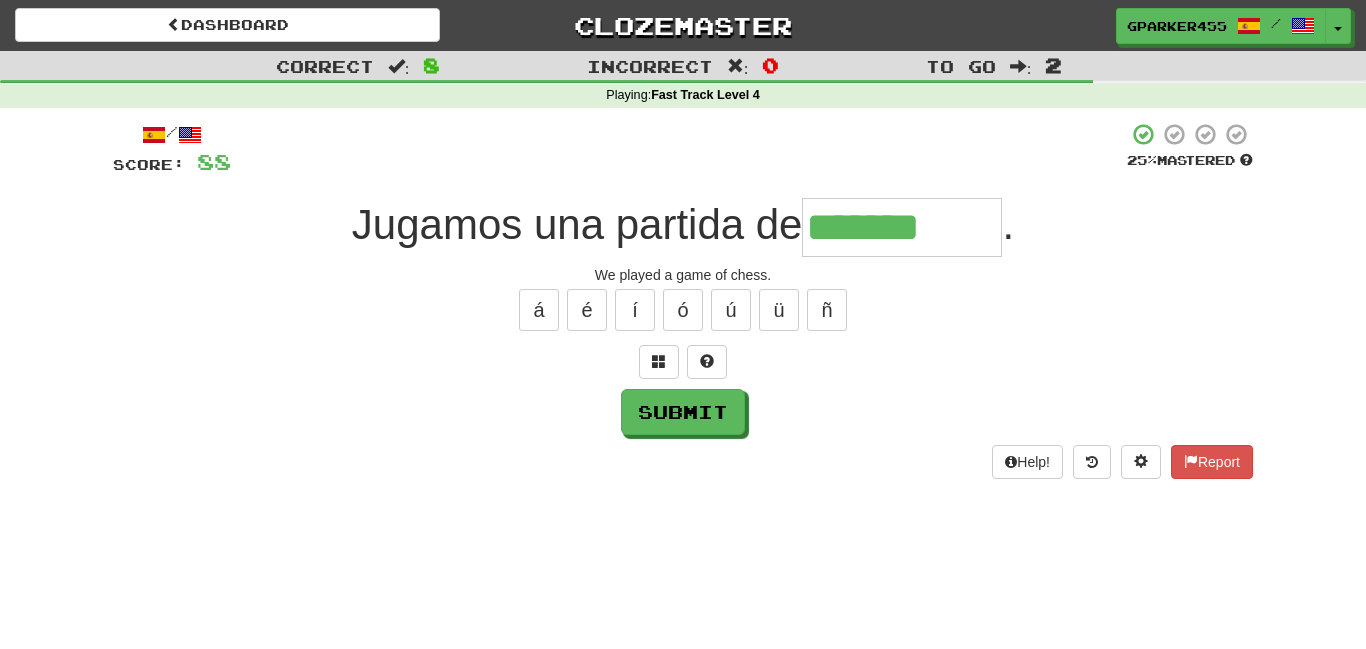 type on "*******" 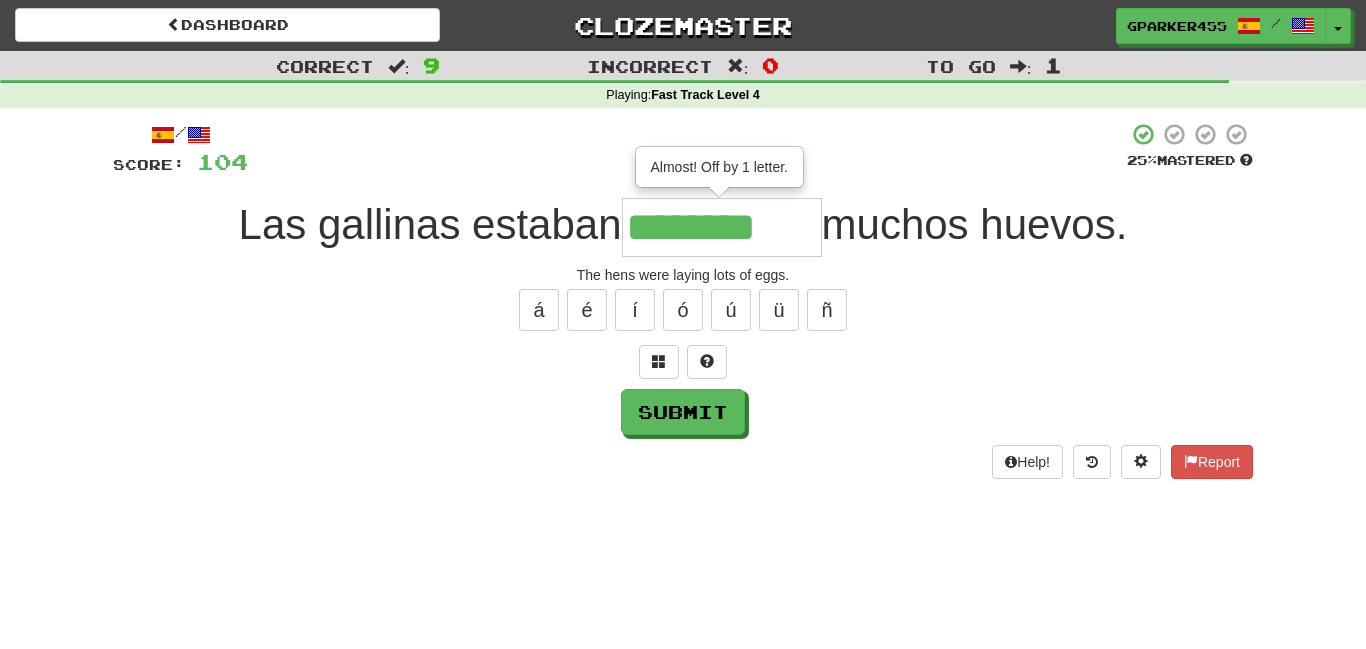 type on "********" 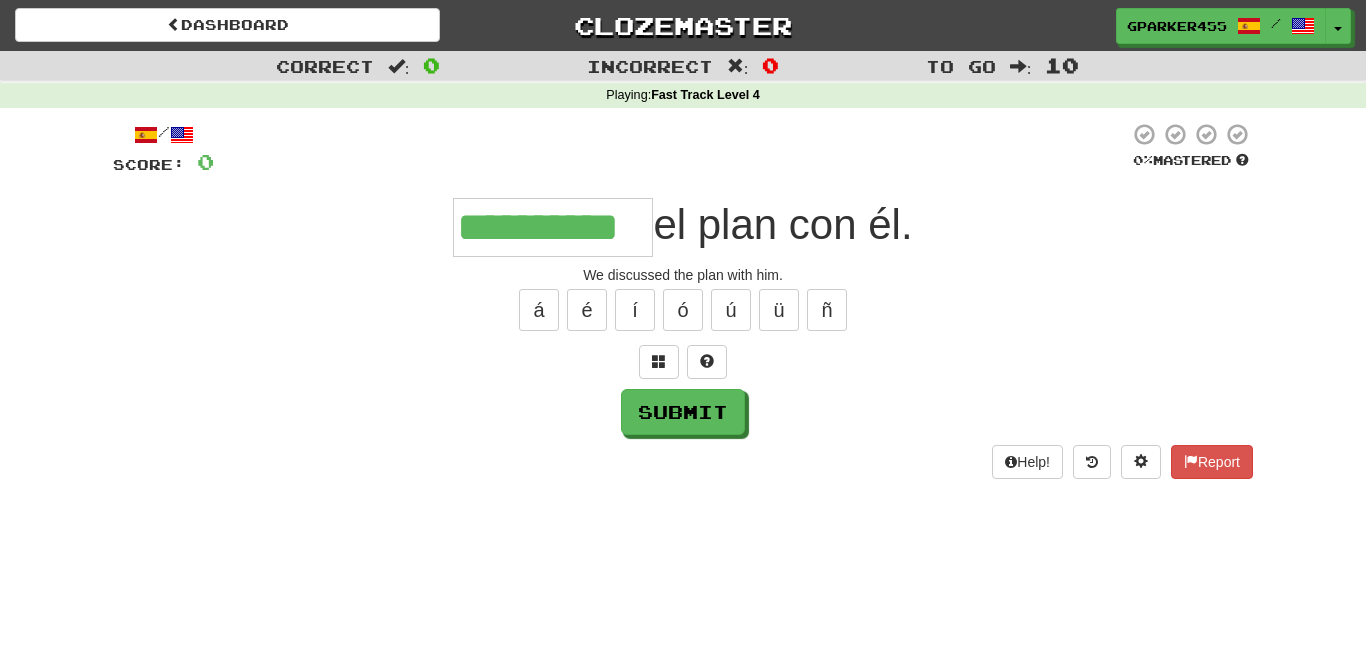 scroll, scrollTop: 0, scrollLeft: 12, axis: horizontal 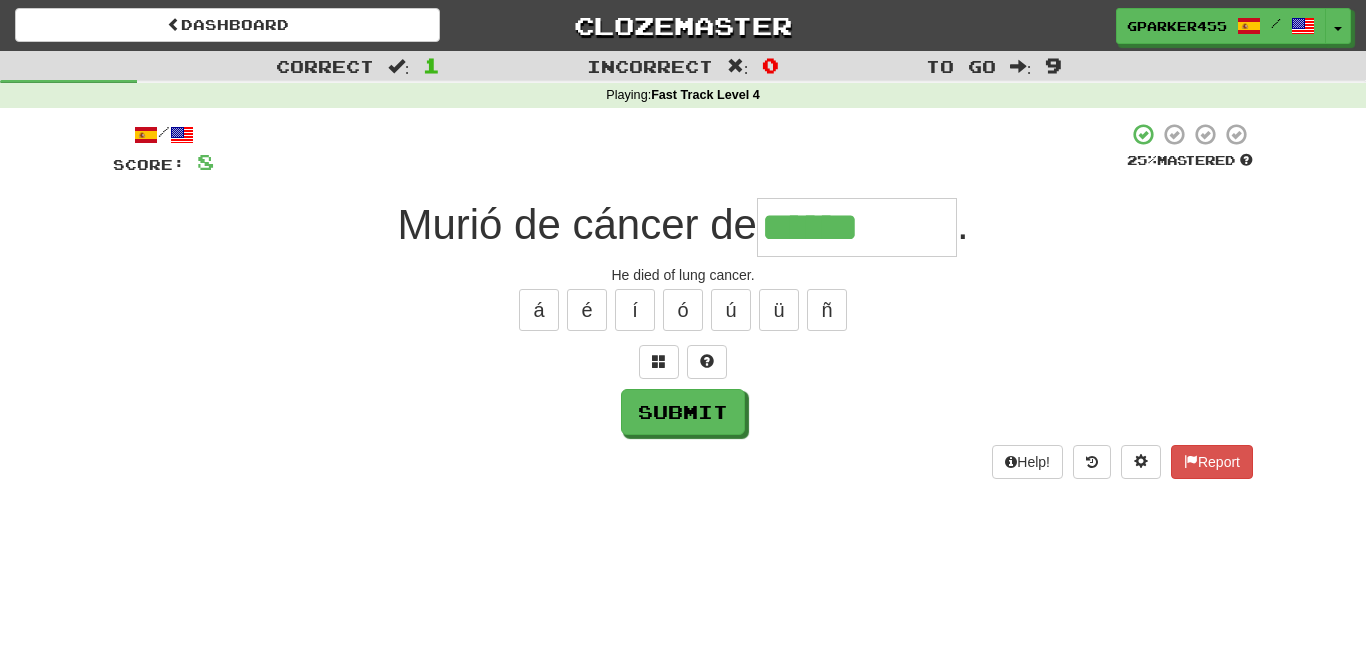 type on "******" 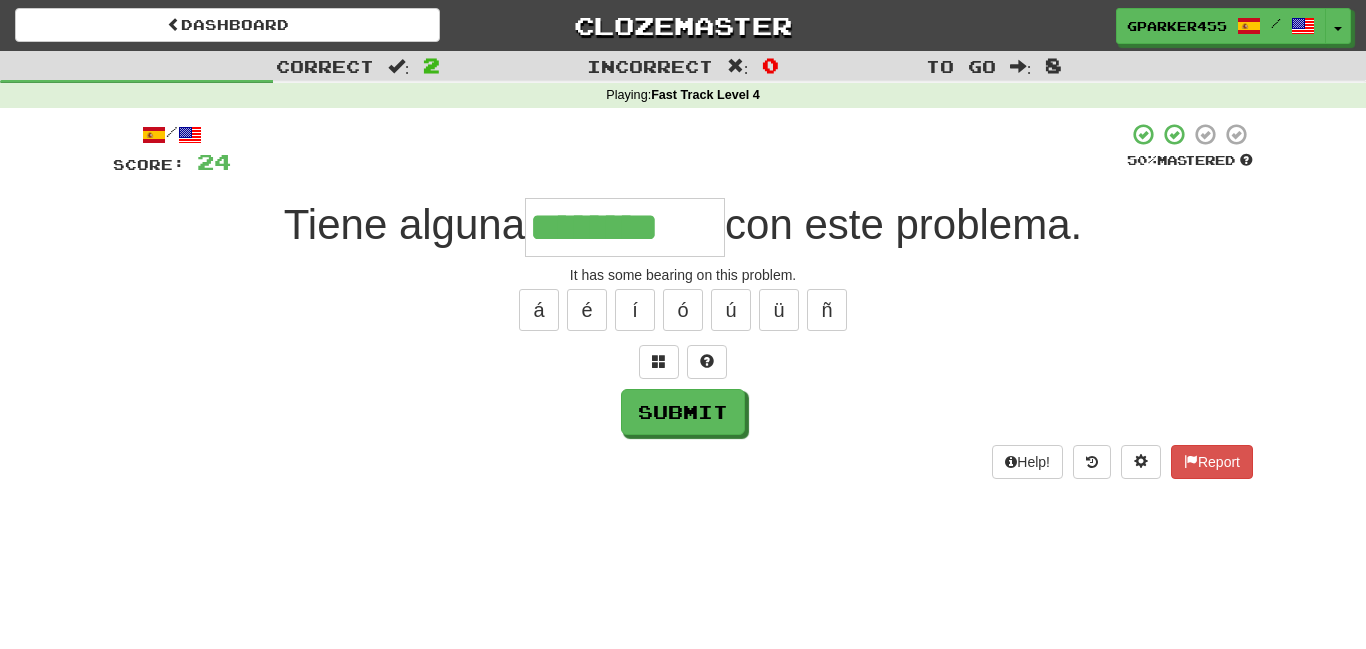 type on "********" 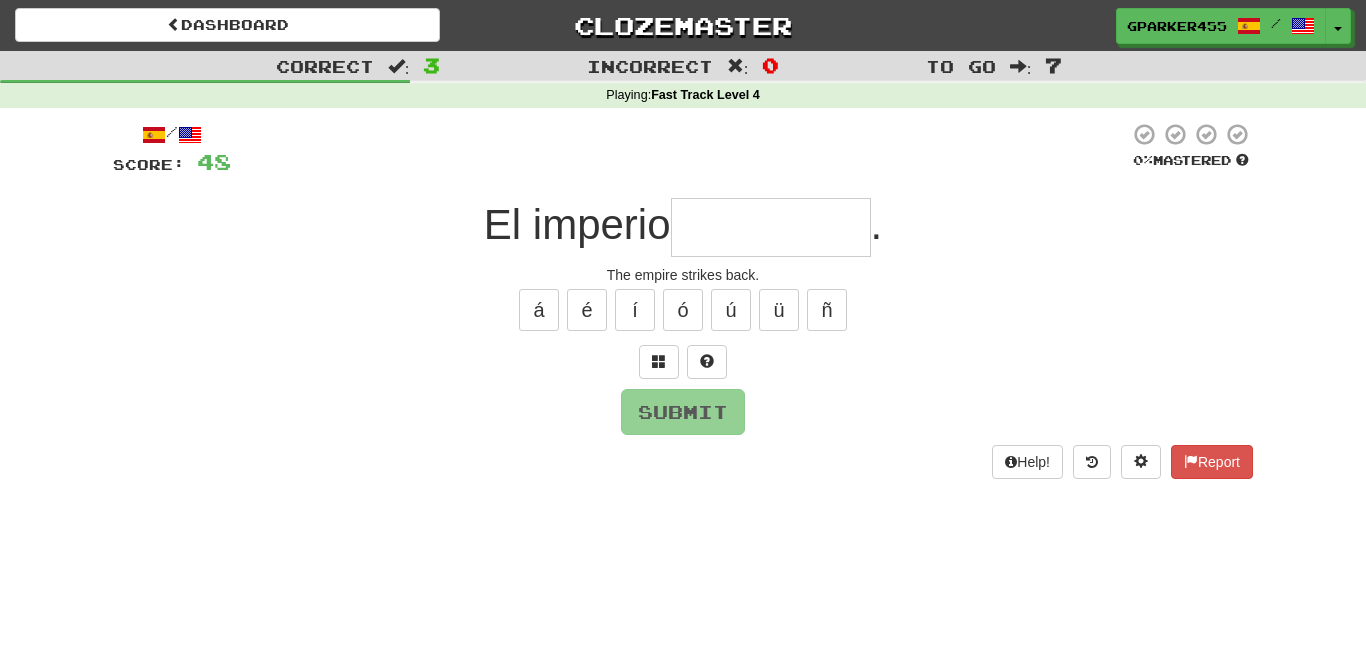 type on "*" 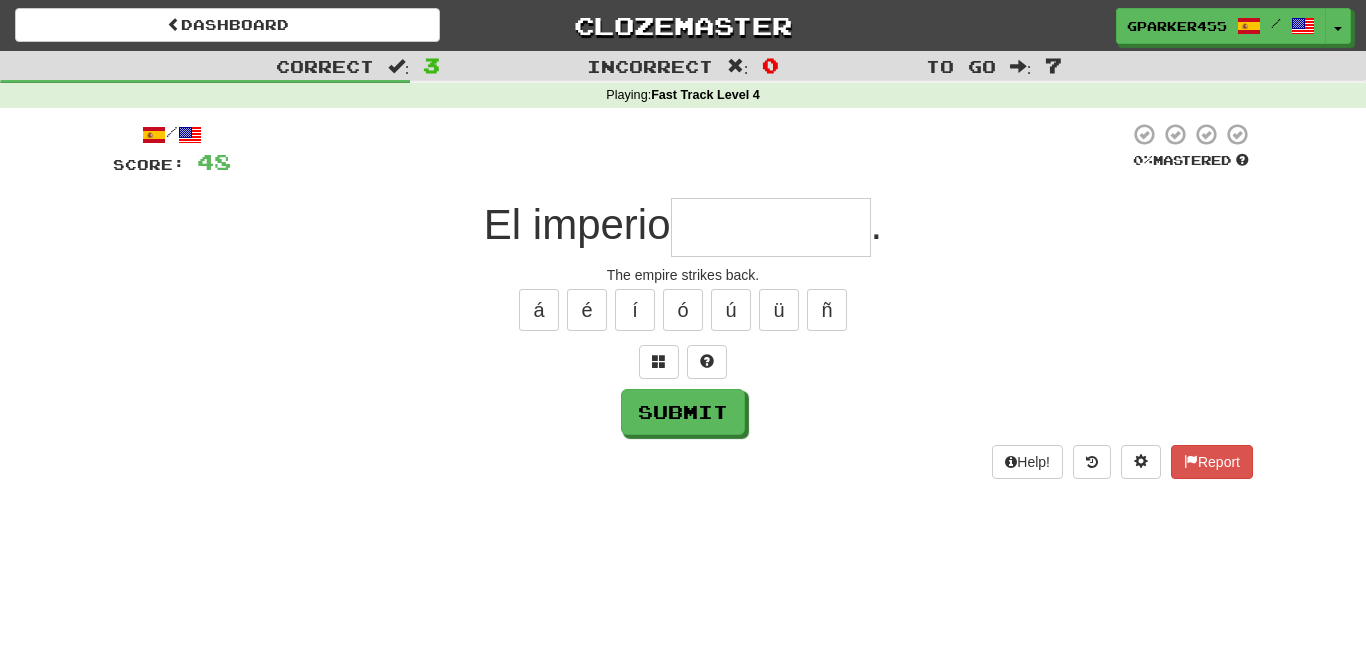 type on "*" 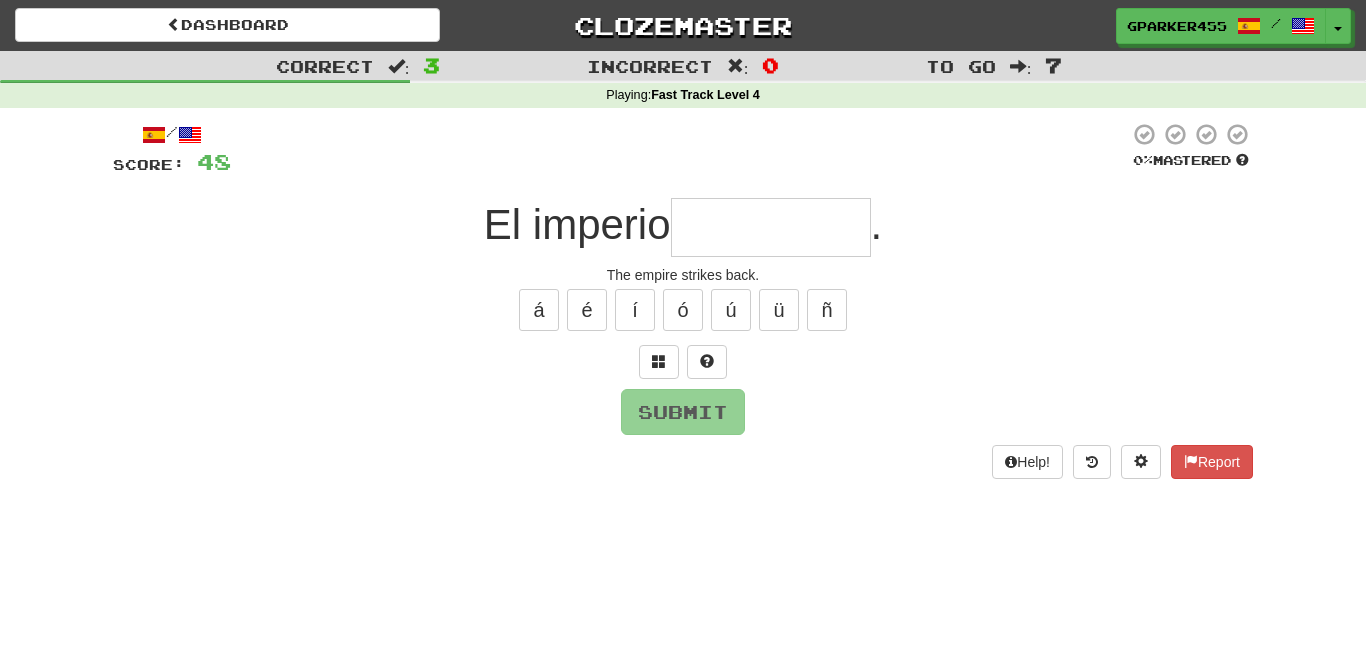 type on "*" 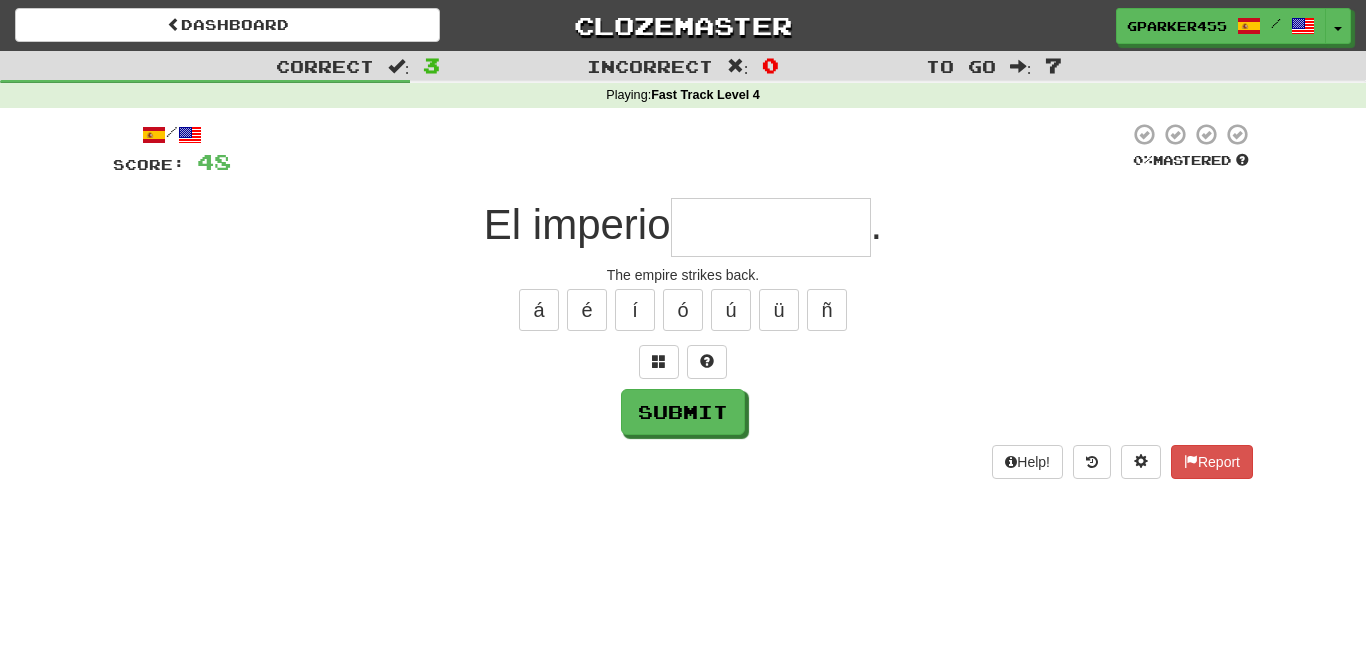 type on "*" 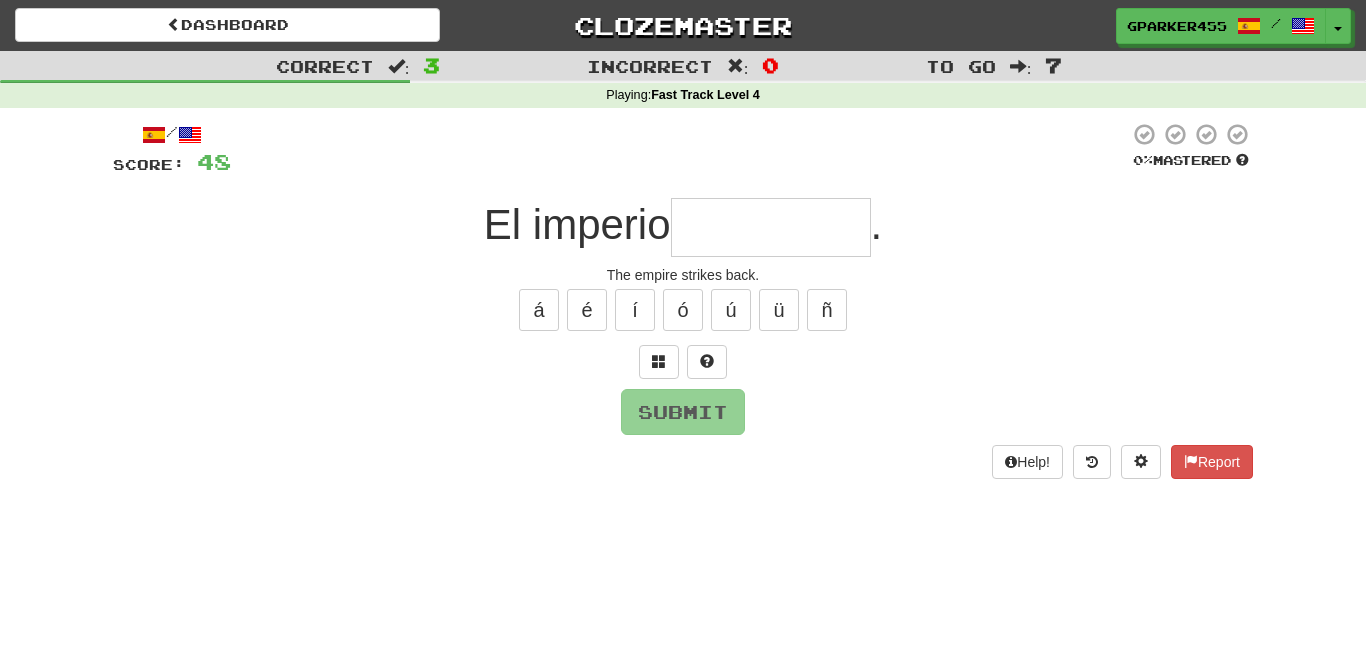type on "*" 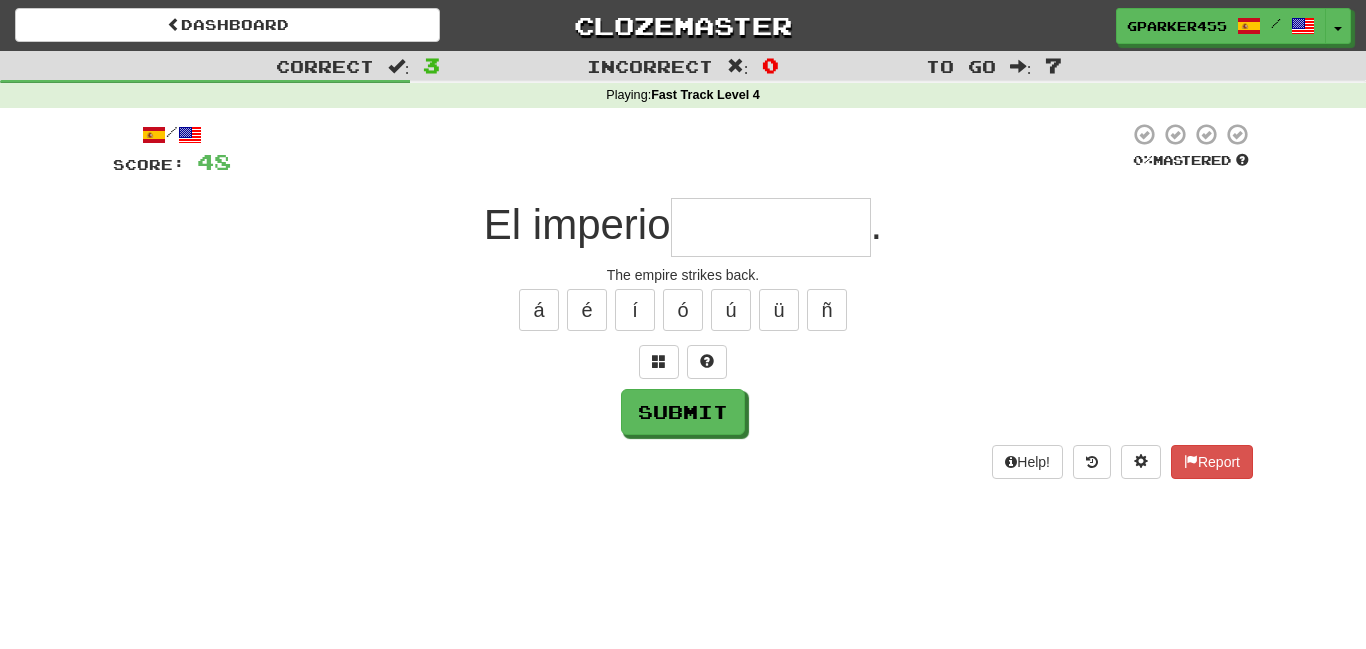 type on "*" 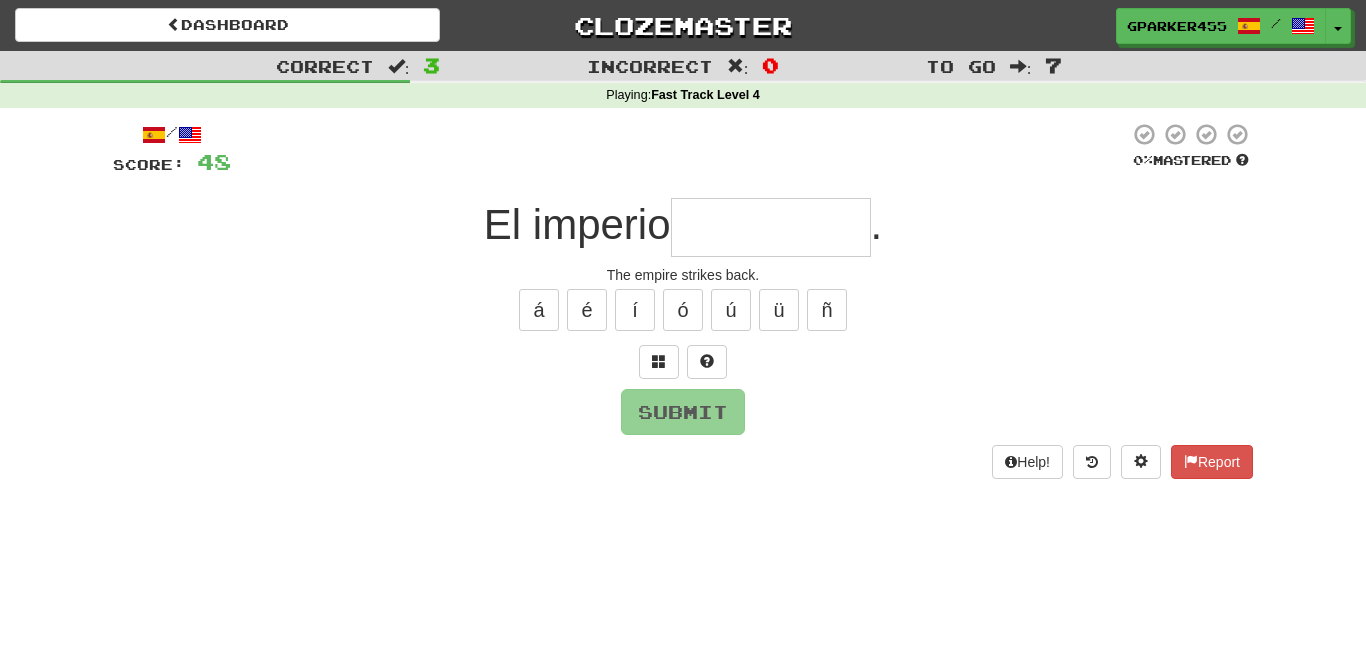 type on "*" 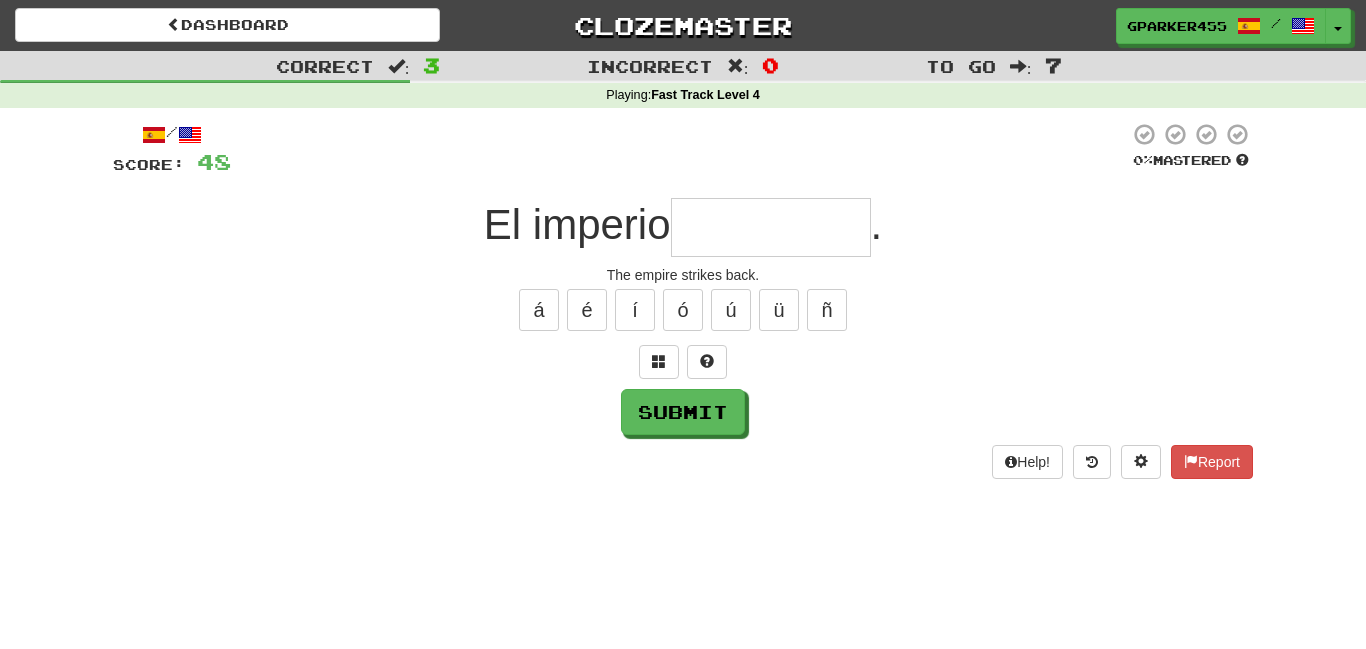 type on "*" 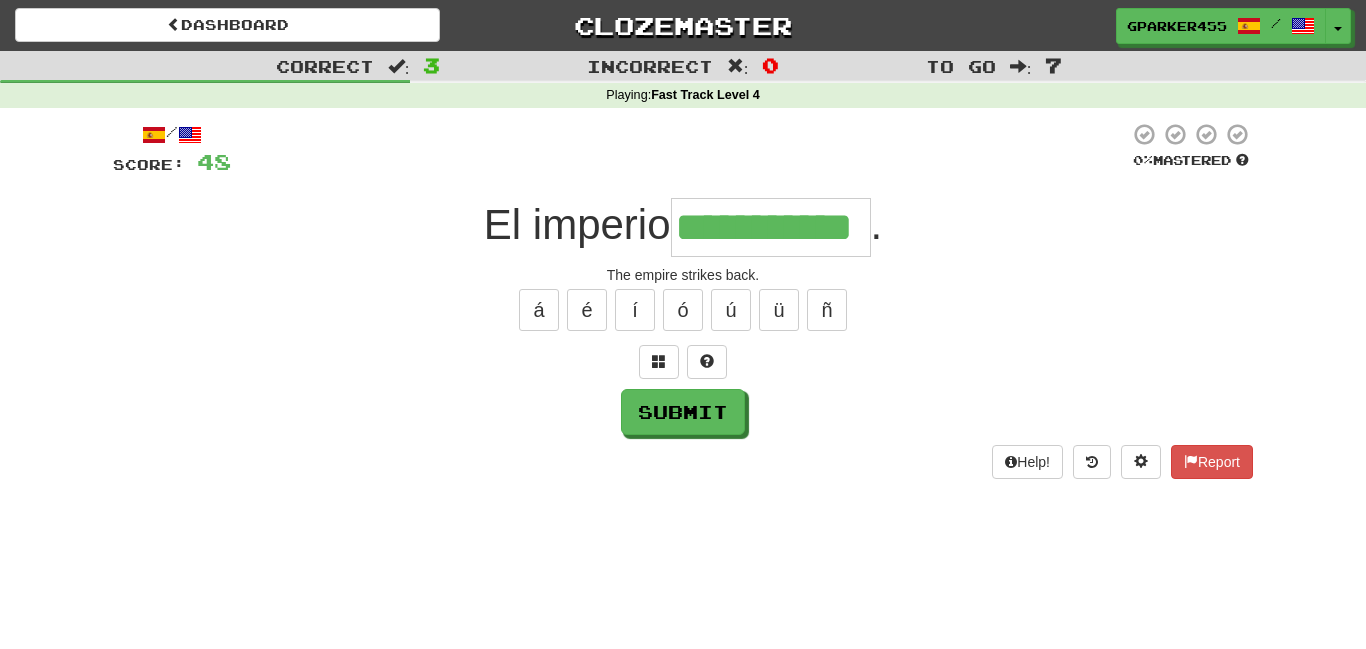 scroll, scrollTop: 0, scrollLeft: 26, axis: horizontal 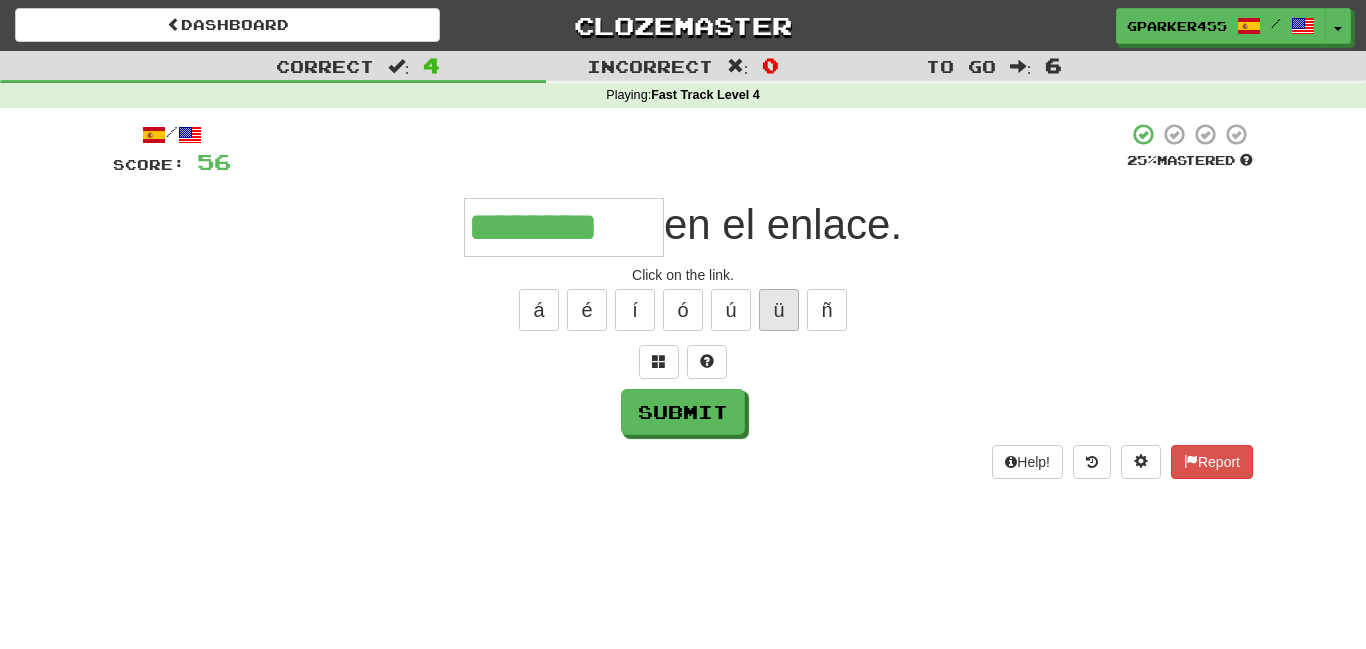 type on "********" 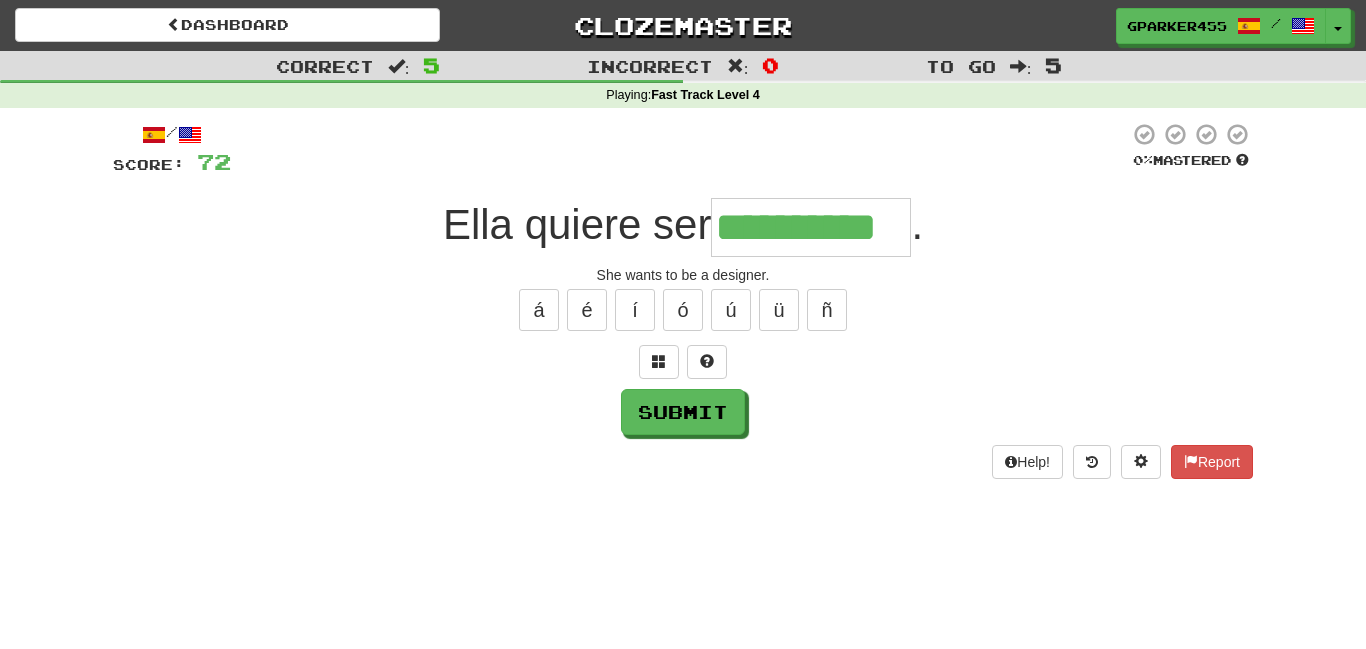 scroll, scrollTop: 0, scrollLeft: 13, axis: horizontal 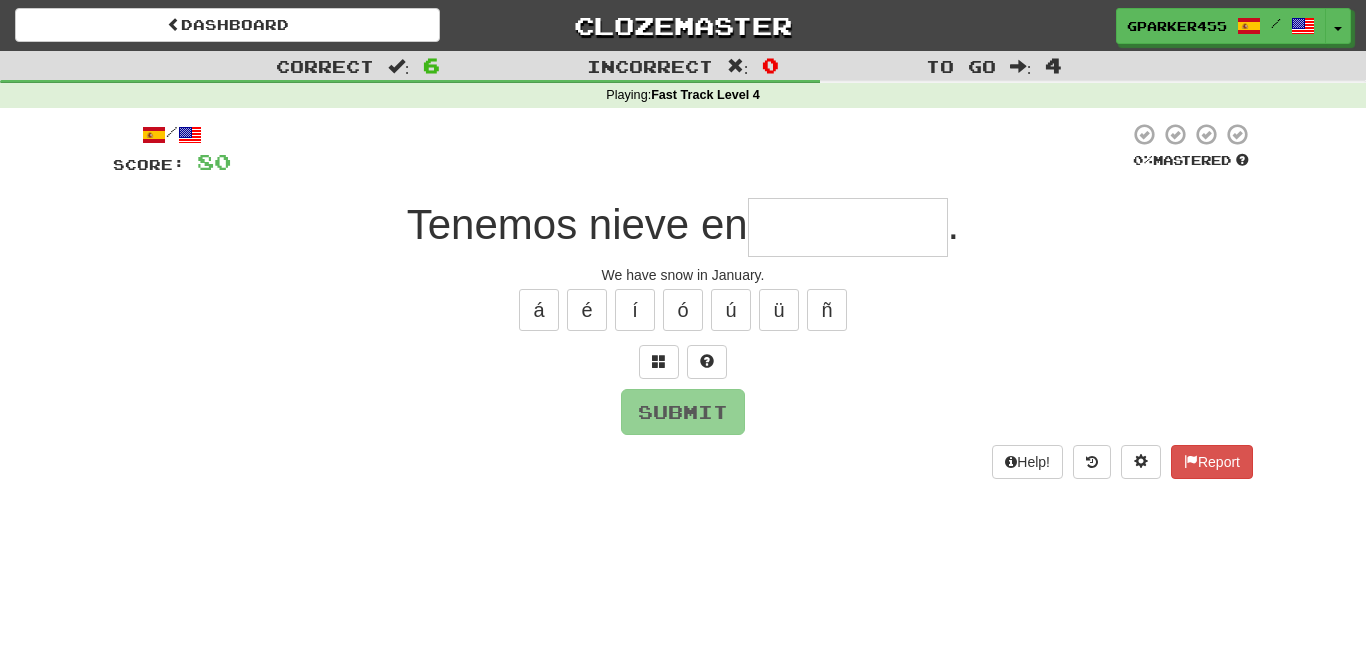 type on "*" 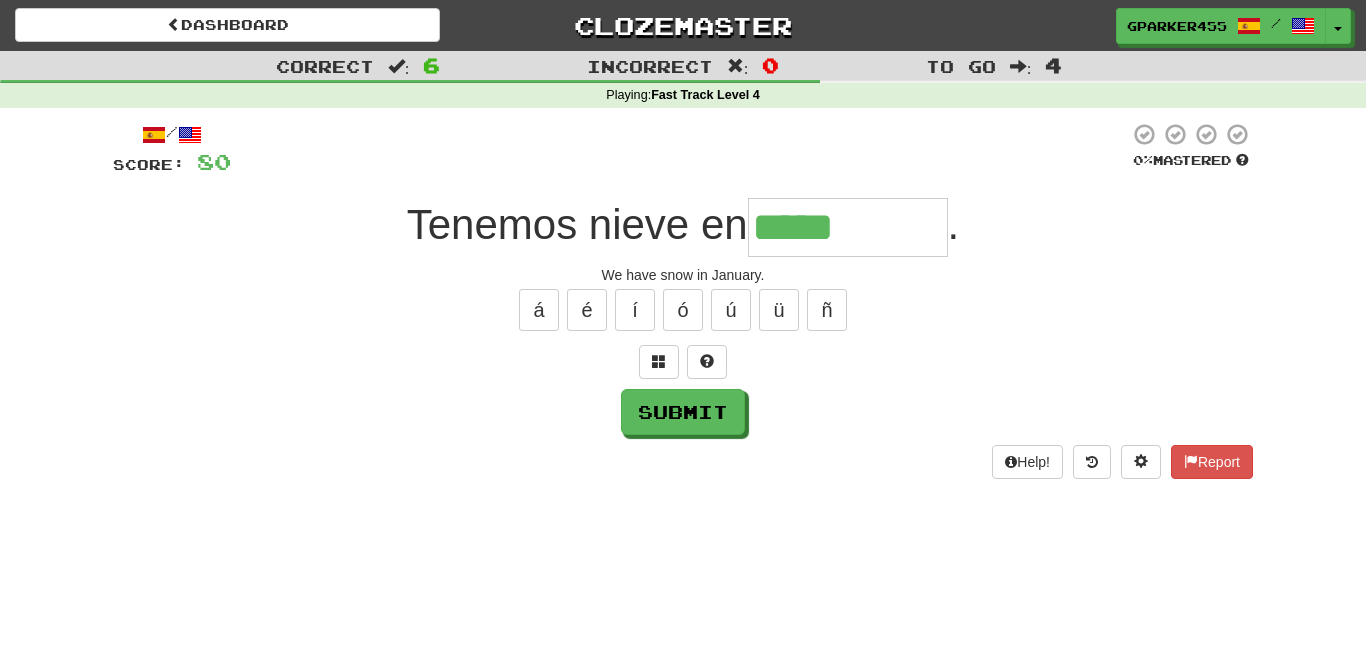 type on "*****" 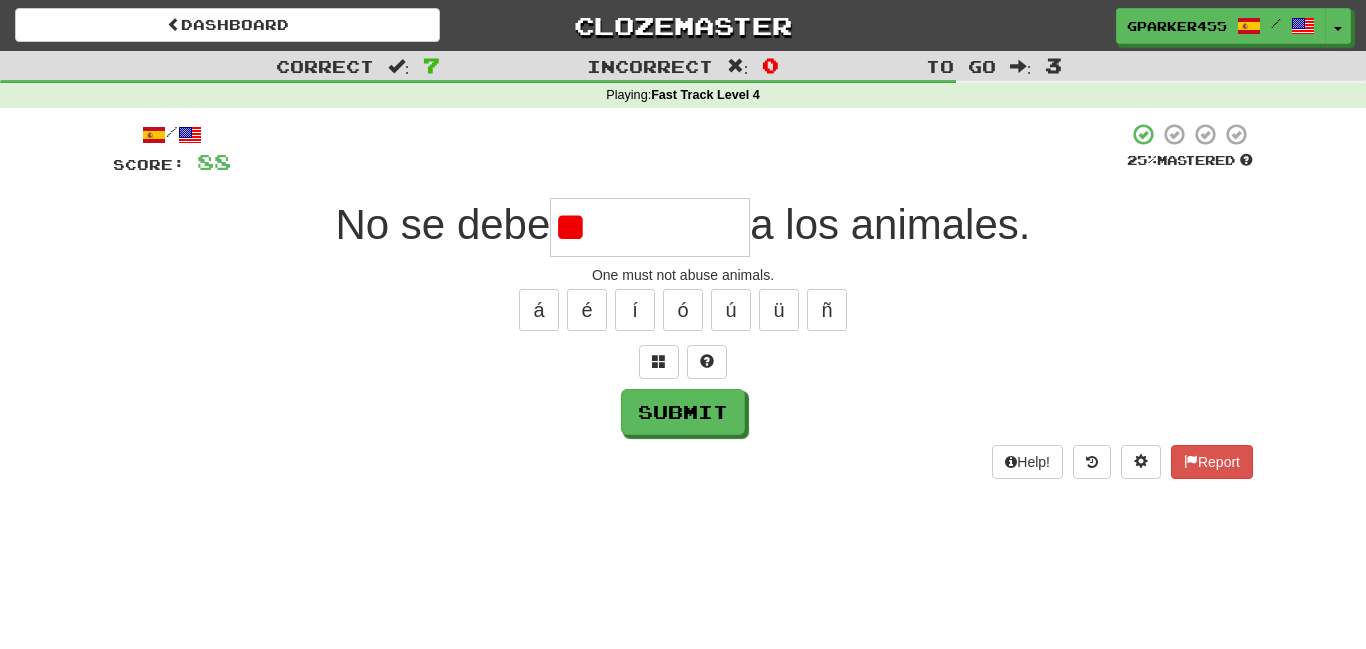 type on "*" 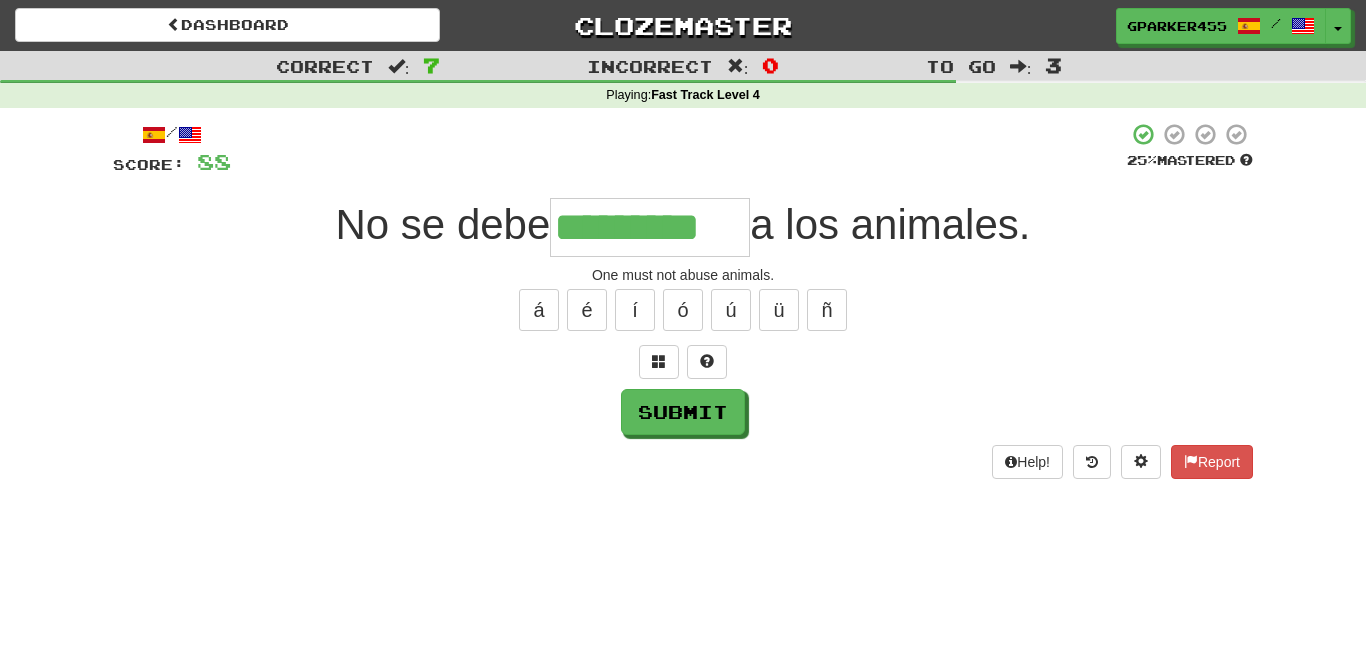 type on "*********" 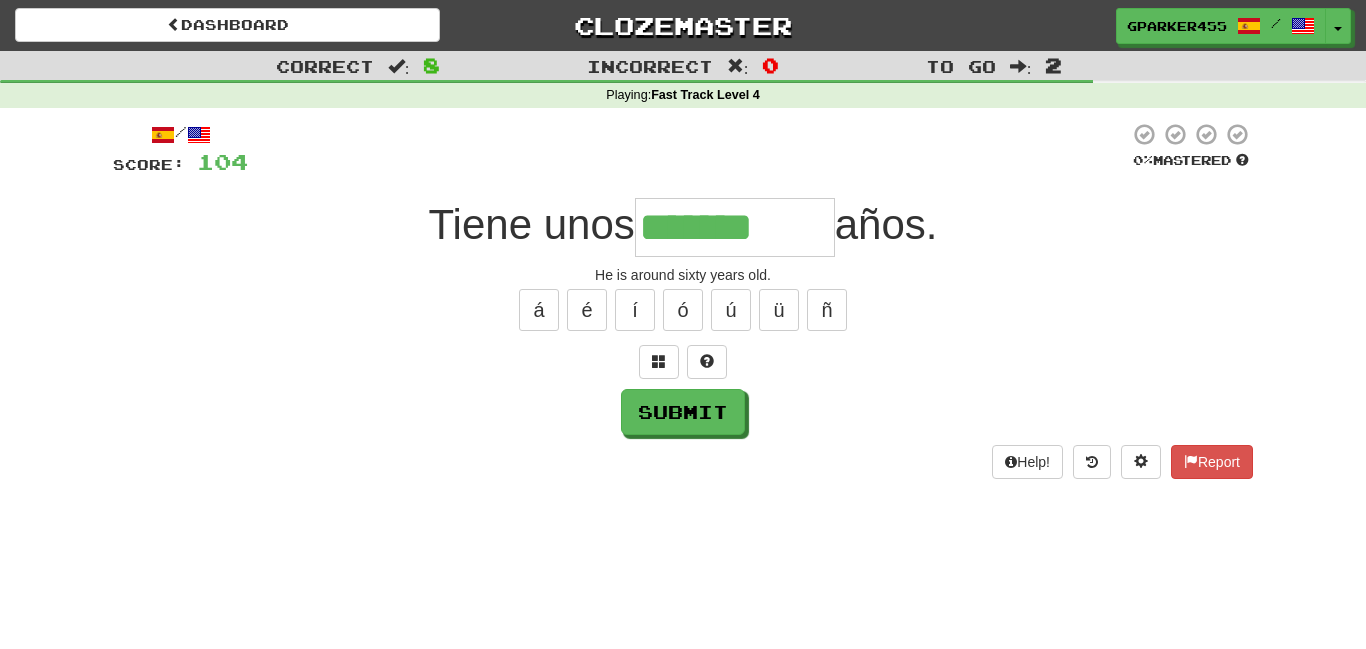 type on "*******" 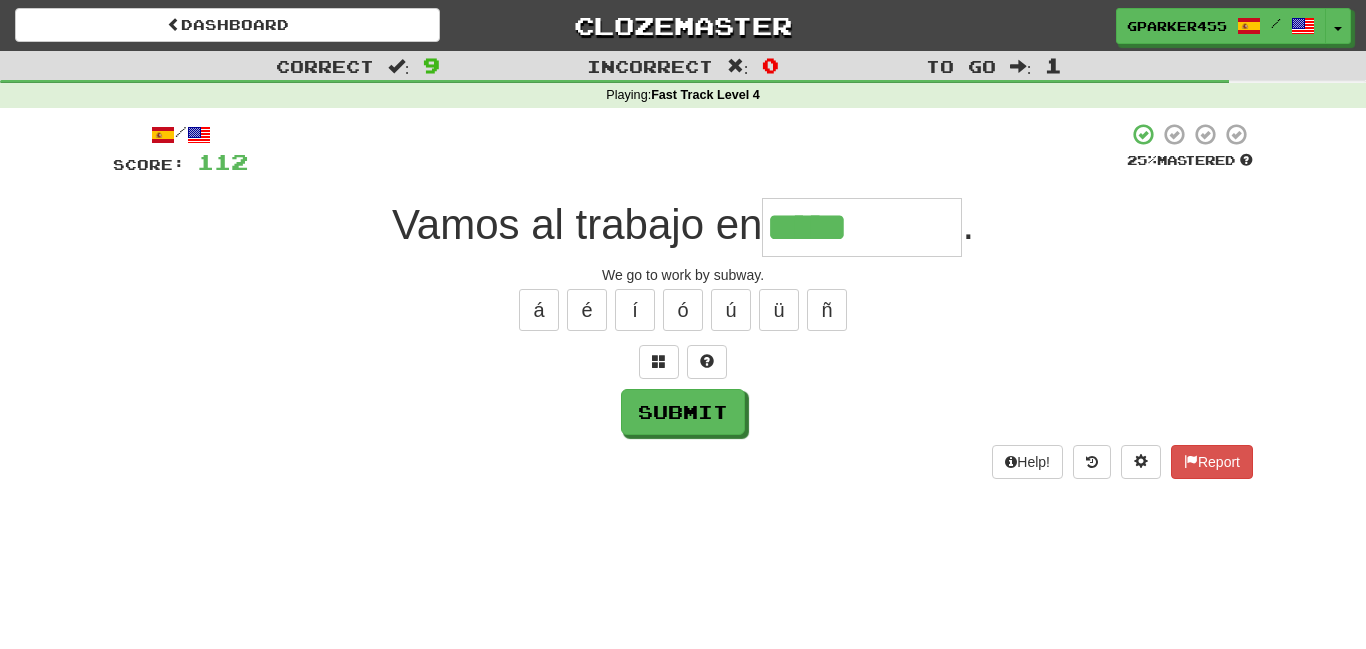 type on "*****" 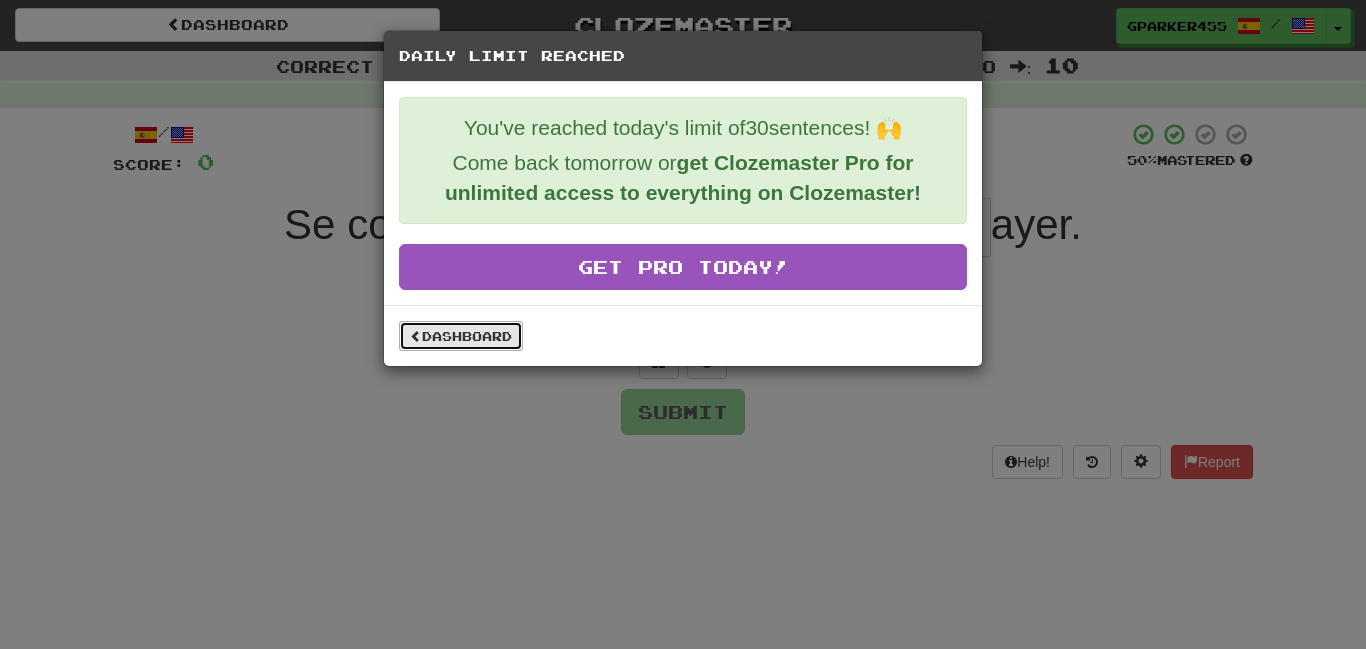click at bounding box center [416, 336] 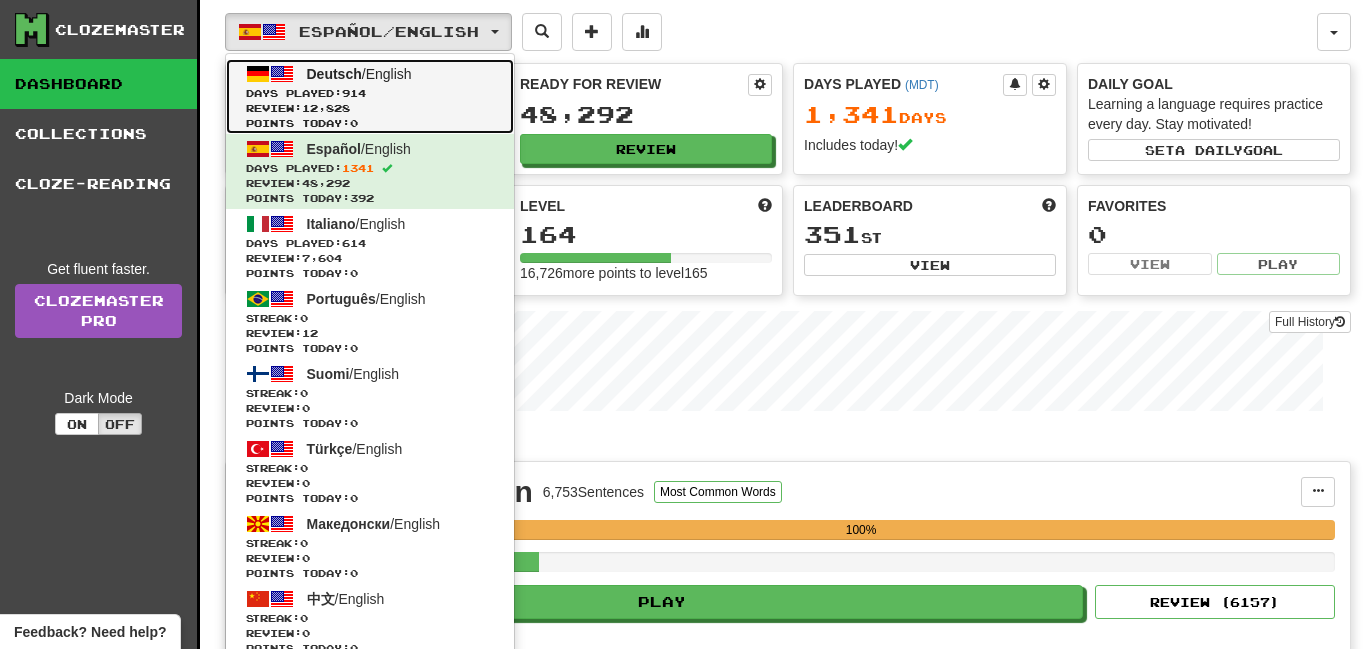 click on "Deutsch  /  English" at bounding box center [359, 74] 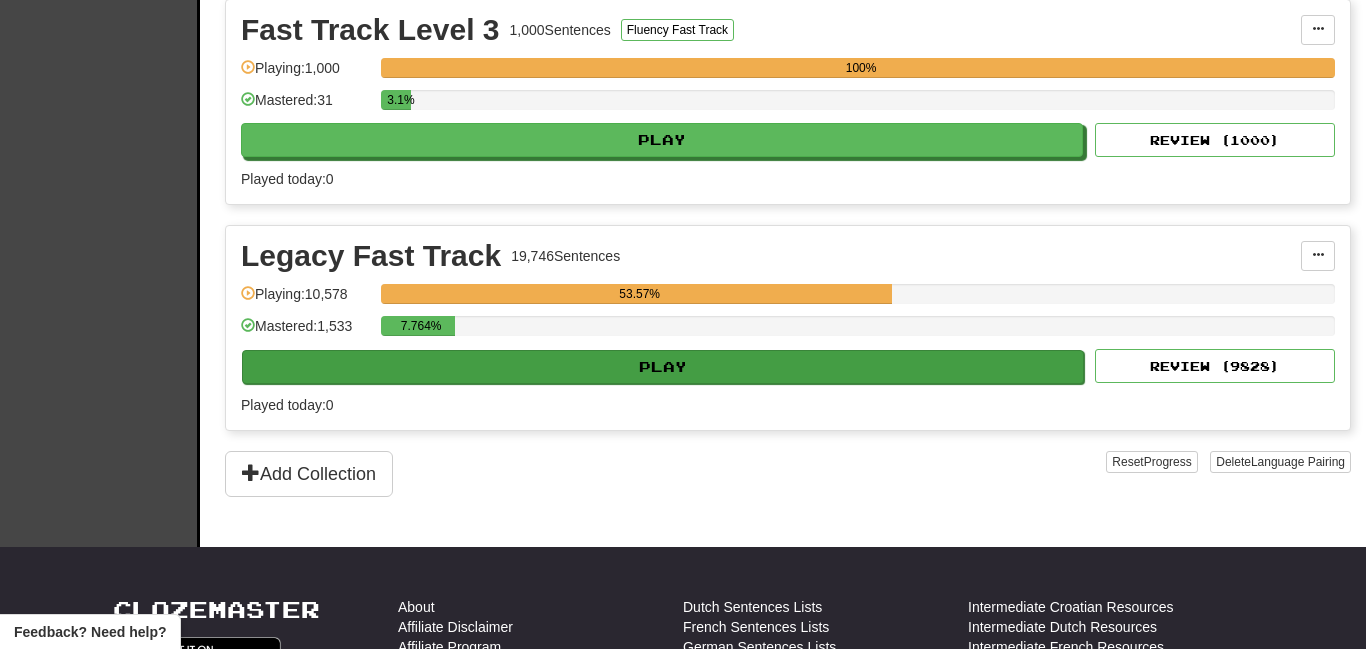 scroll, scrollTop: 914, scrollLeft: 0, axis: vertical 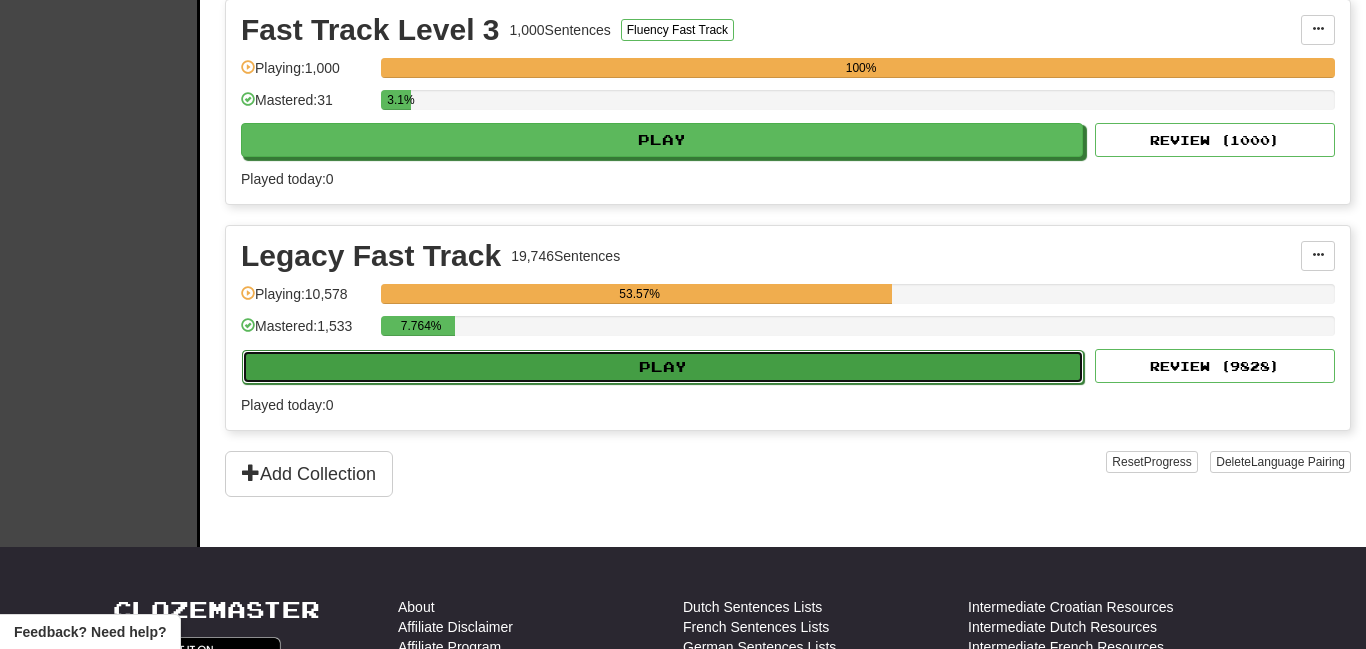 click on "Play" at bounding box center (663, 367) 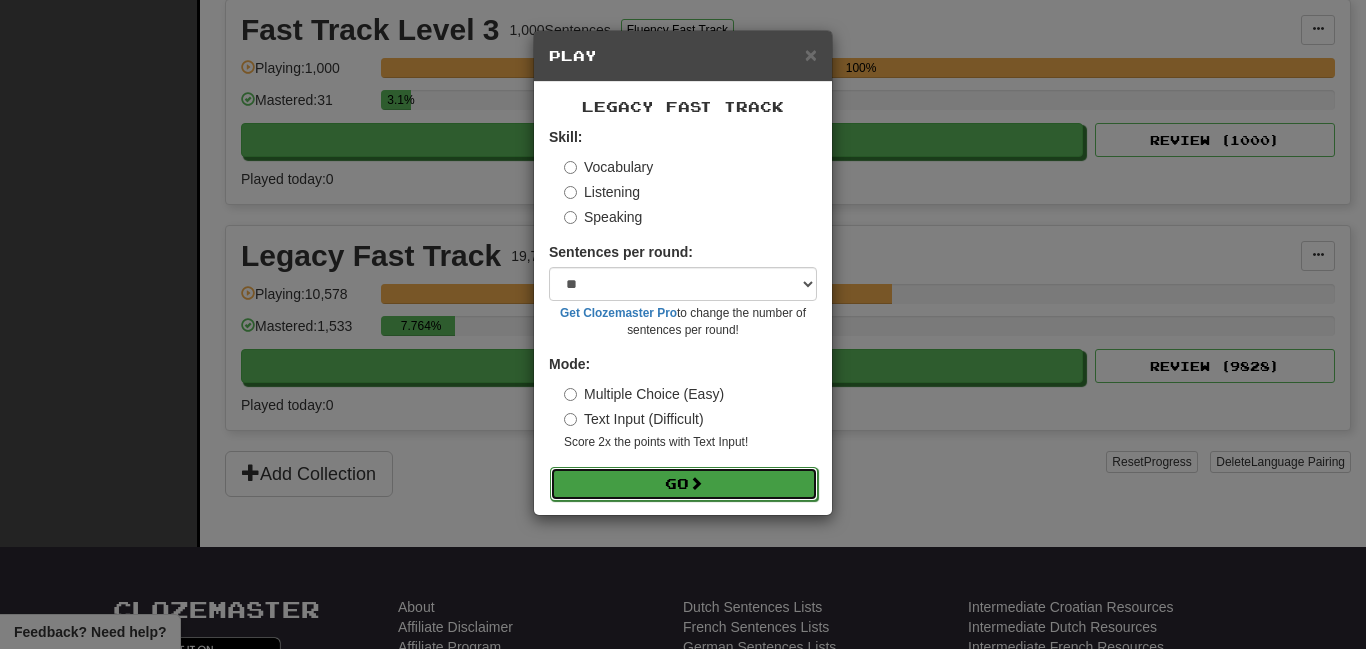 click on "Go" at bounding box center (684, 484) 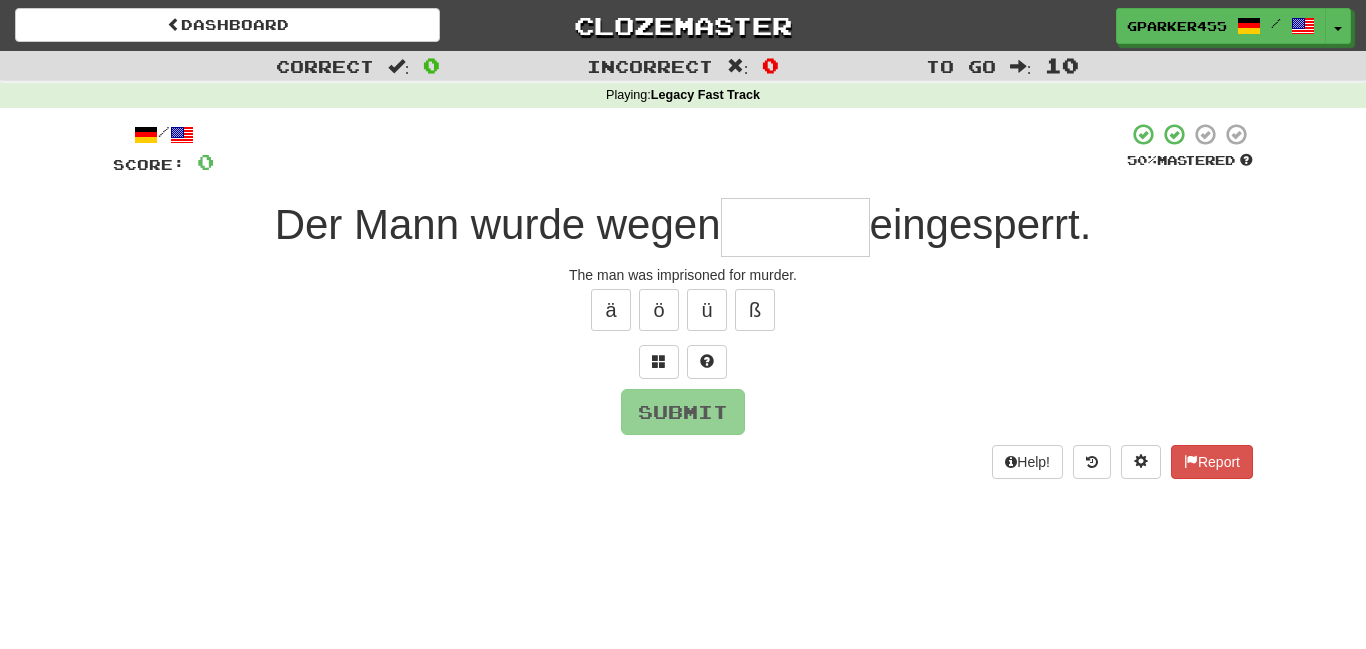 scroll, scrollTop: 0, scrollLeft: 0, axis: both 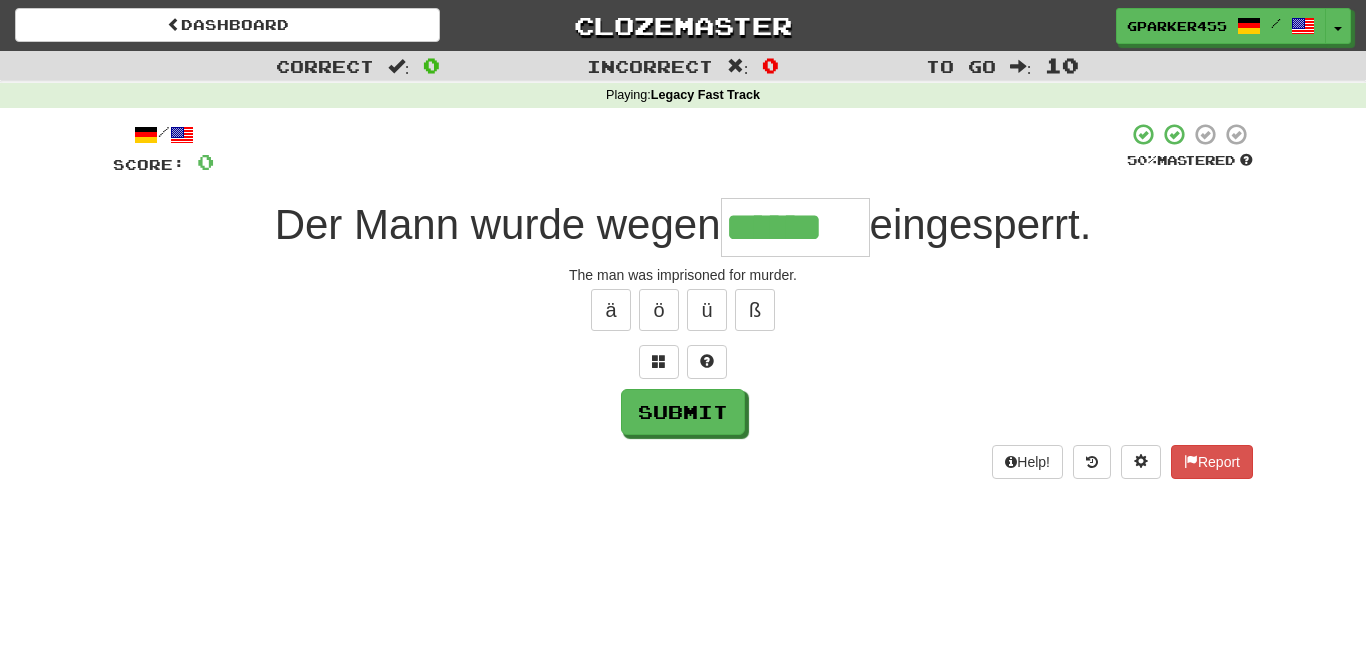 type on "******" 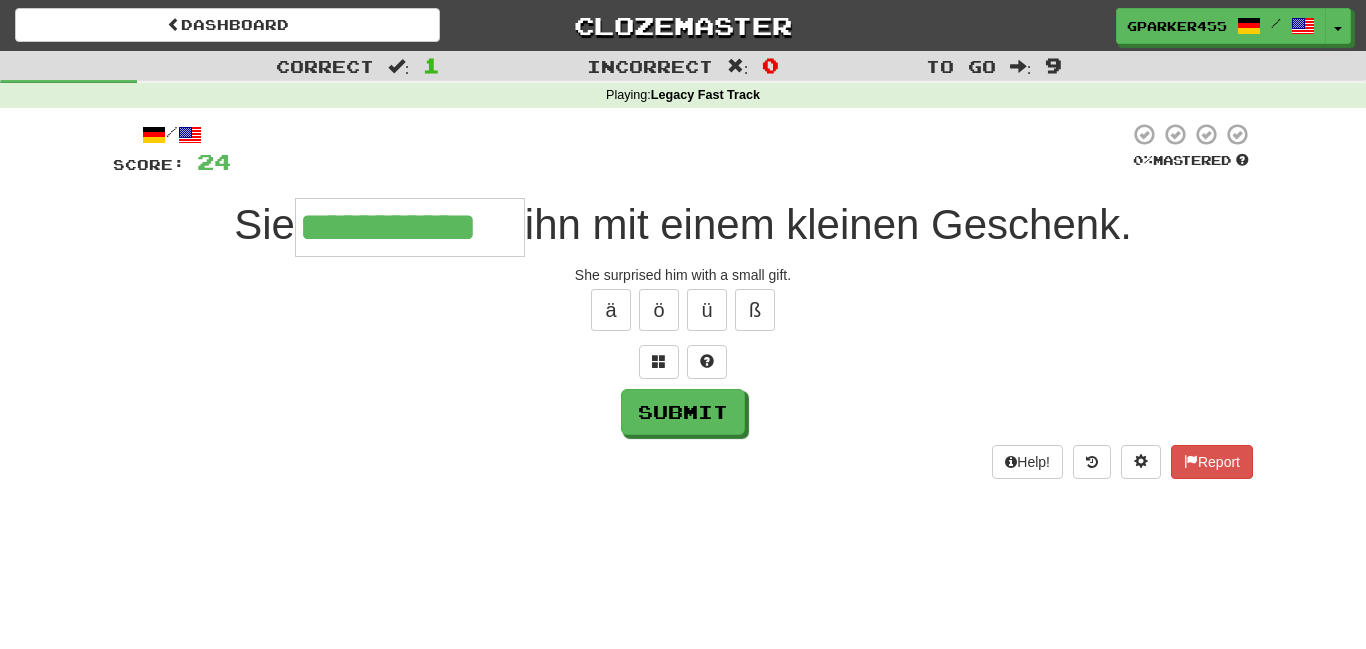 type on "**********" 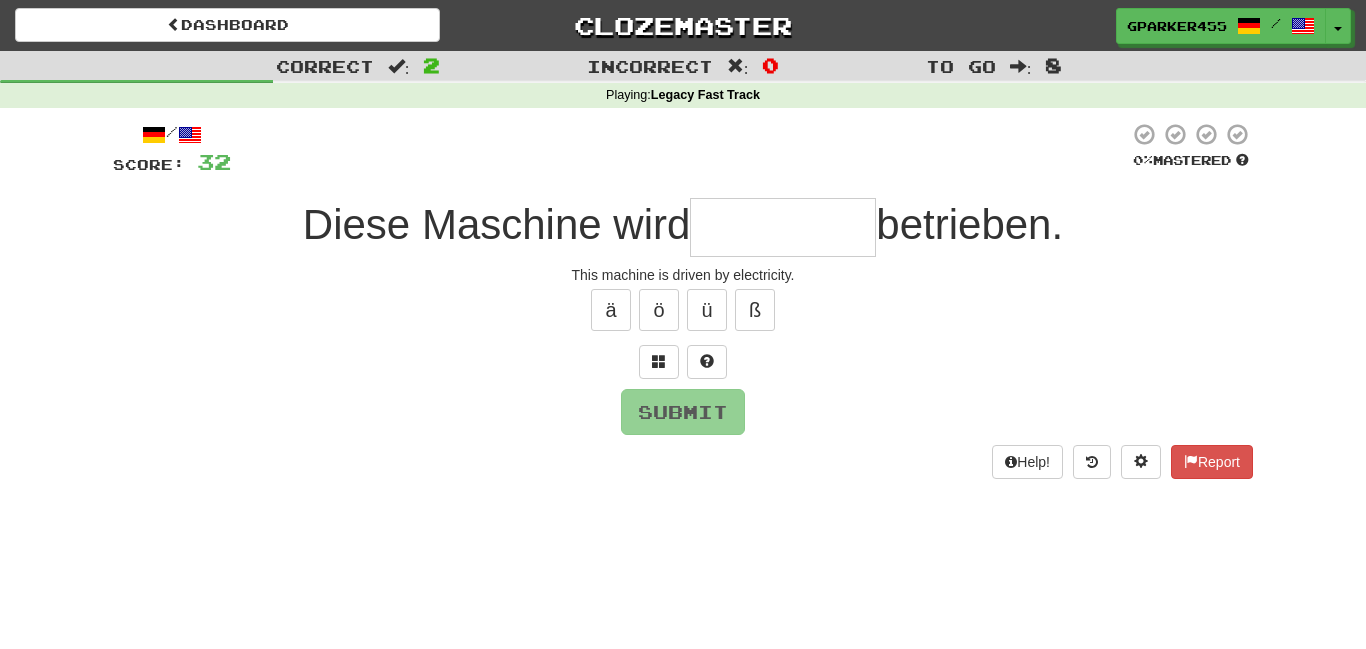 type on "*" 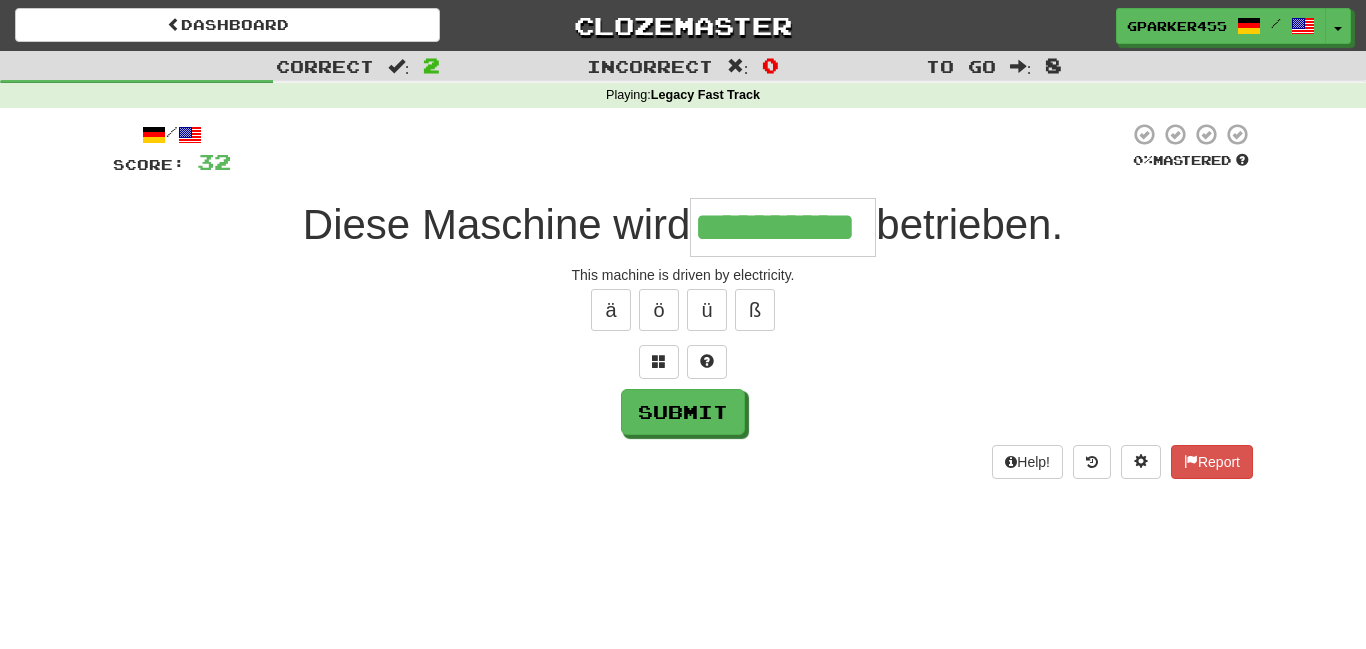 scroll, scrollTop: 0, scrollLeft: 3, axis: horizontal 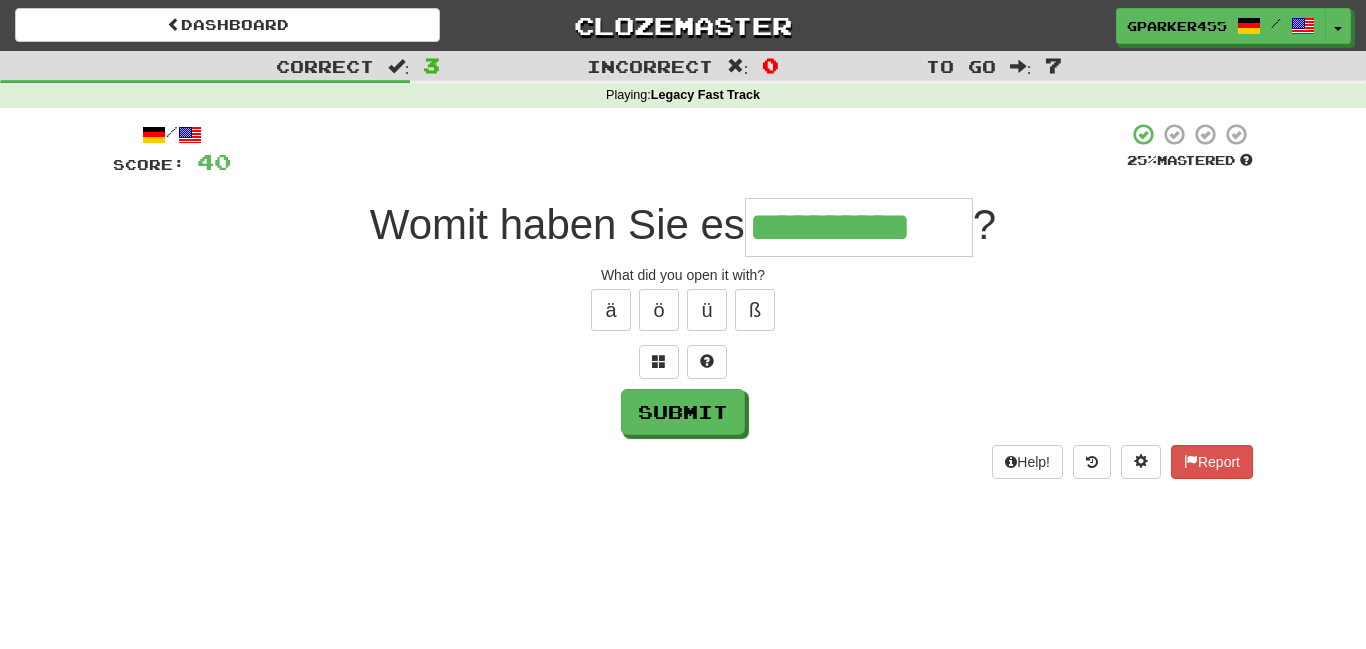 type on "**********" 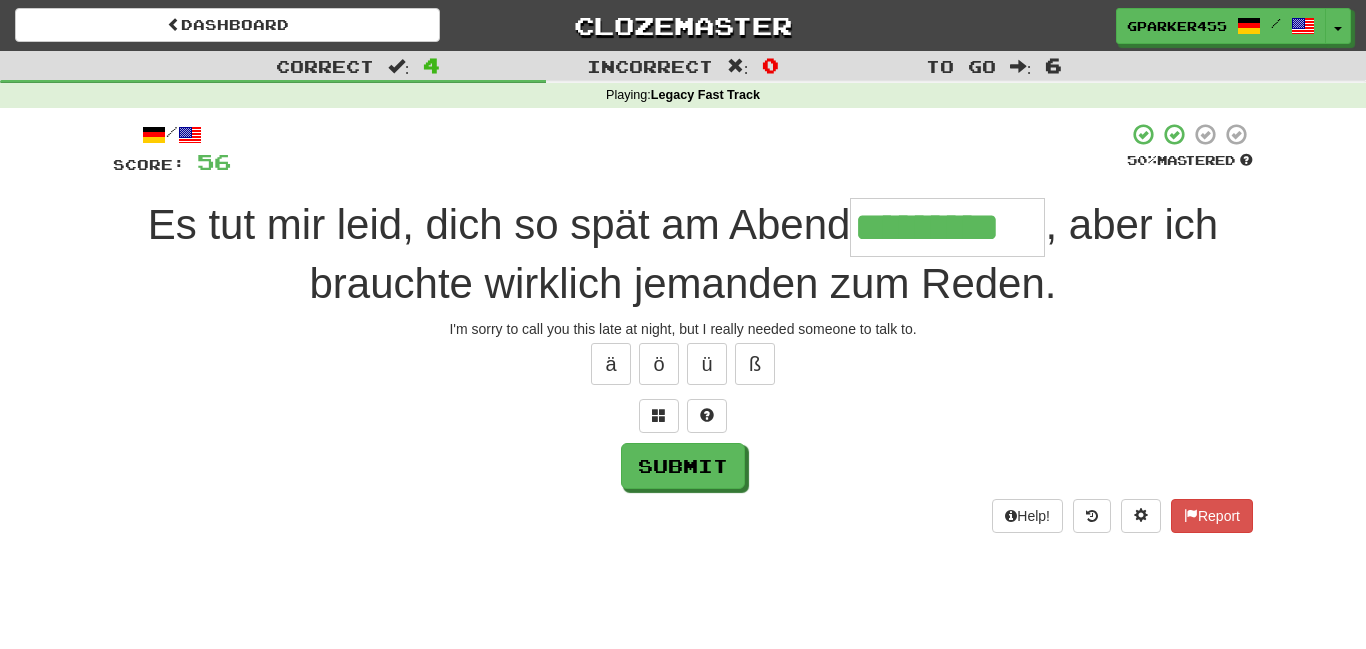type on "*********" 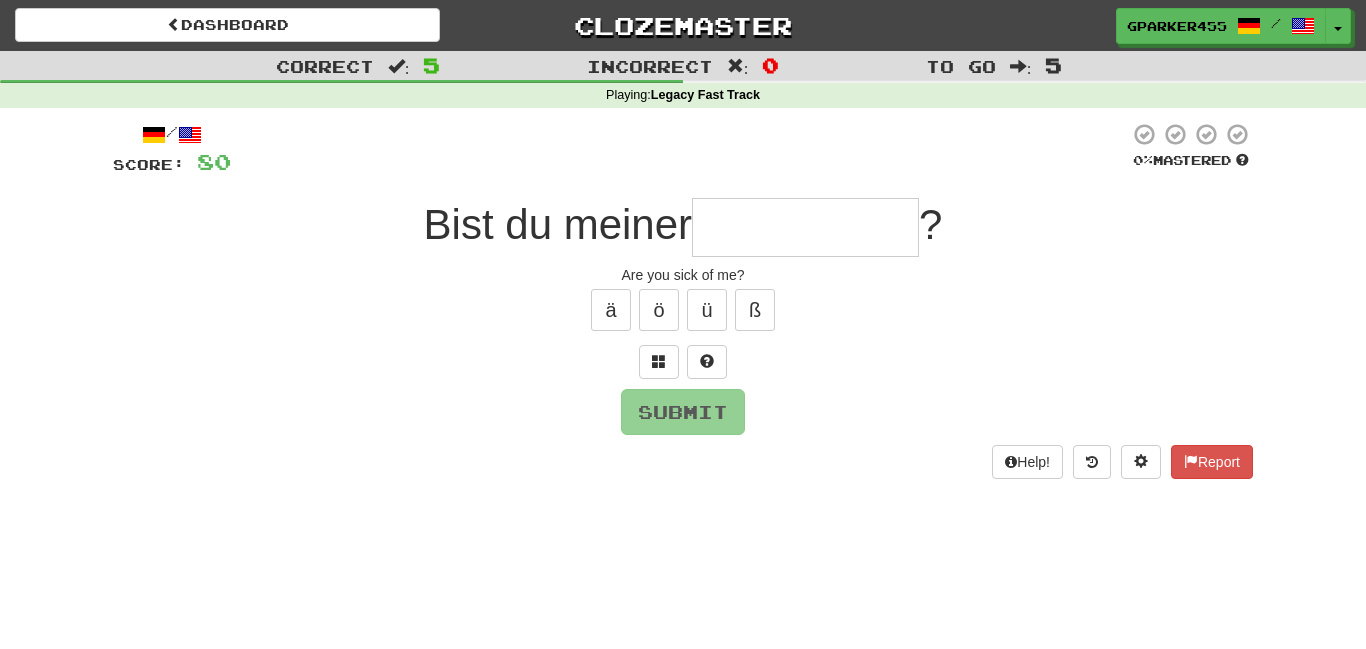 type on "*" 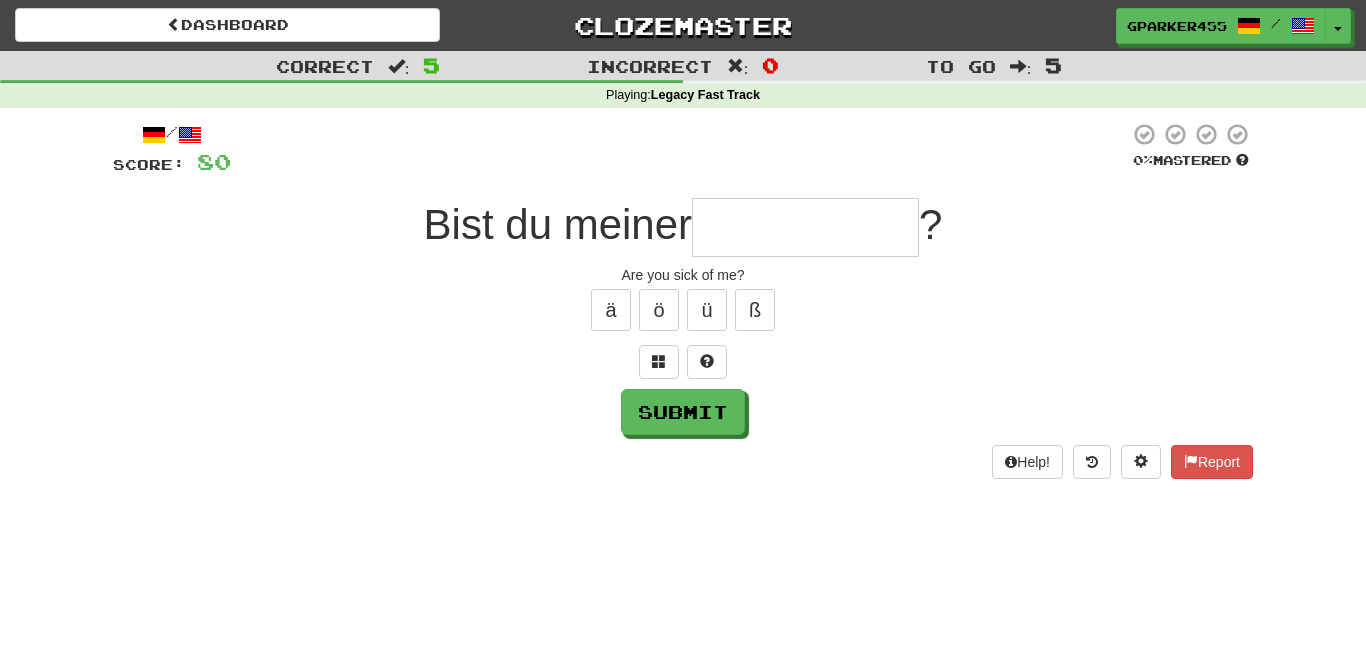 type on "*" 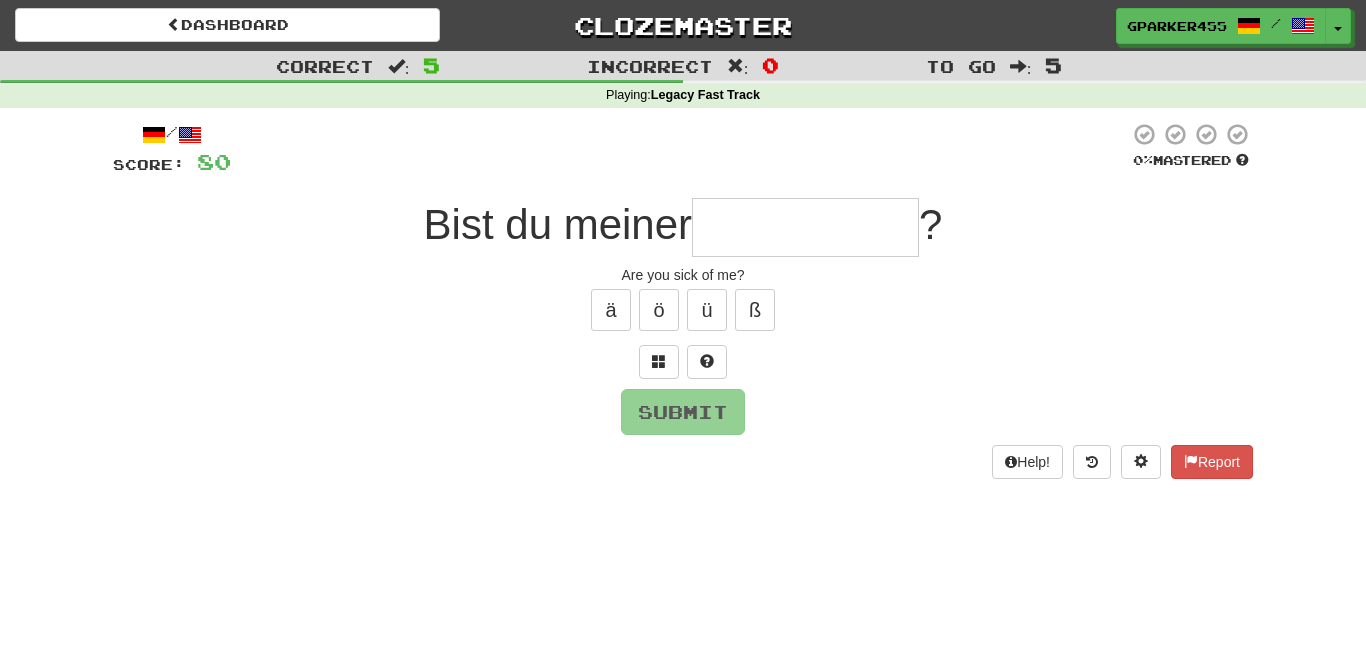 type on "*" 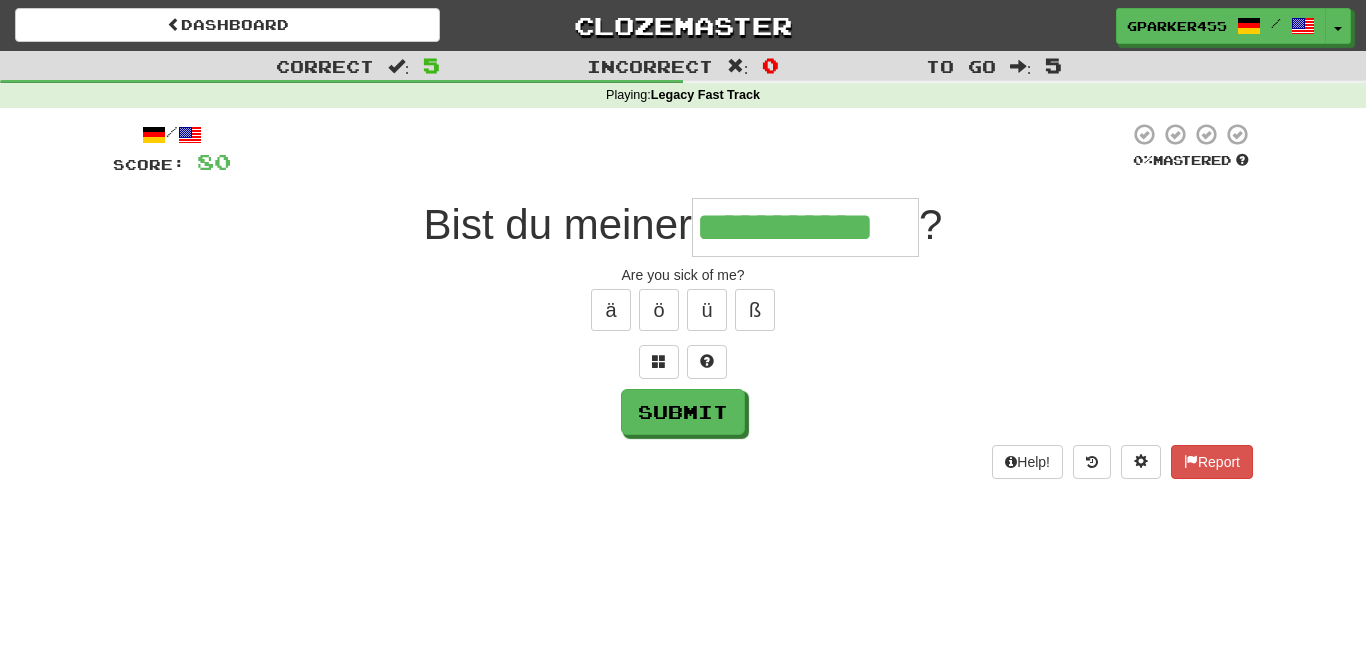 click on "**********" at bounding box center [805, 227] 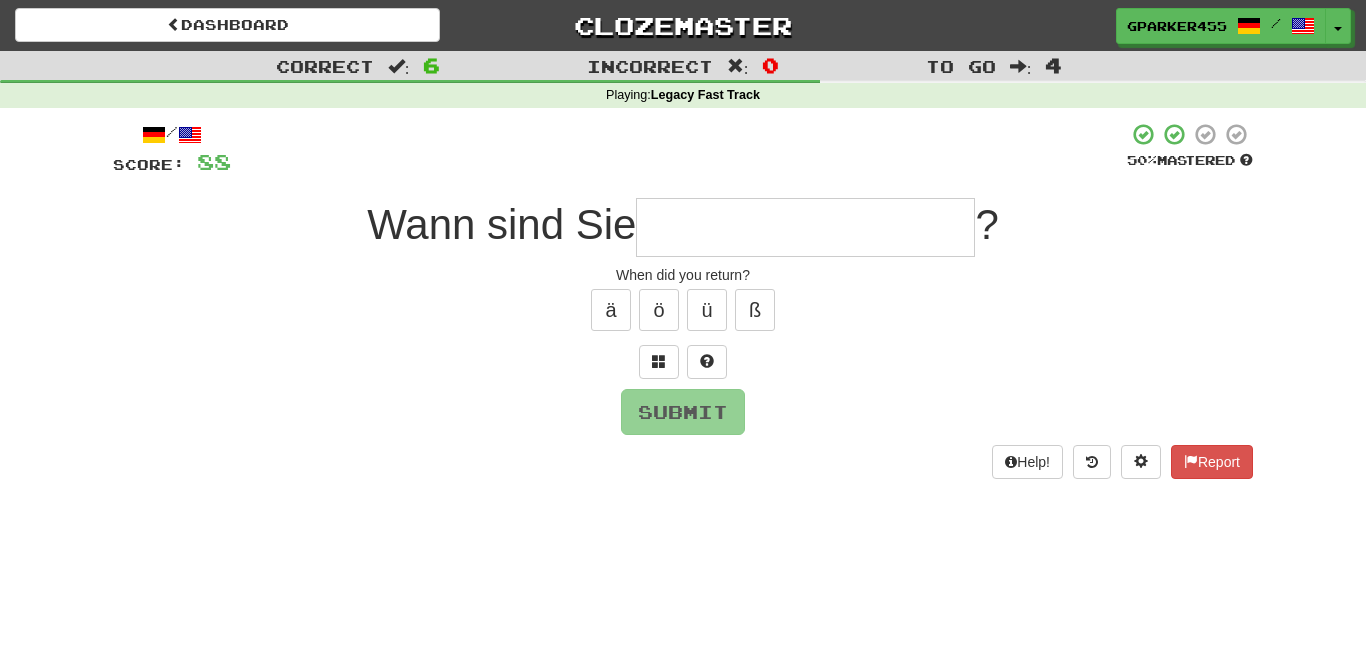 click at bounding box center (805, 227) 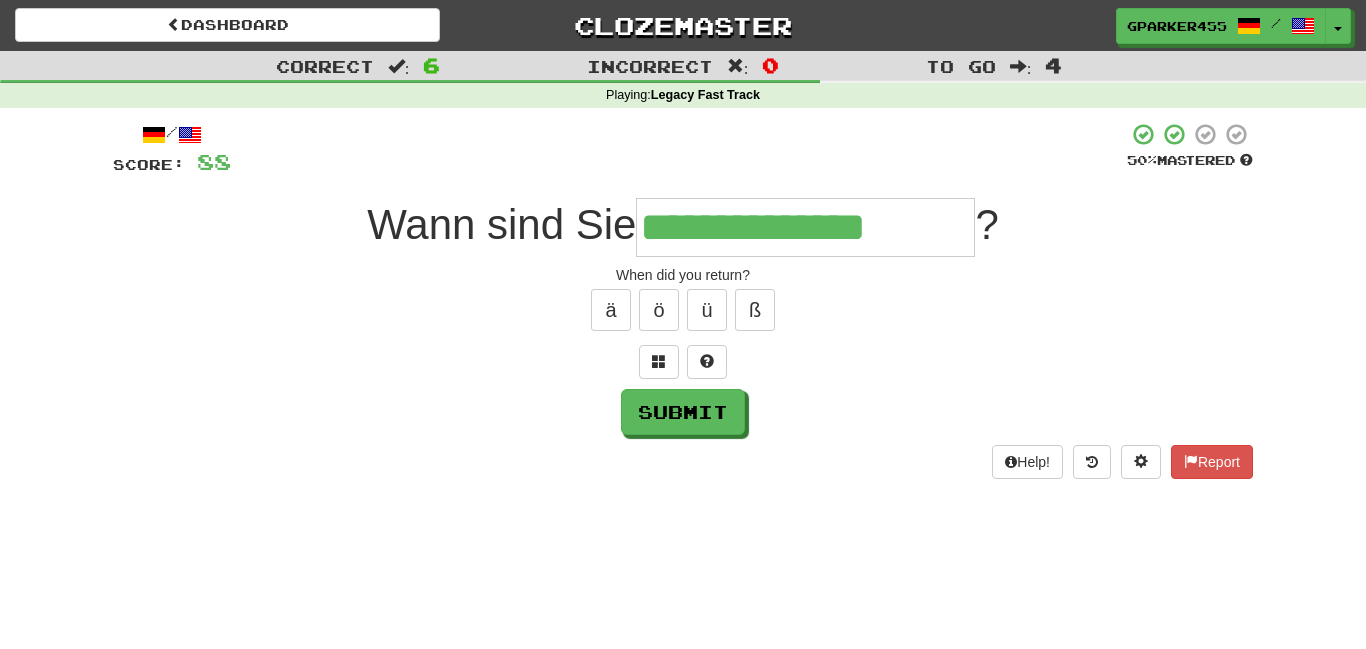 type on "**********" 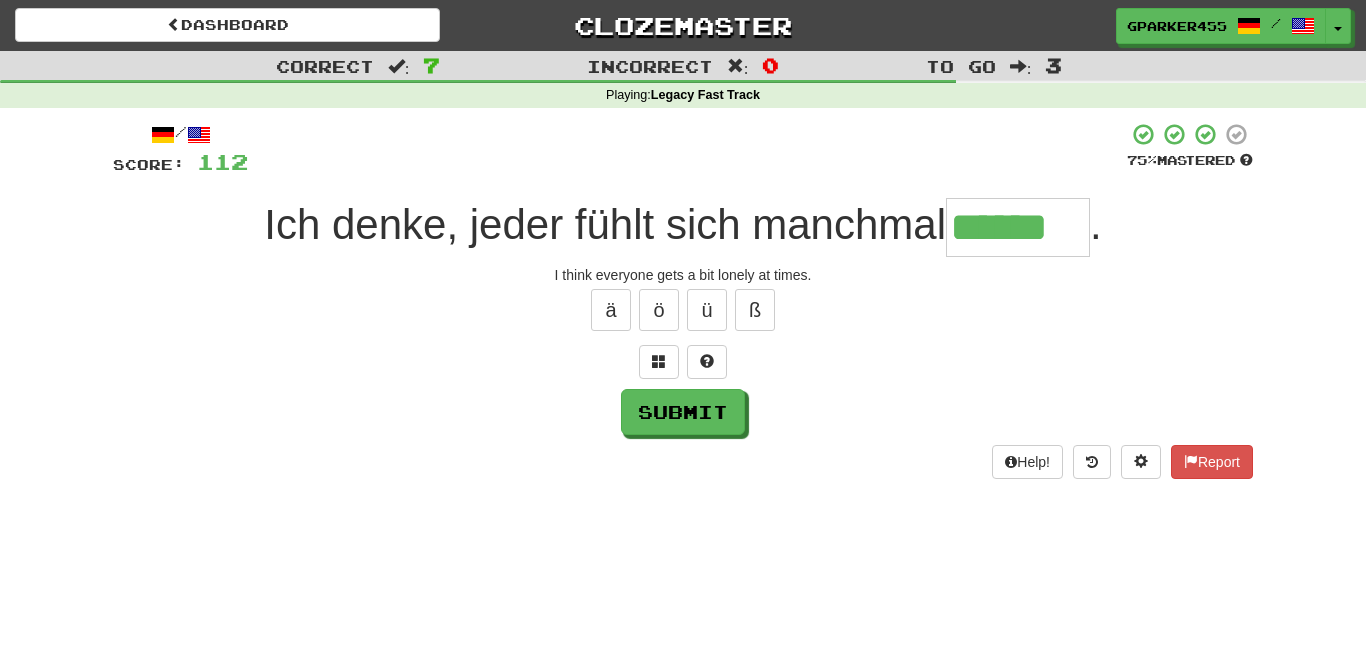 type on "******" 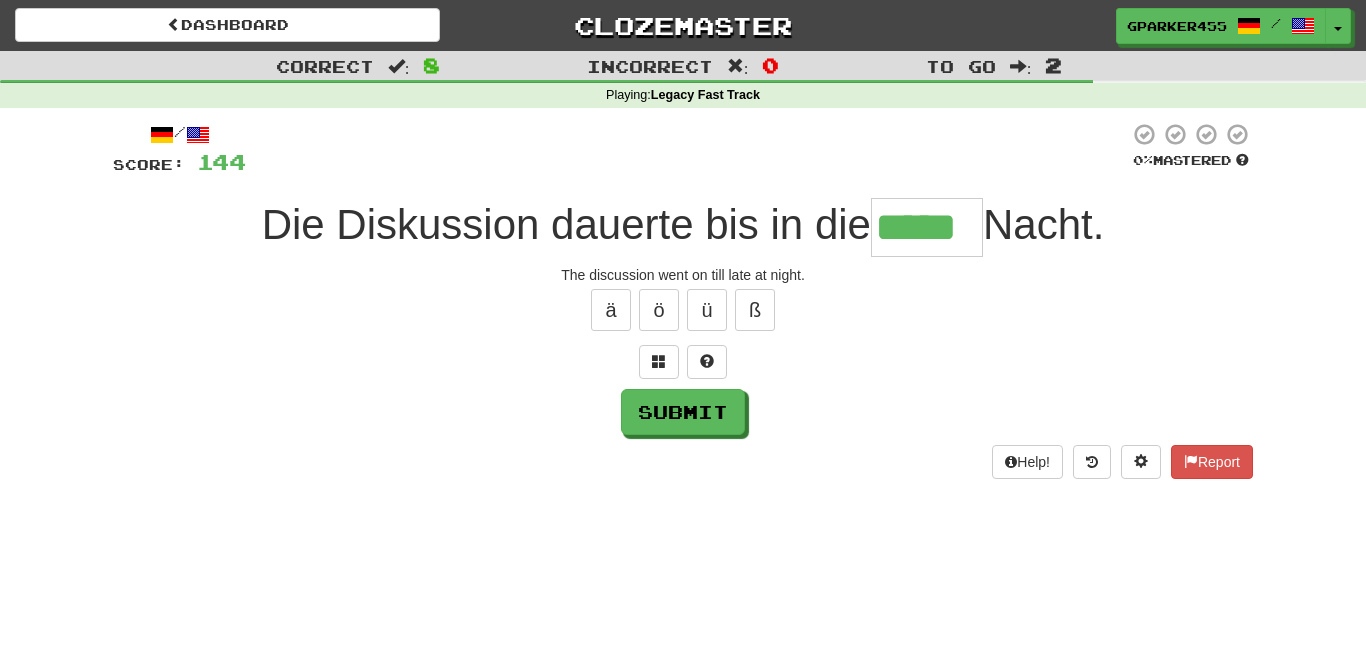 type on "*****" 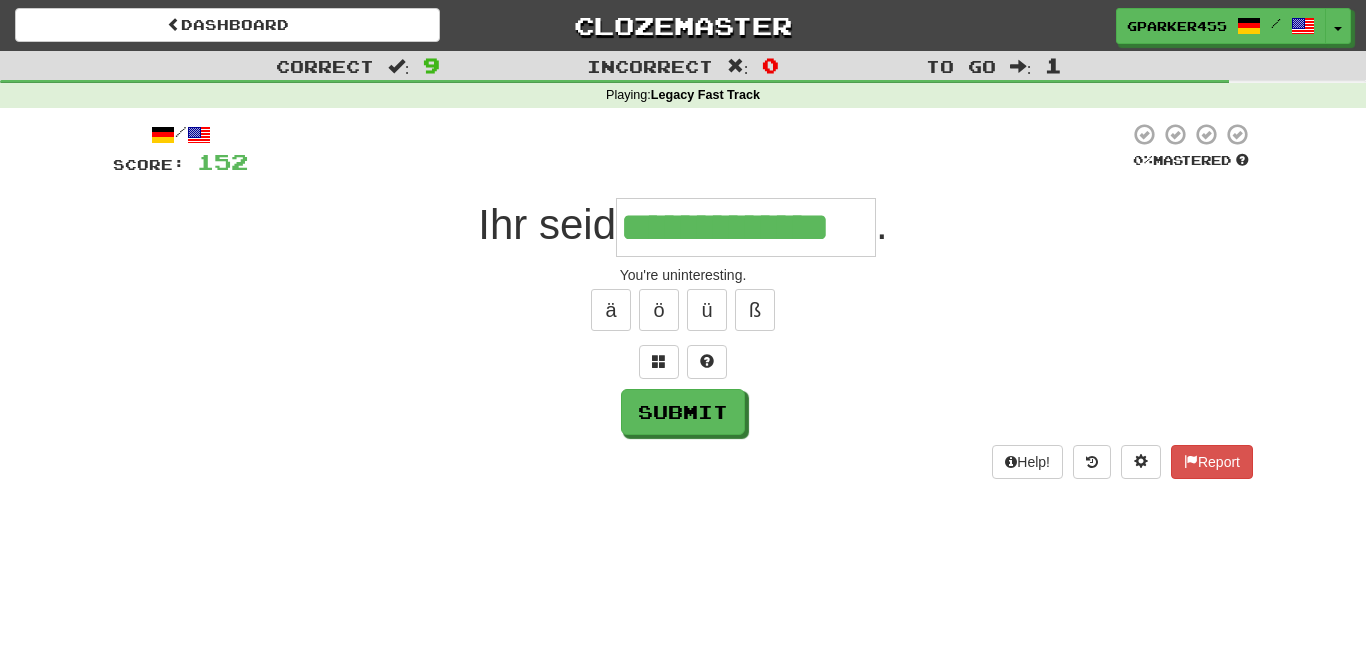 type on "**********" 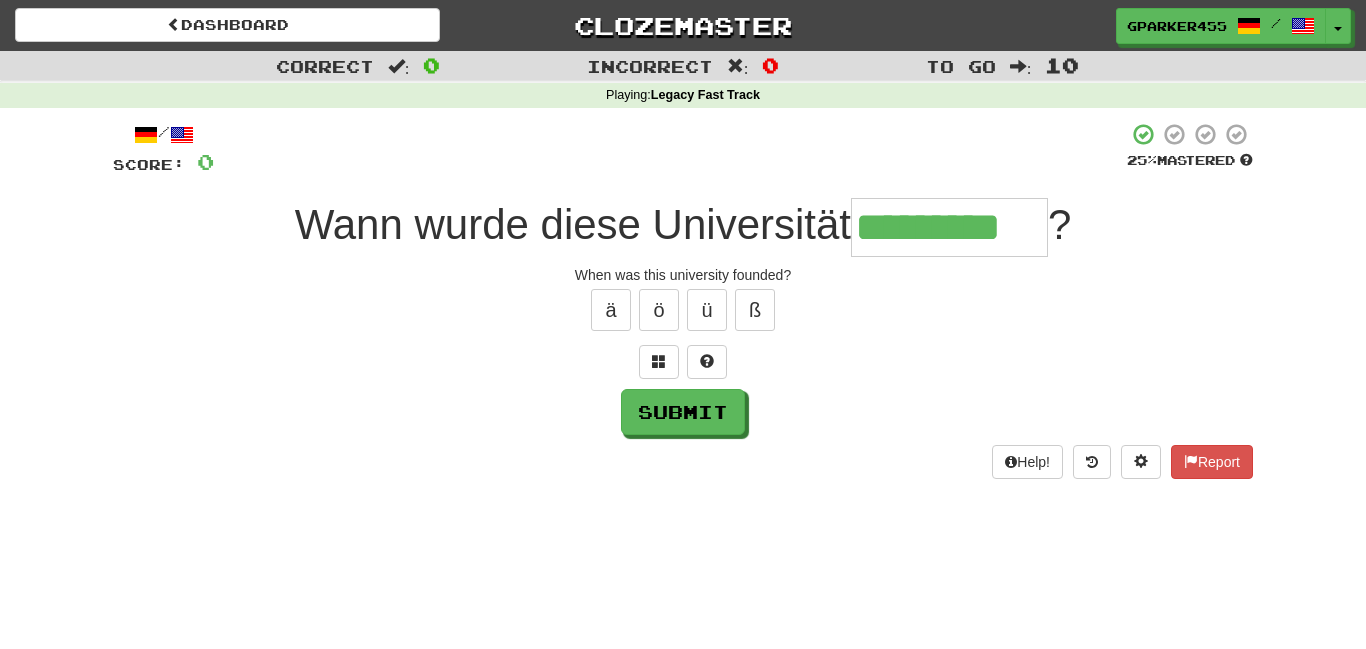 type on "*********" 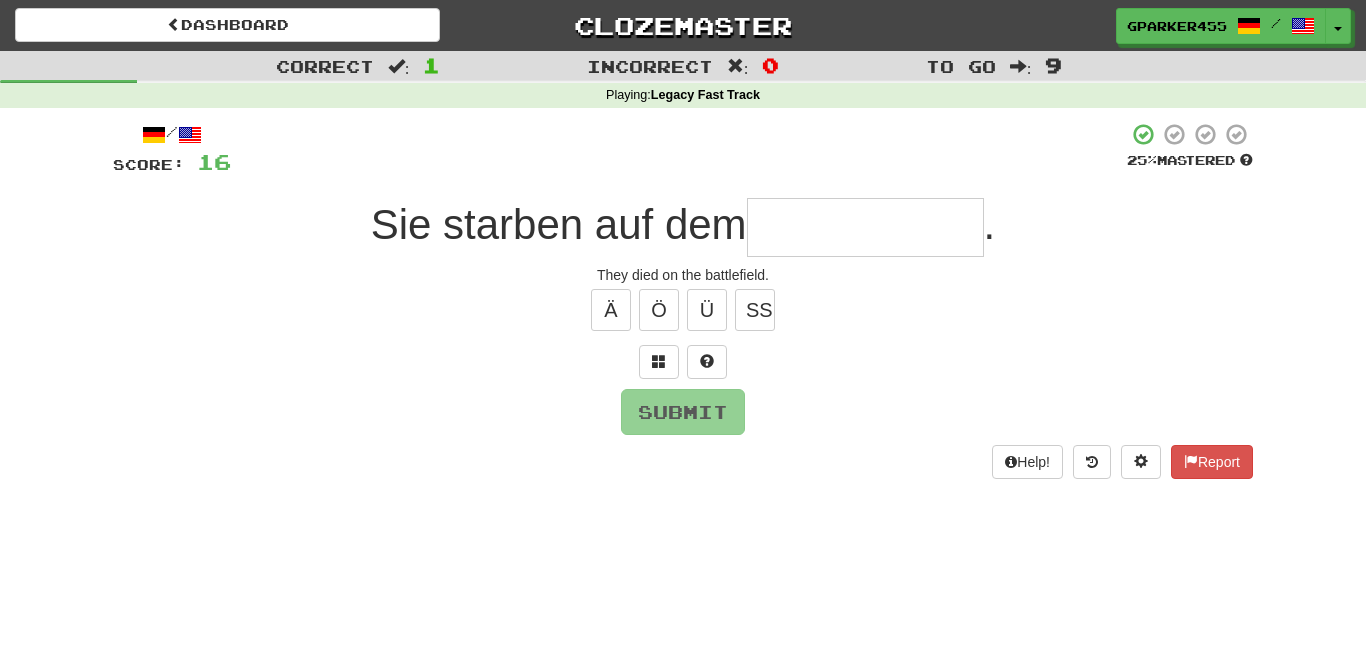 type on "*" 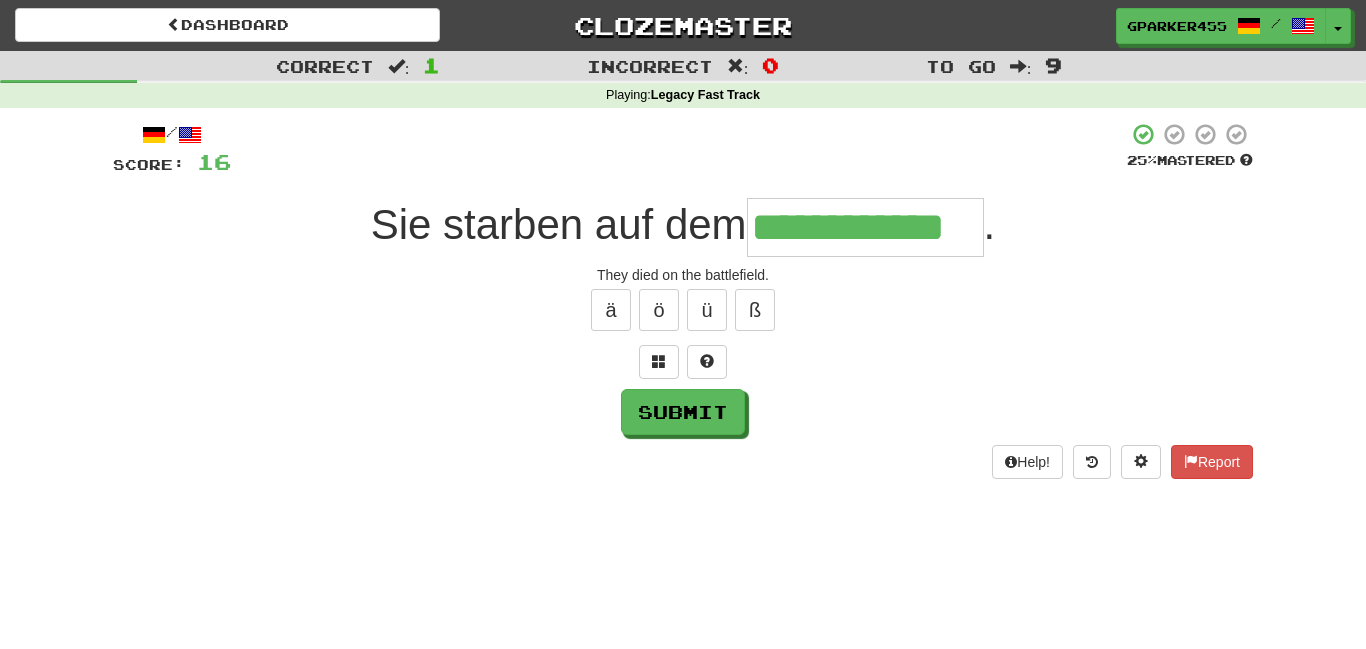type on "**********" 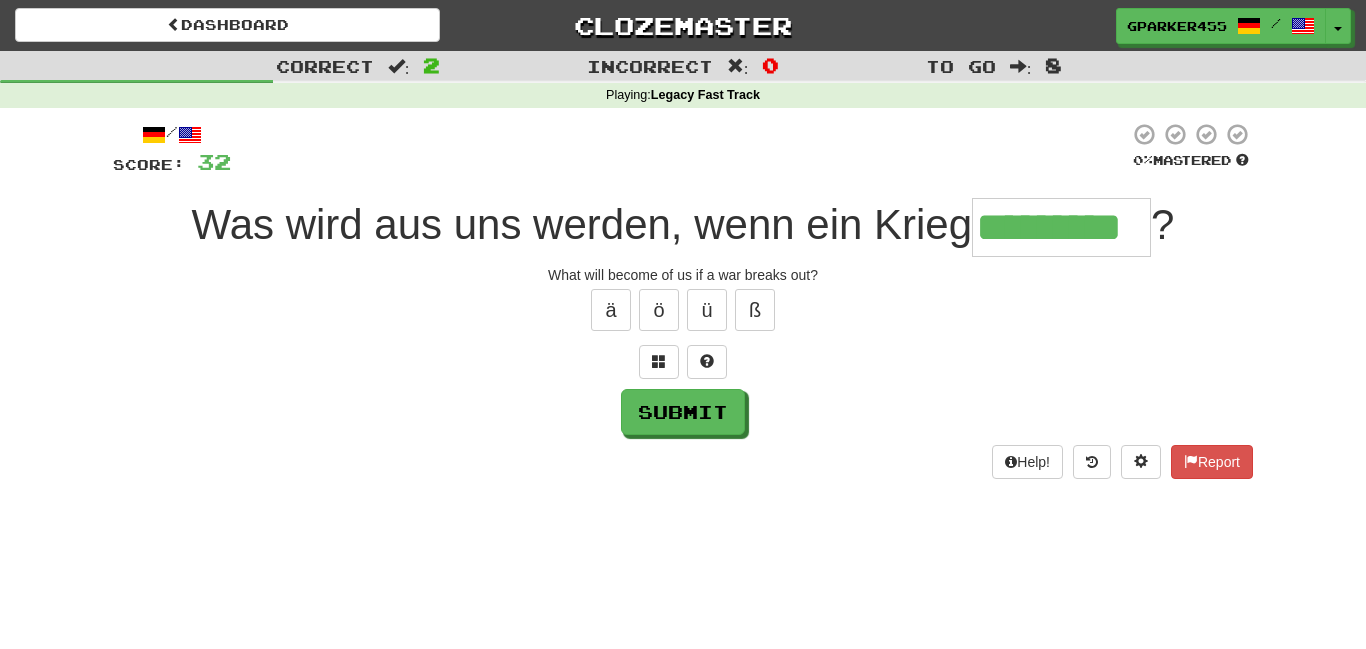 type on "*********" 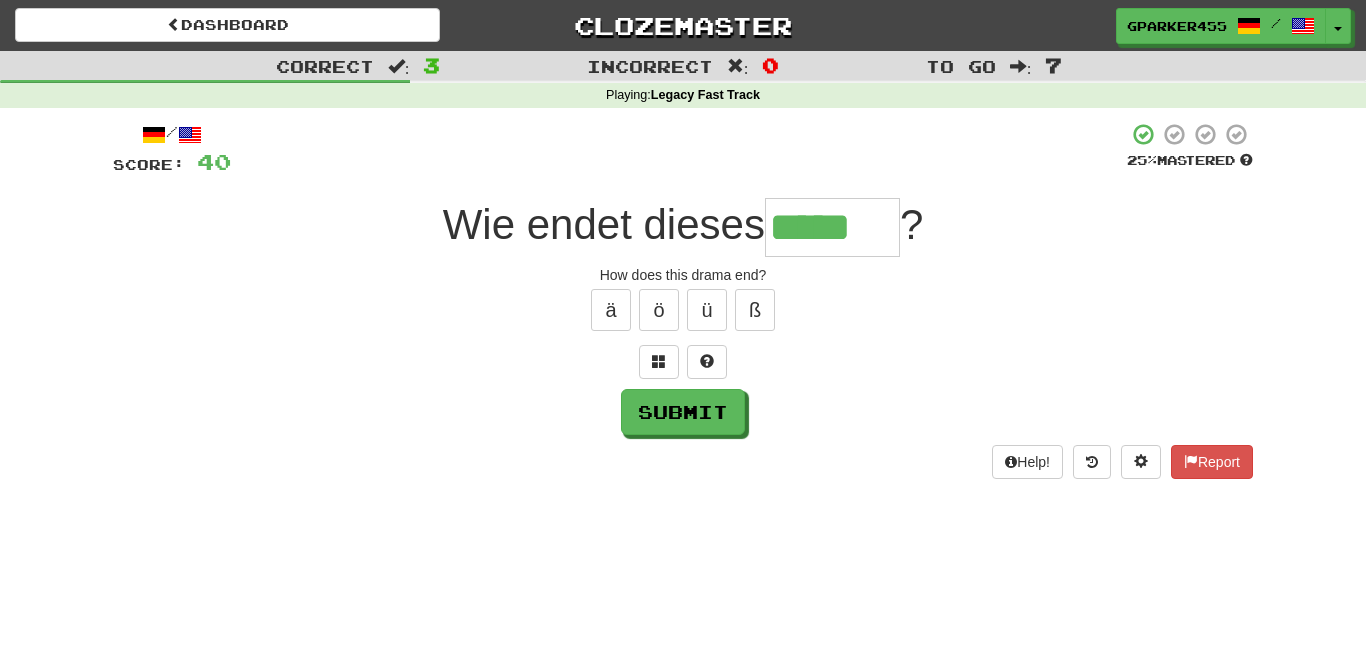 scroll, scrollTop: 0, scrollLeft: 14, axis: horizontal 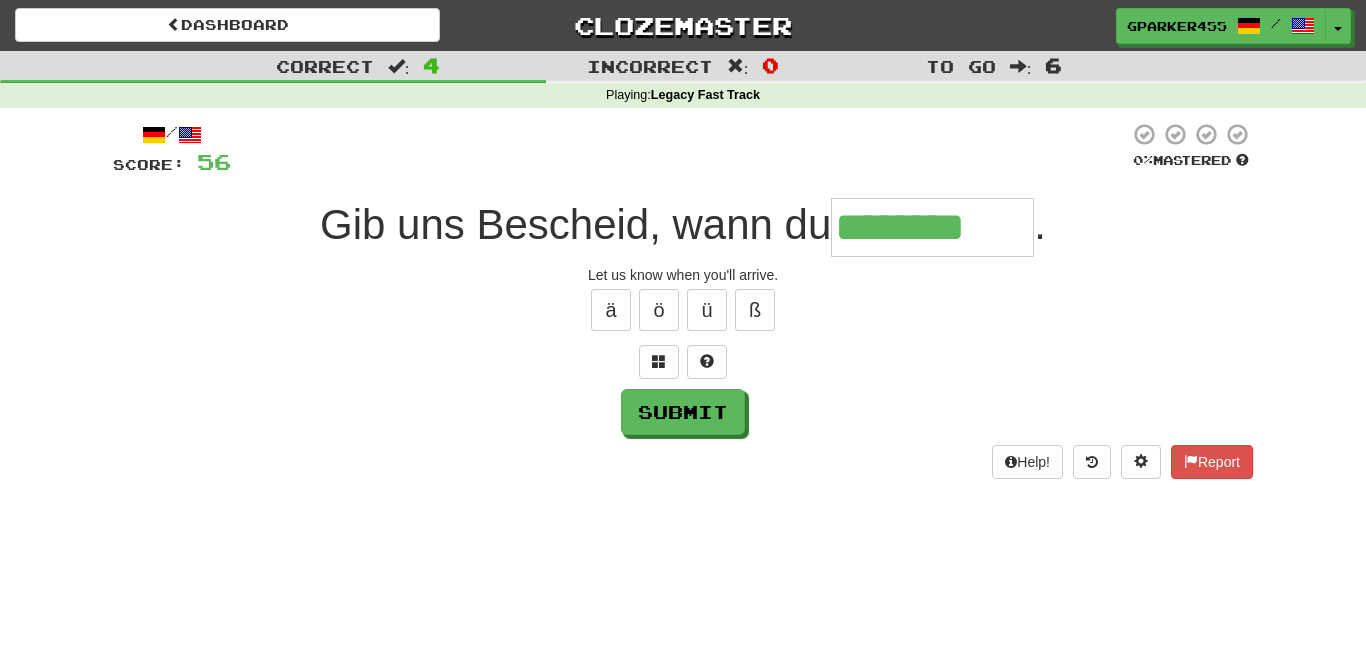 type on "********" 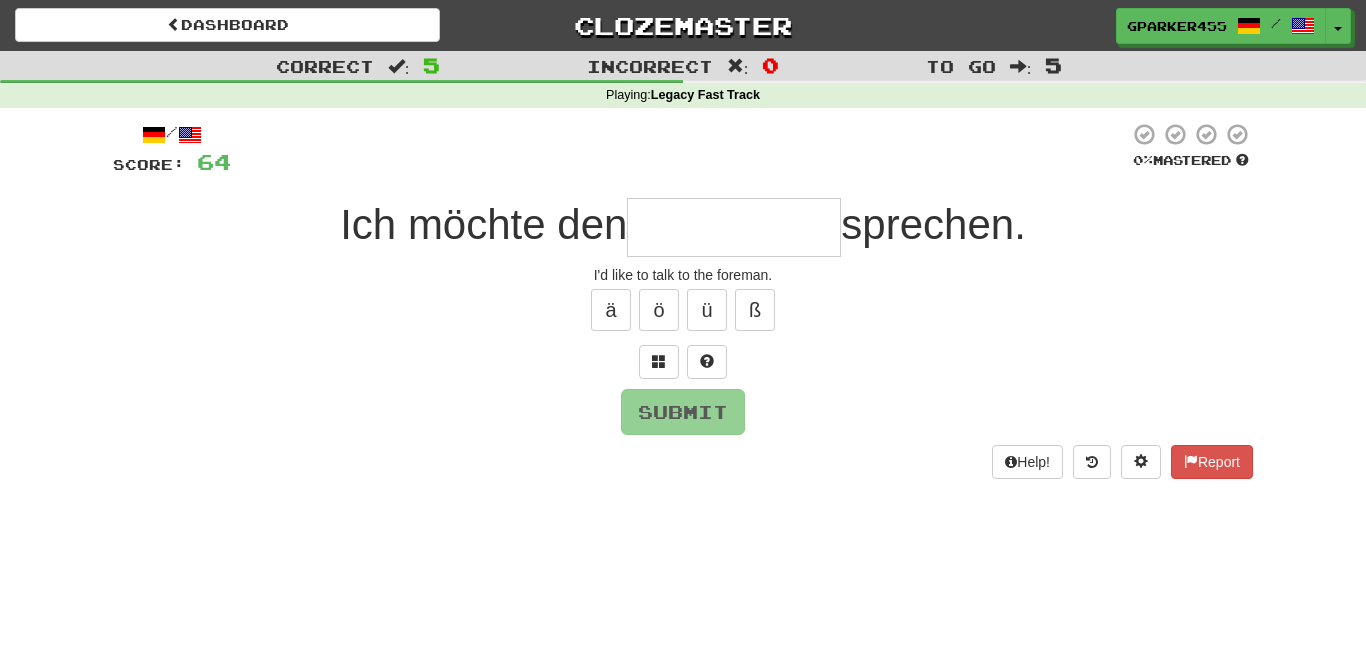 type on "*" 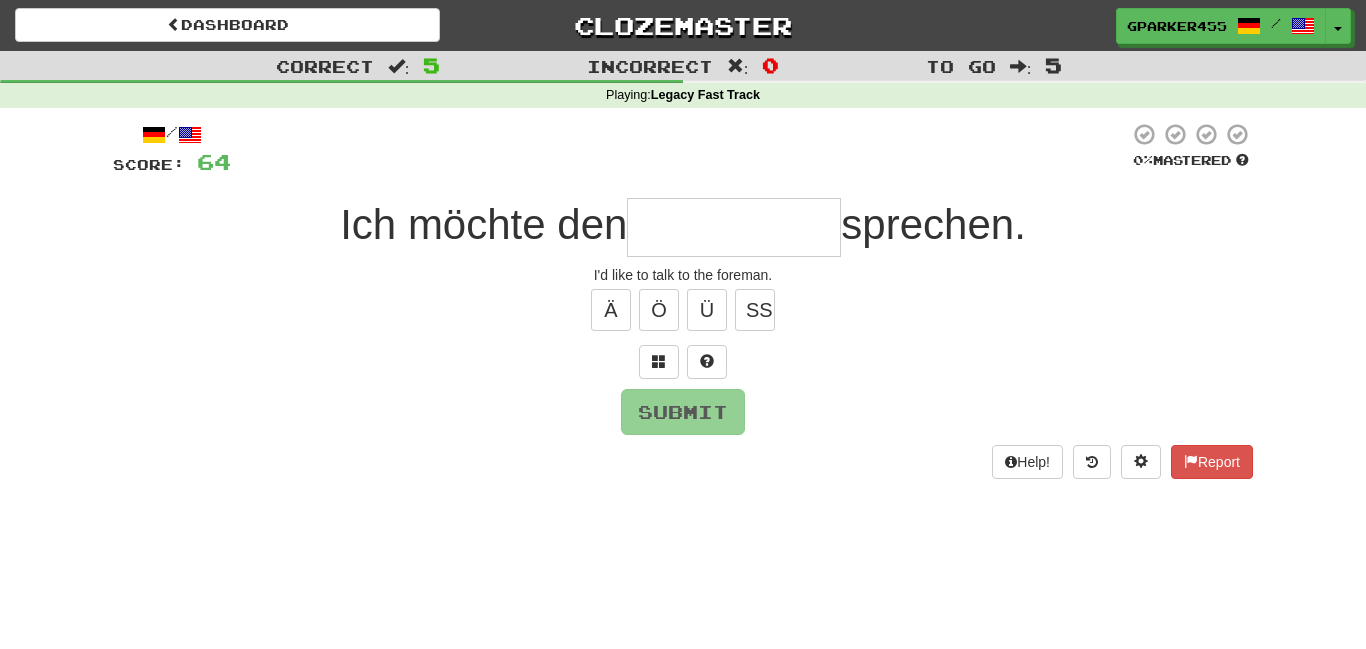 type on "*" 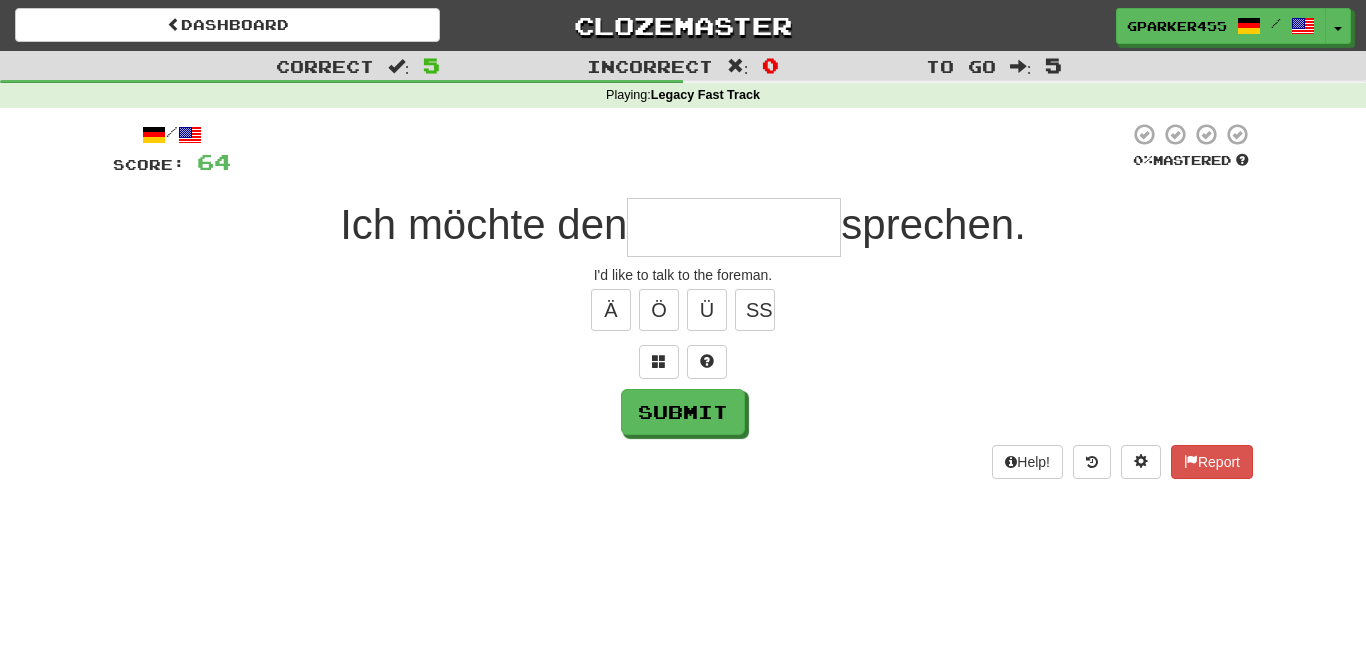 type on "*" 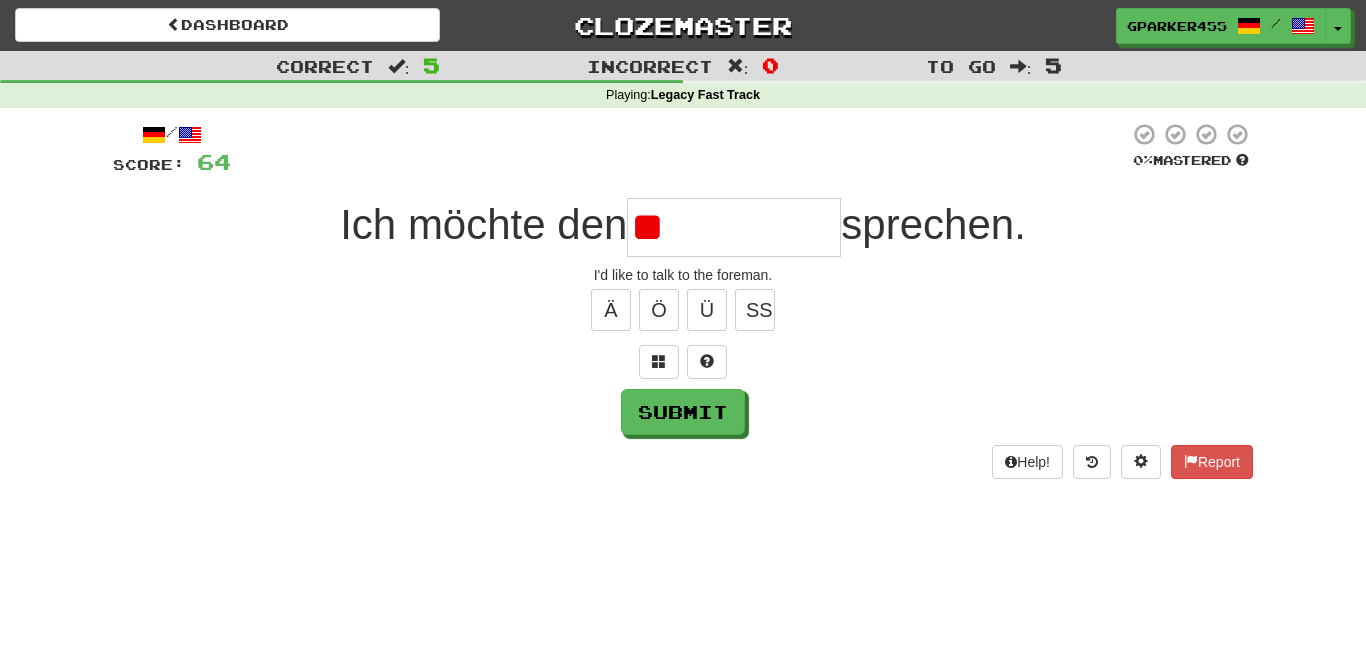 type on "*" 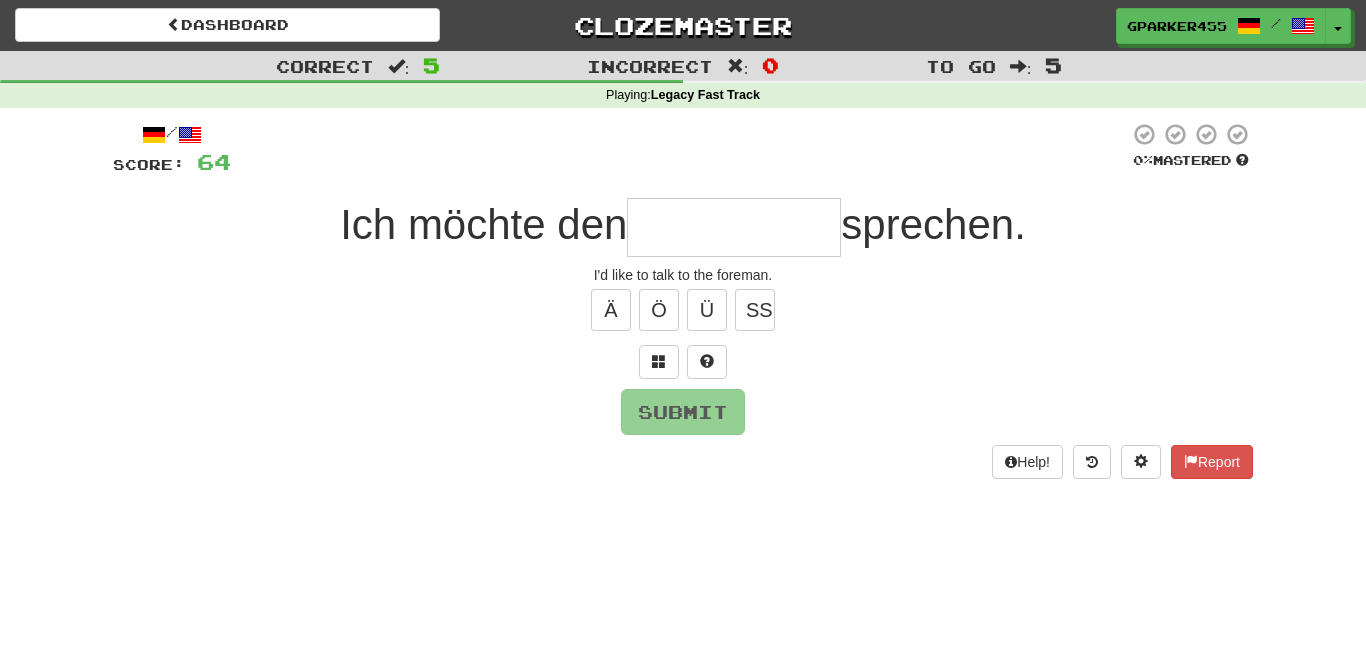 type on "*" 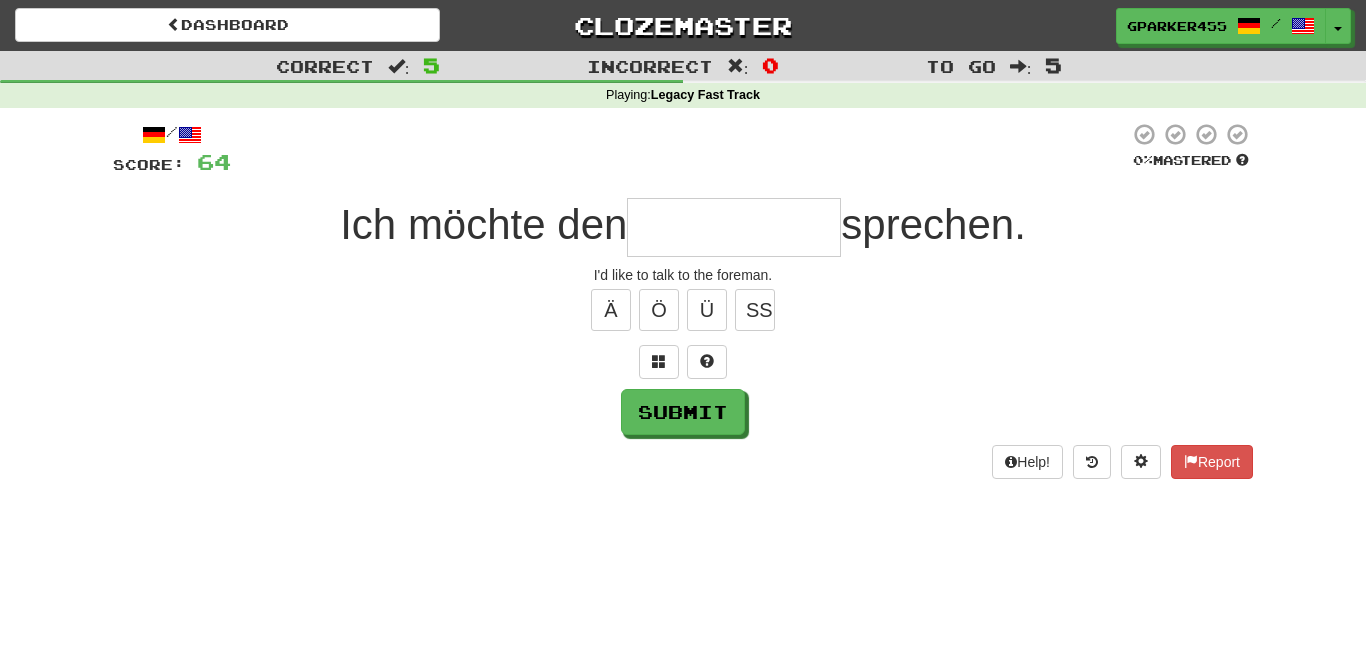 type on "*" 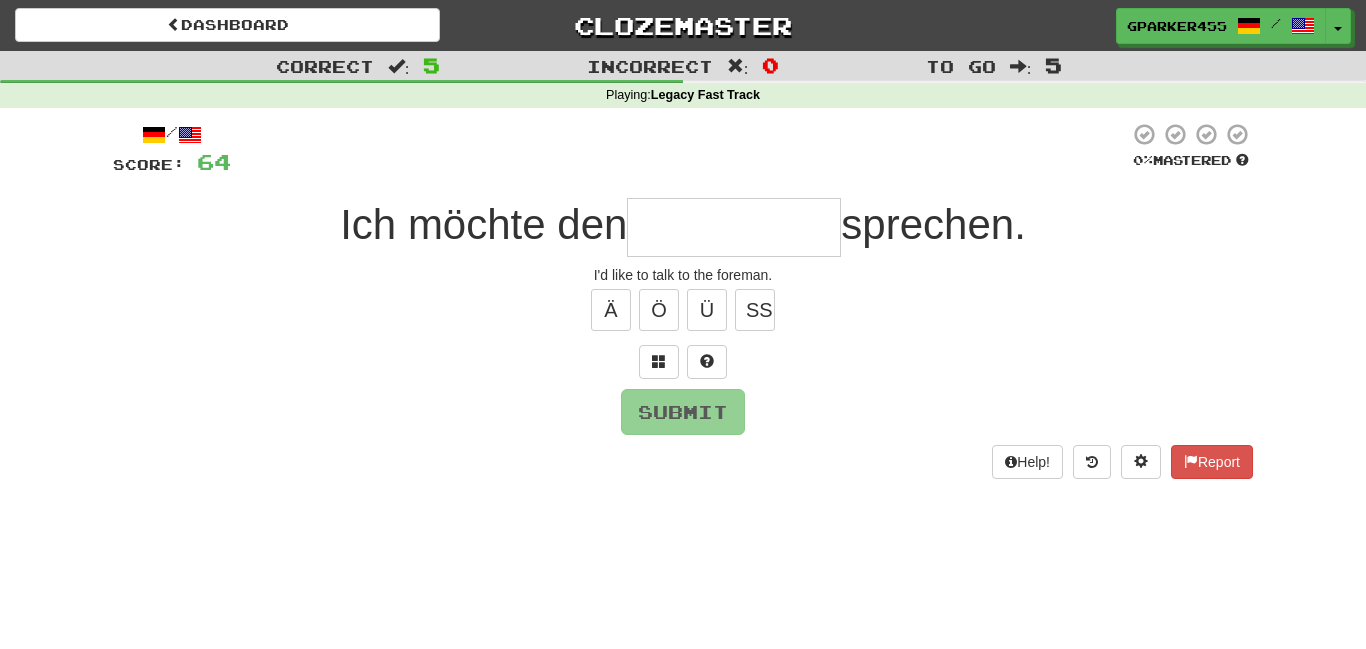 type on "*" 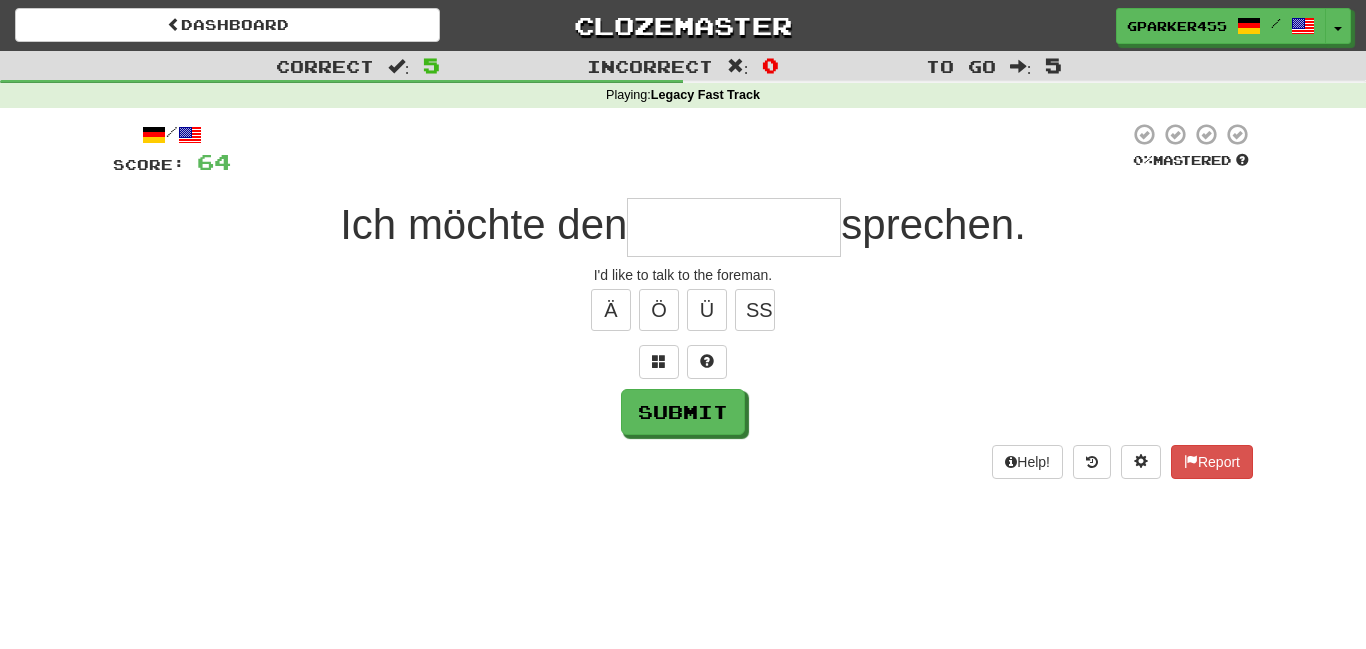 type on "*" 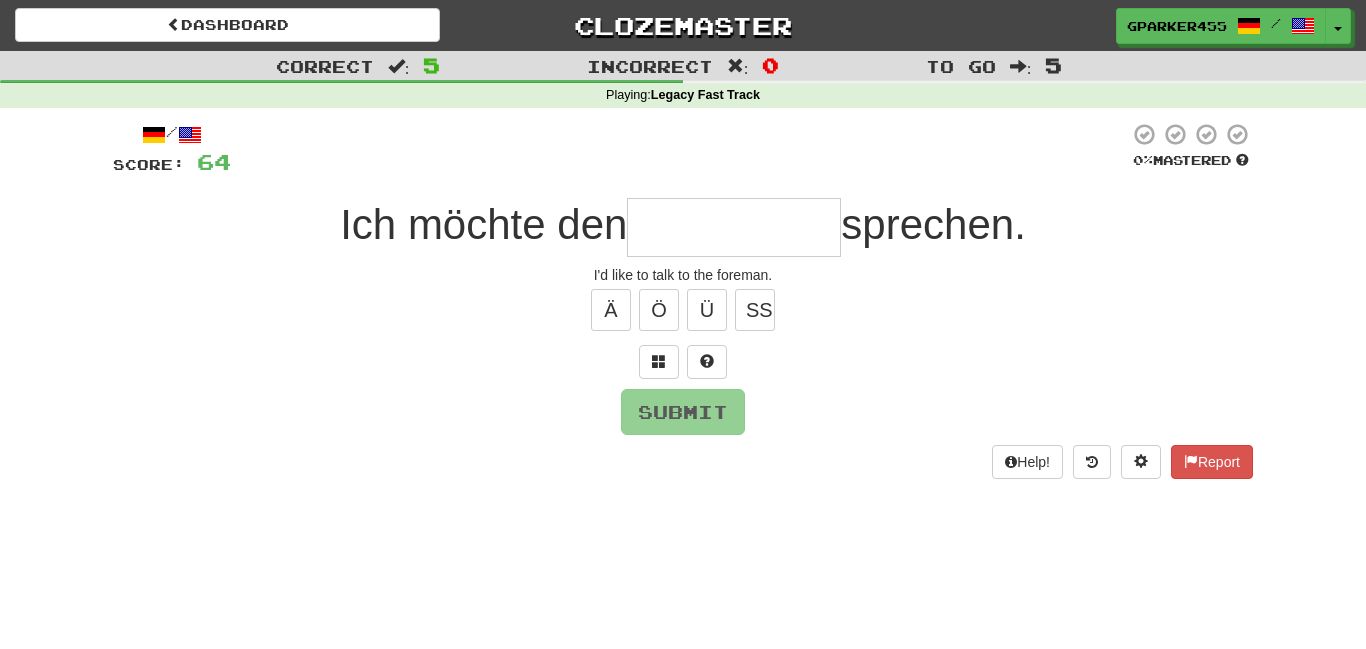 type on "*" 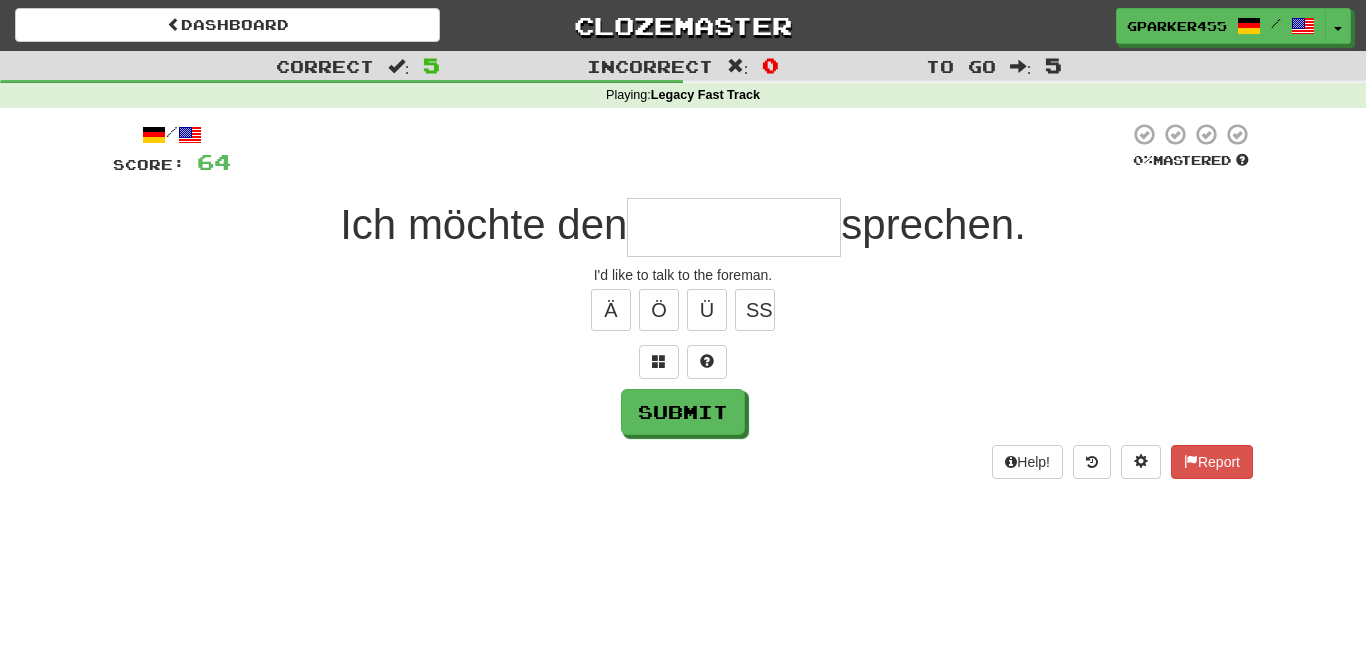 type on "*" 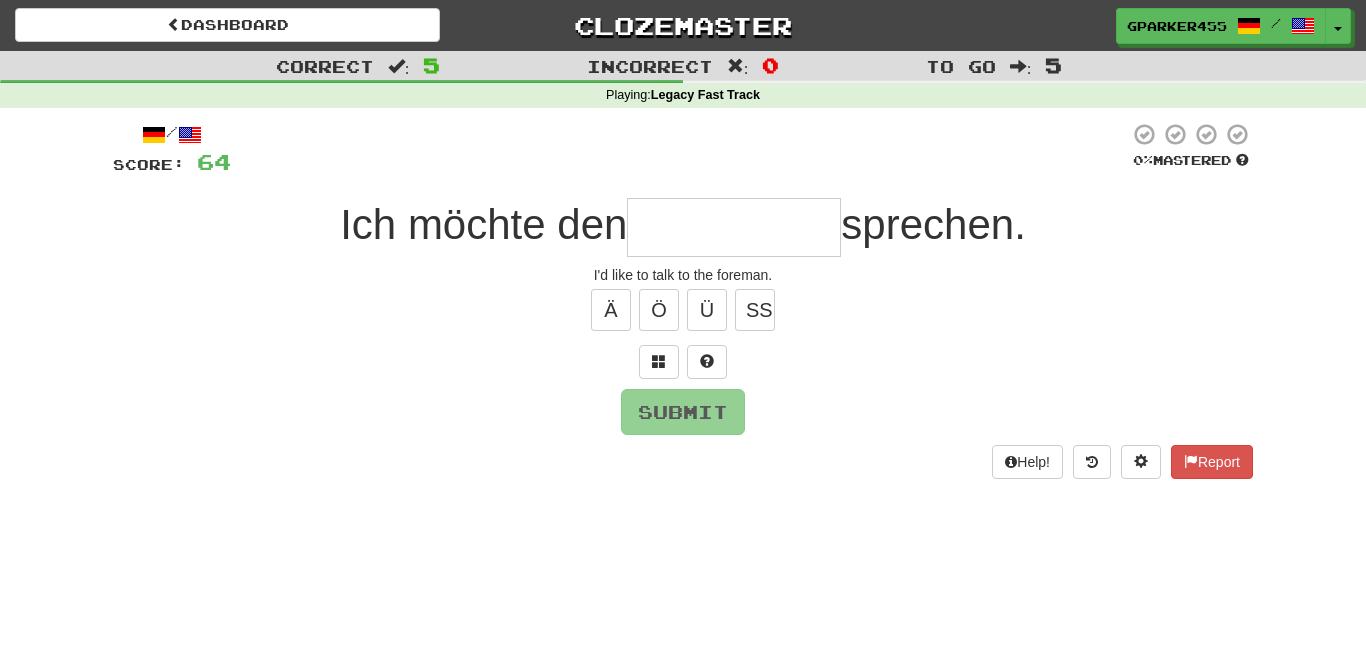 type on "*" 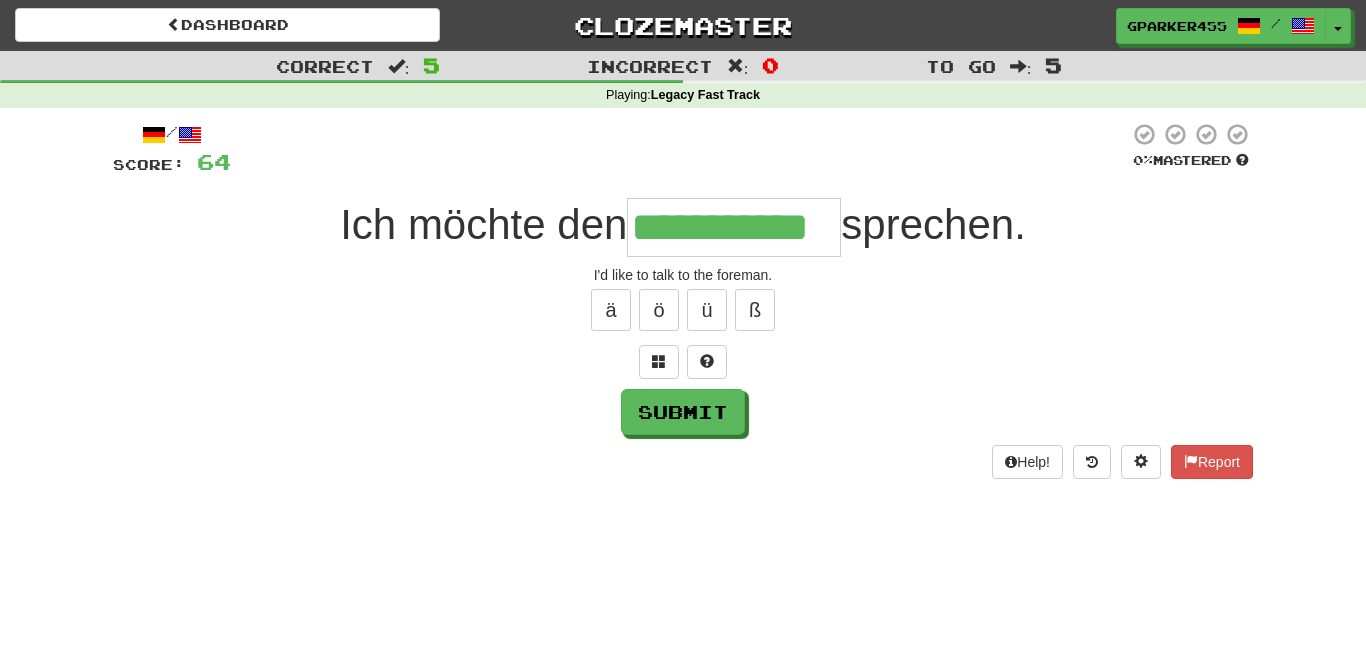 type on "**********" 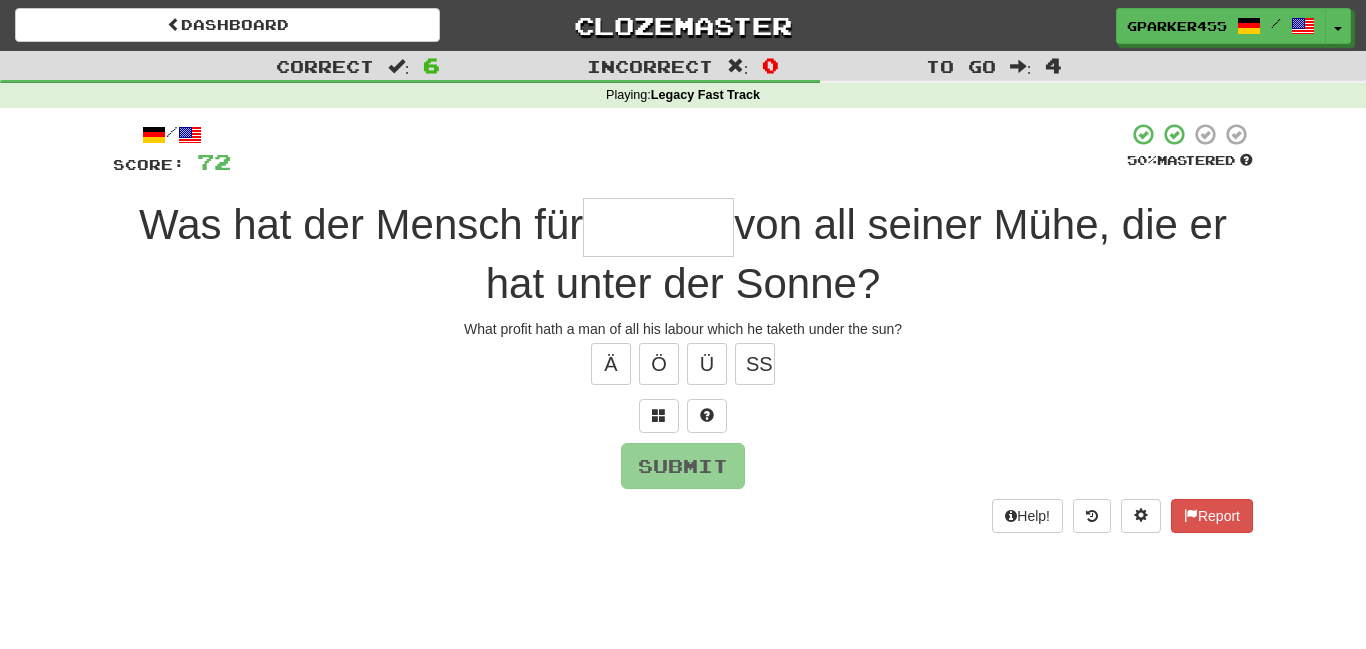 type on "*" 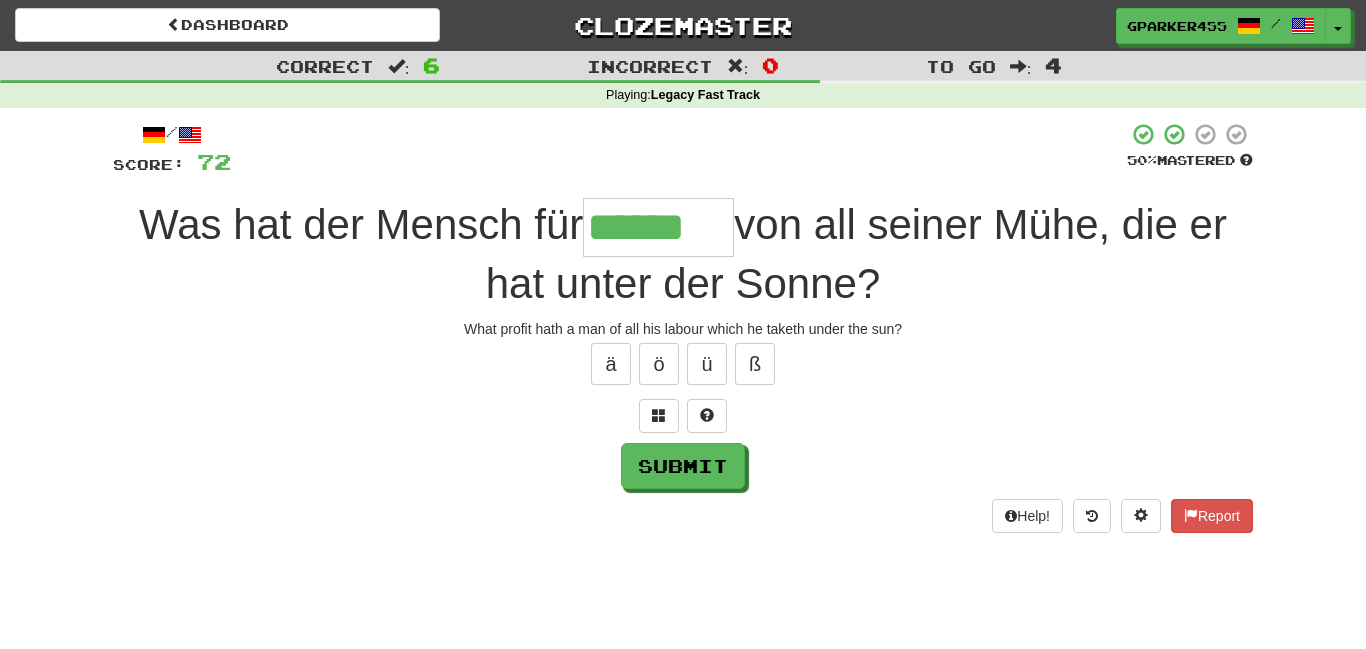 type on "******" 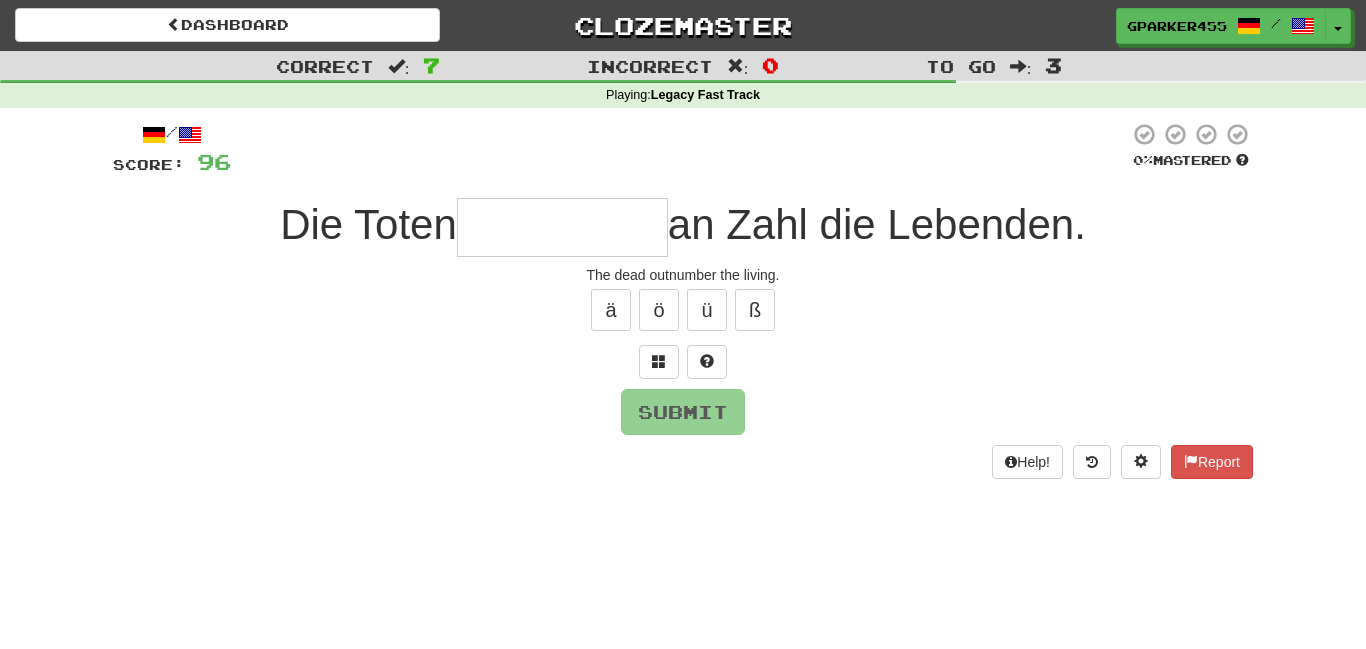 type on "*" 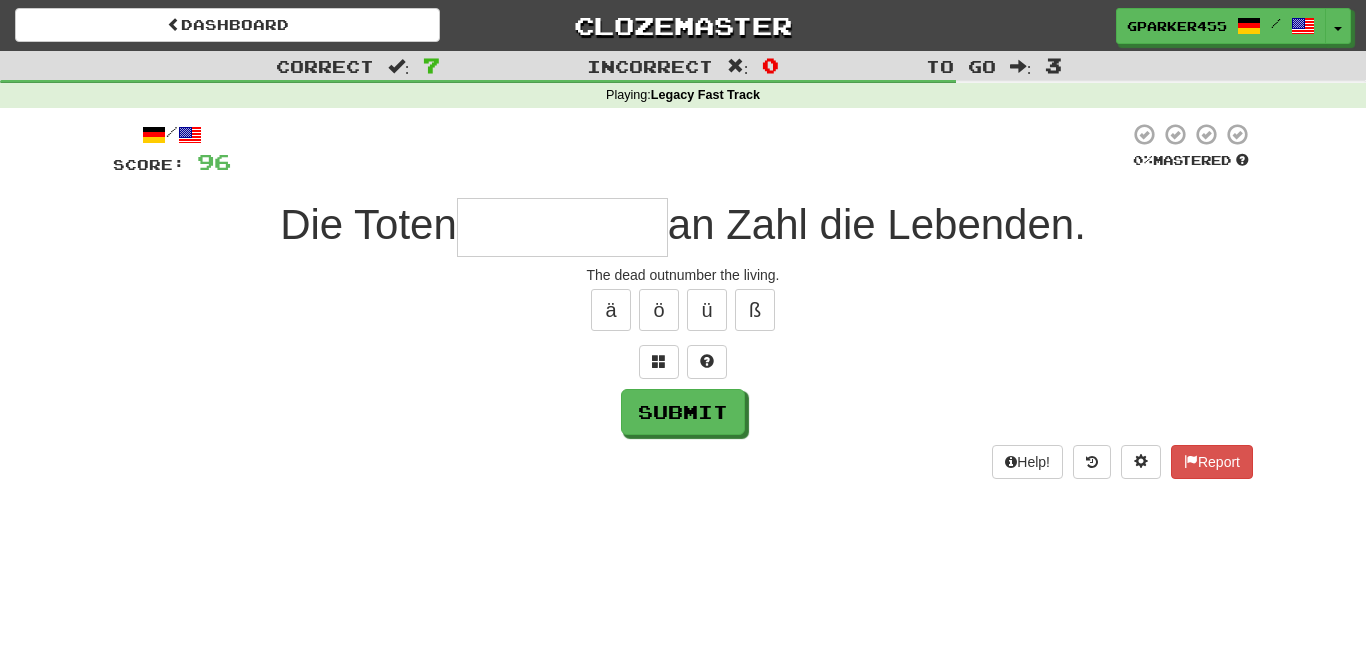 type on "*" 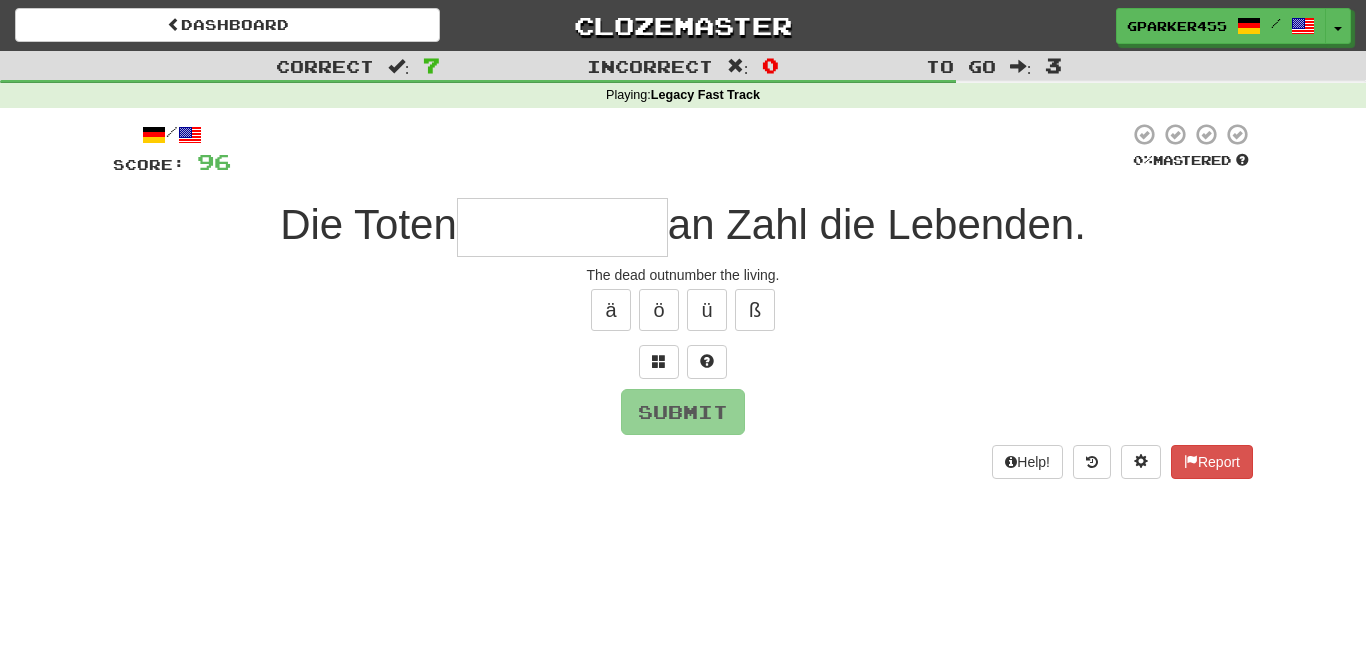 type on "*" 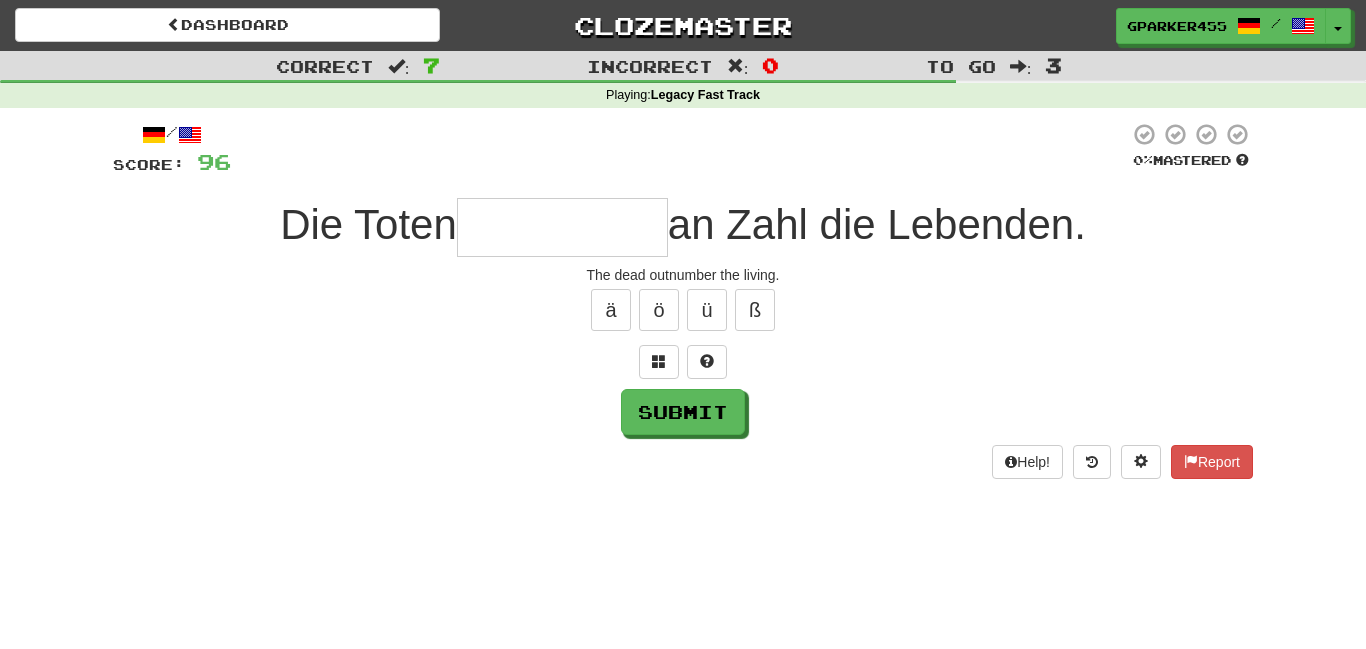 type on "*" 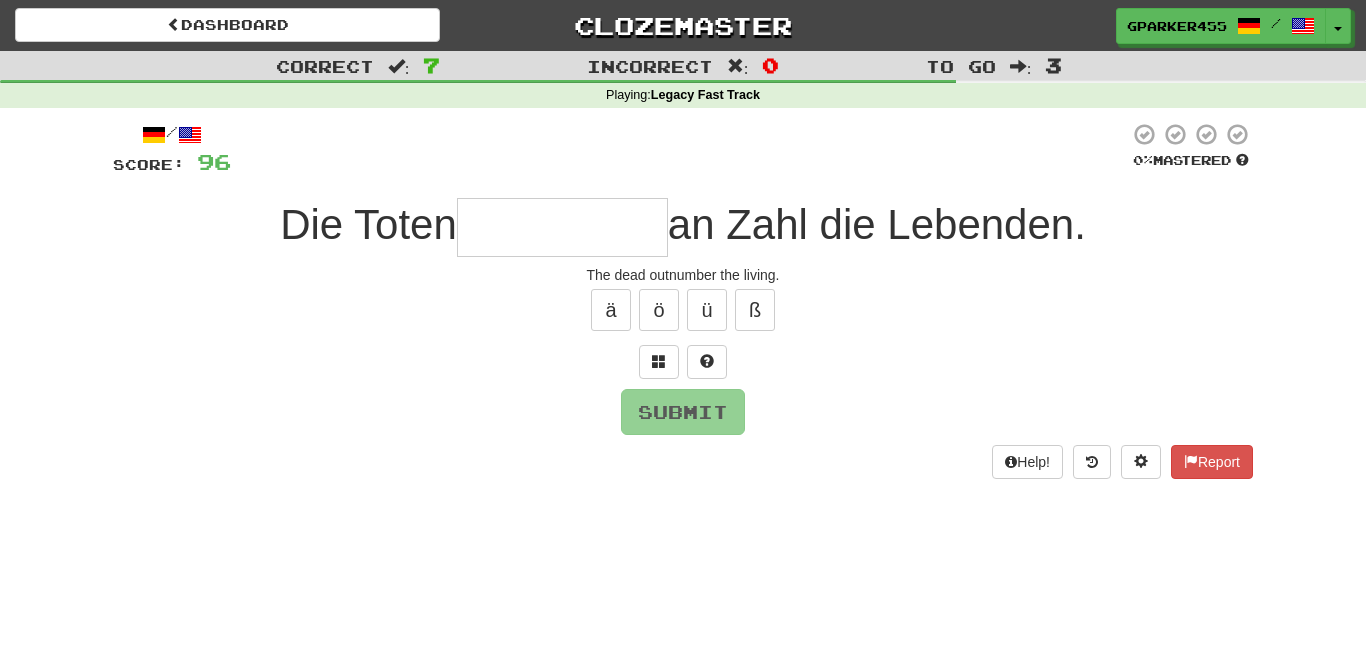 type on "*" 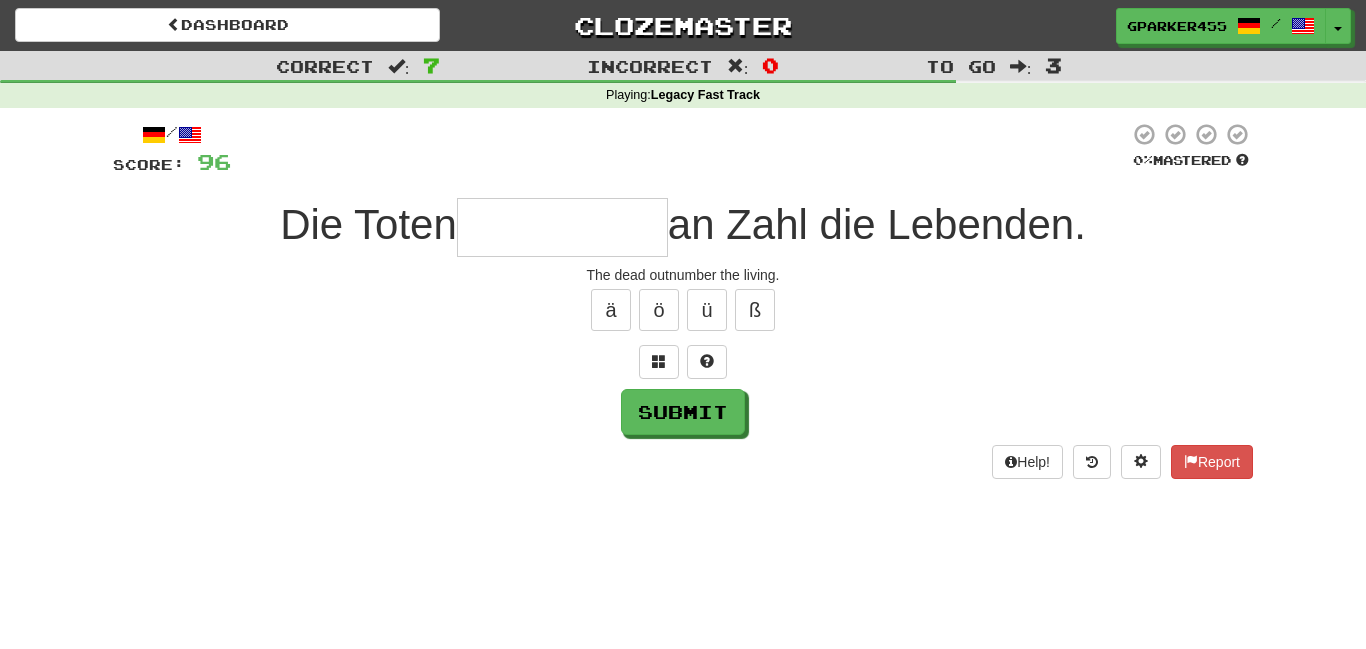 type on "*" 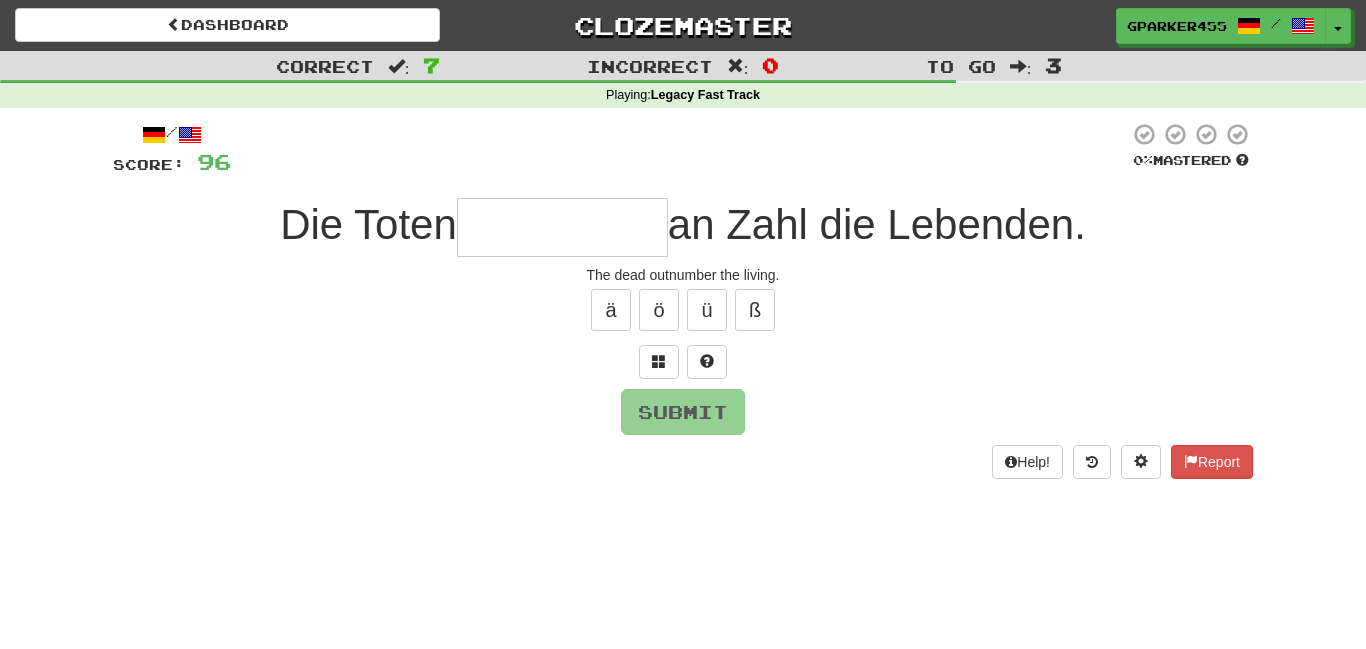 type on "*" 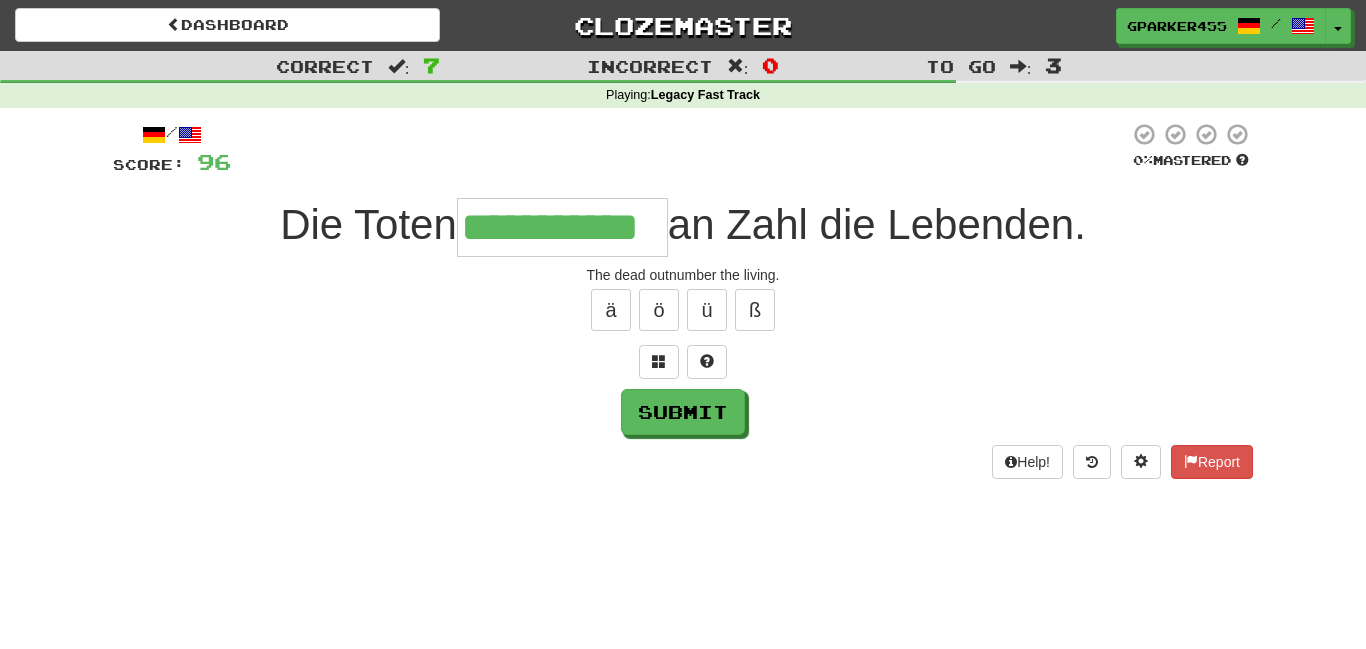 type on "**********" 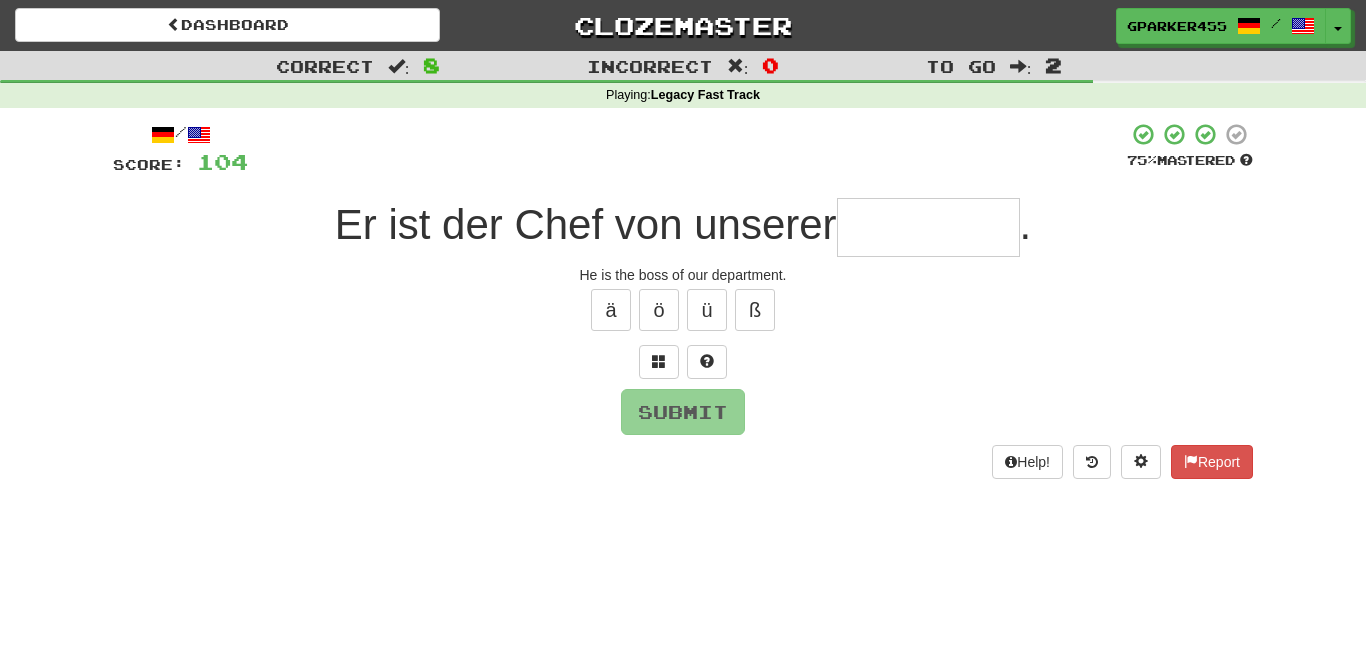 click at bounding box center (687, 149) 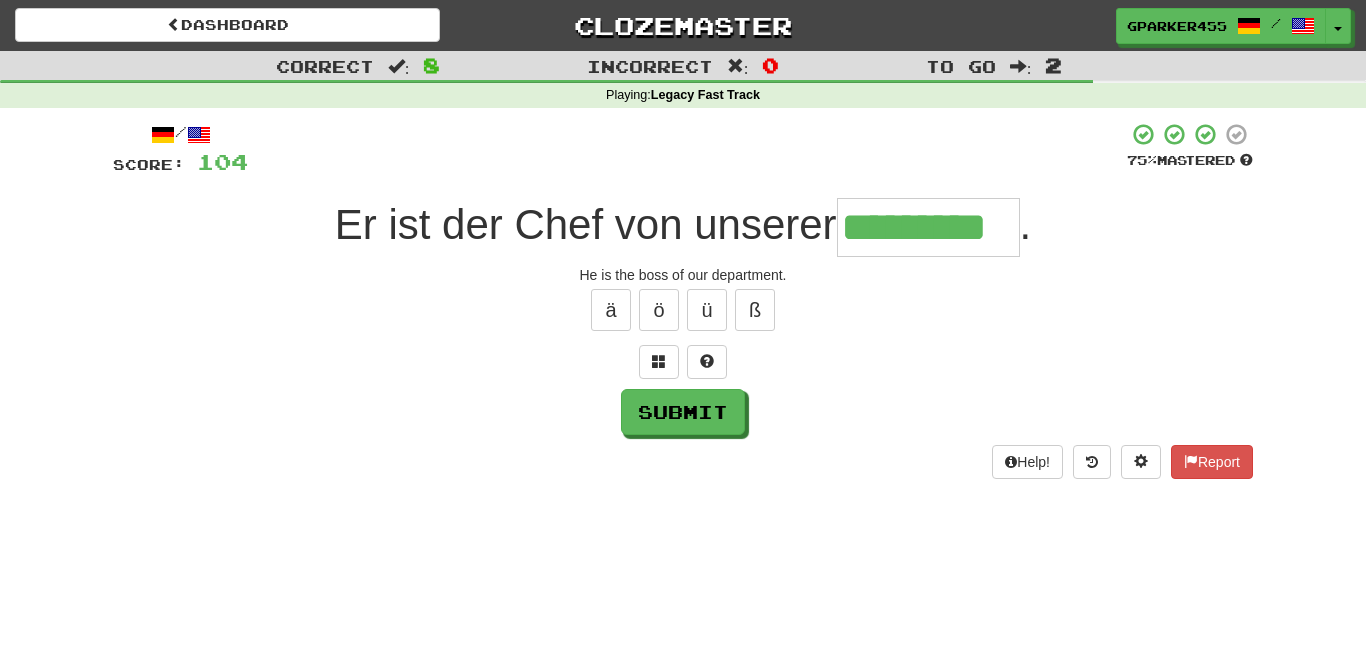 type on "*********" 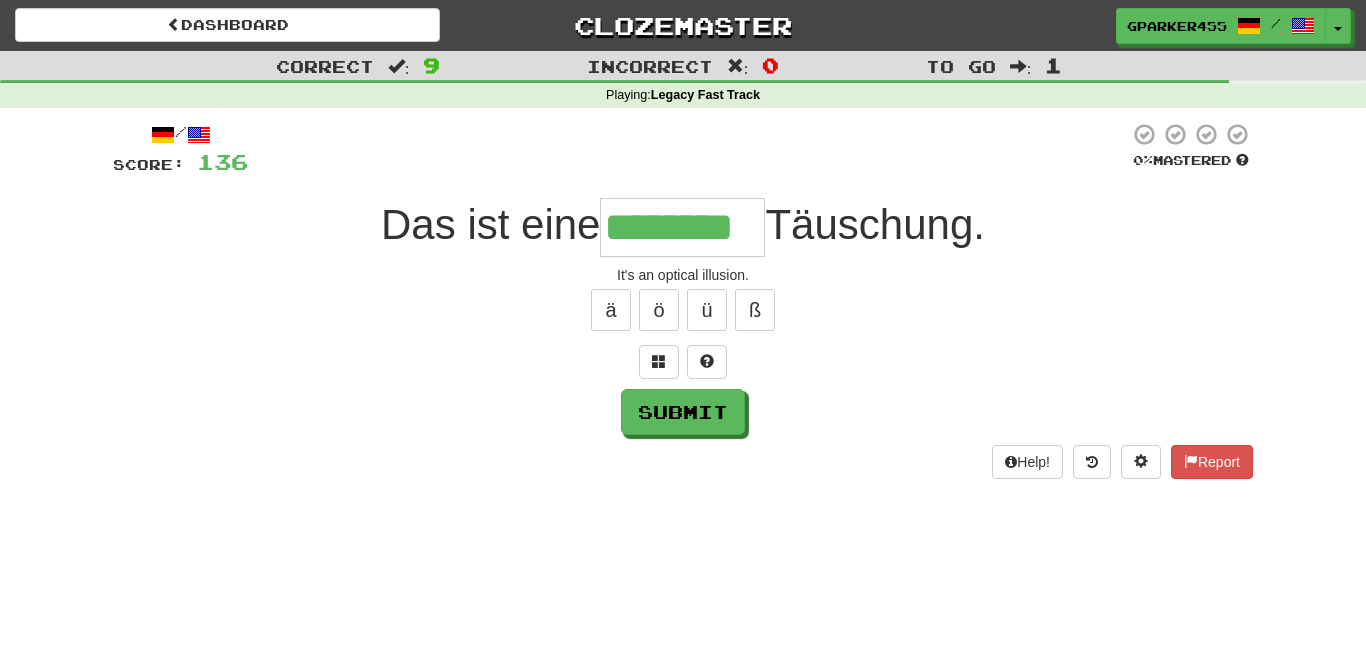 type on "********" 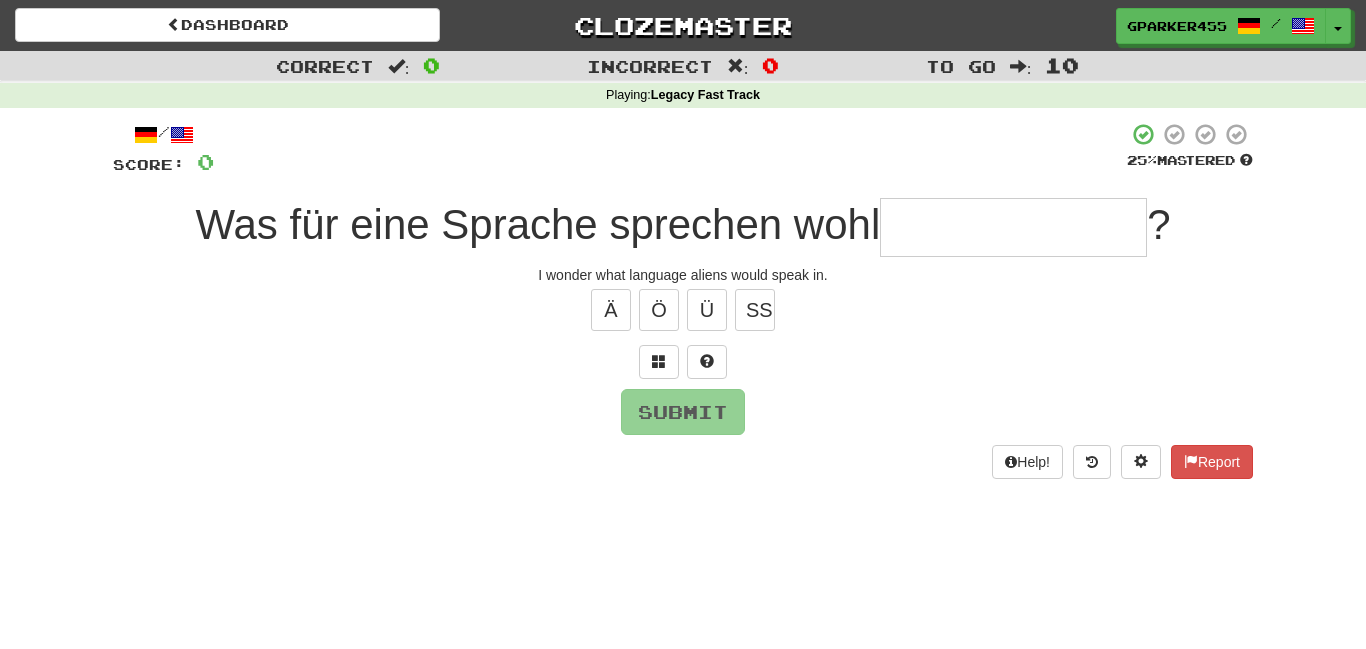 type on "*" 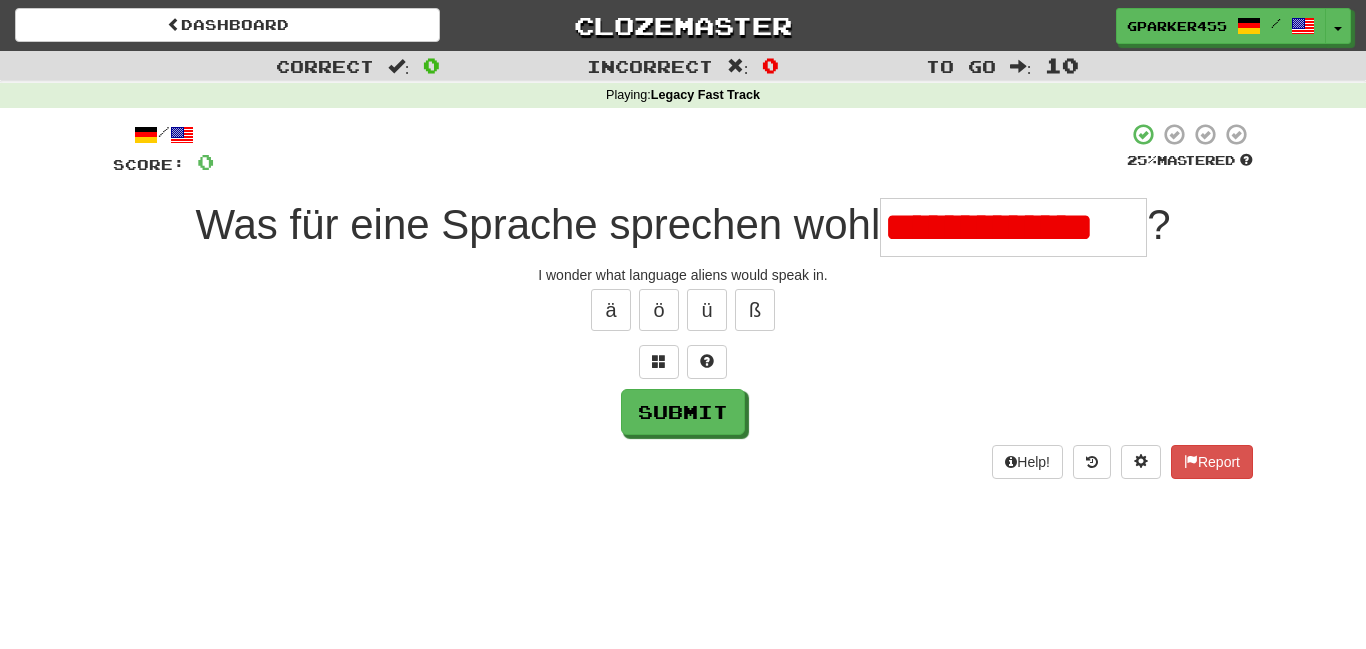 scroll, scrollTop: 0, scrollLeft: 0, axis: both 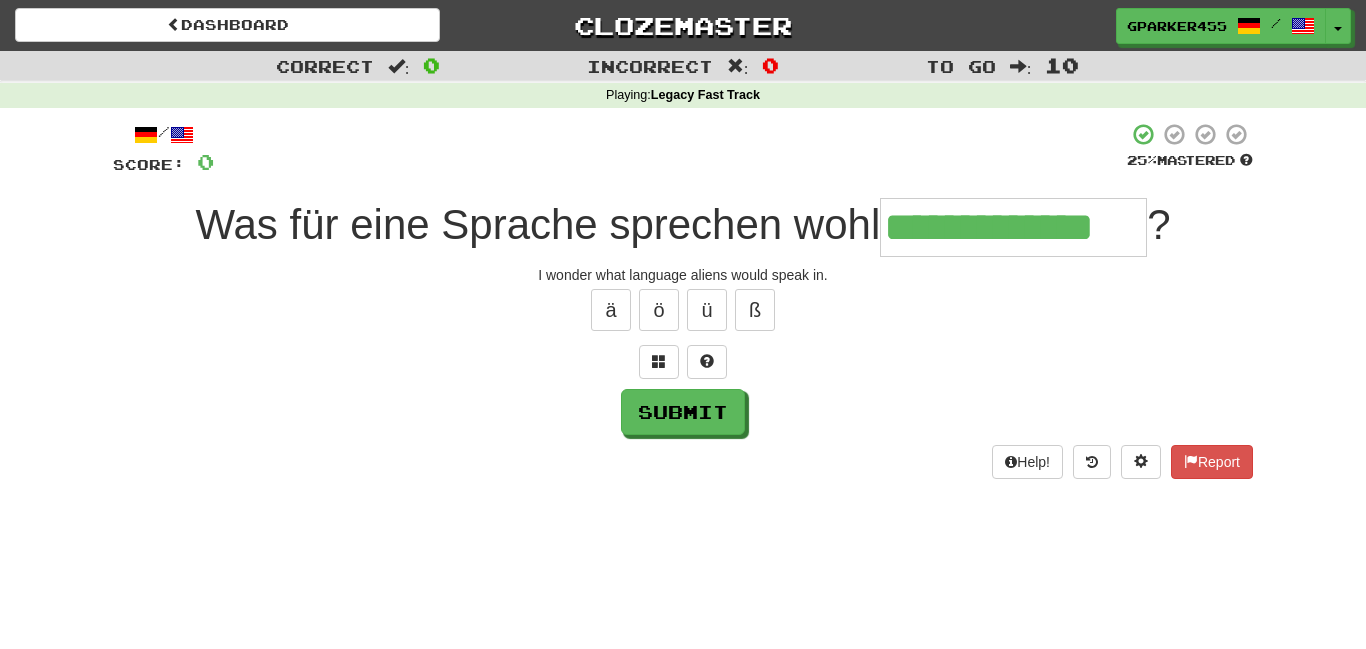 type on "**********" 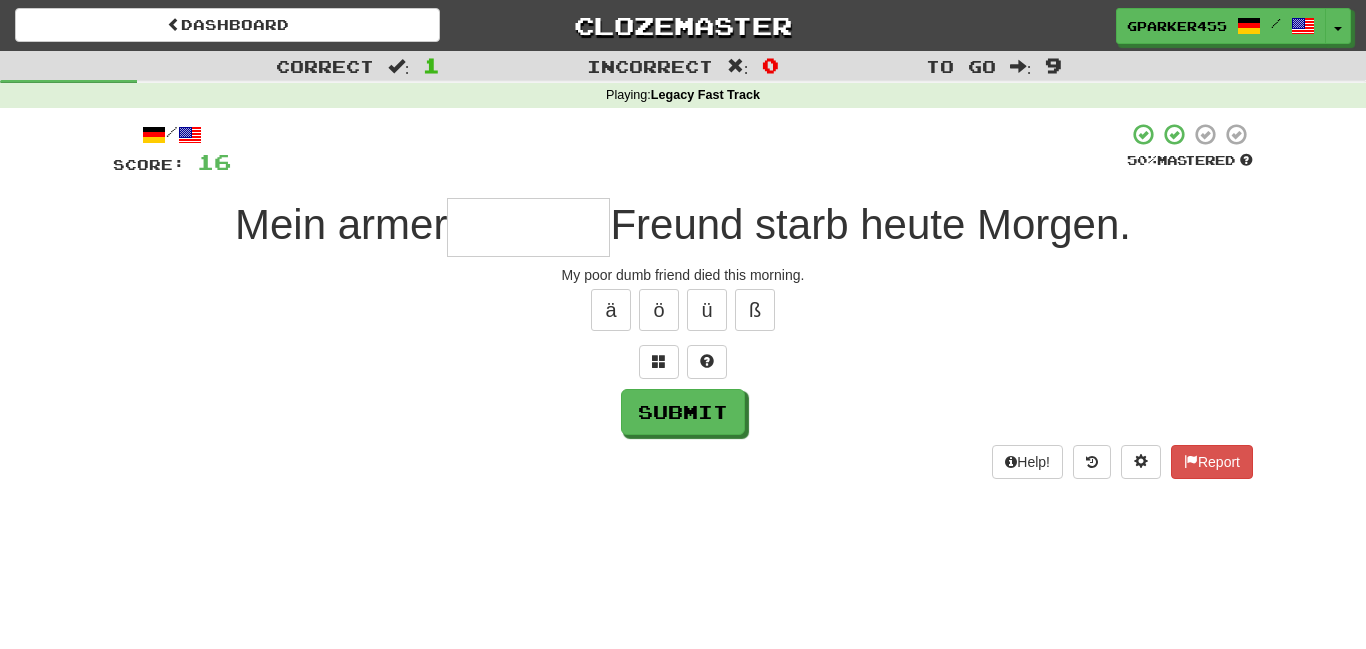 type on "*" 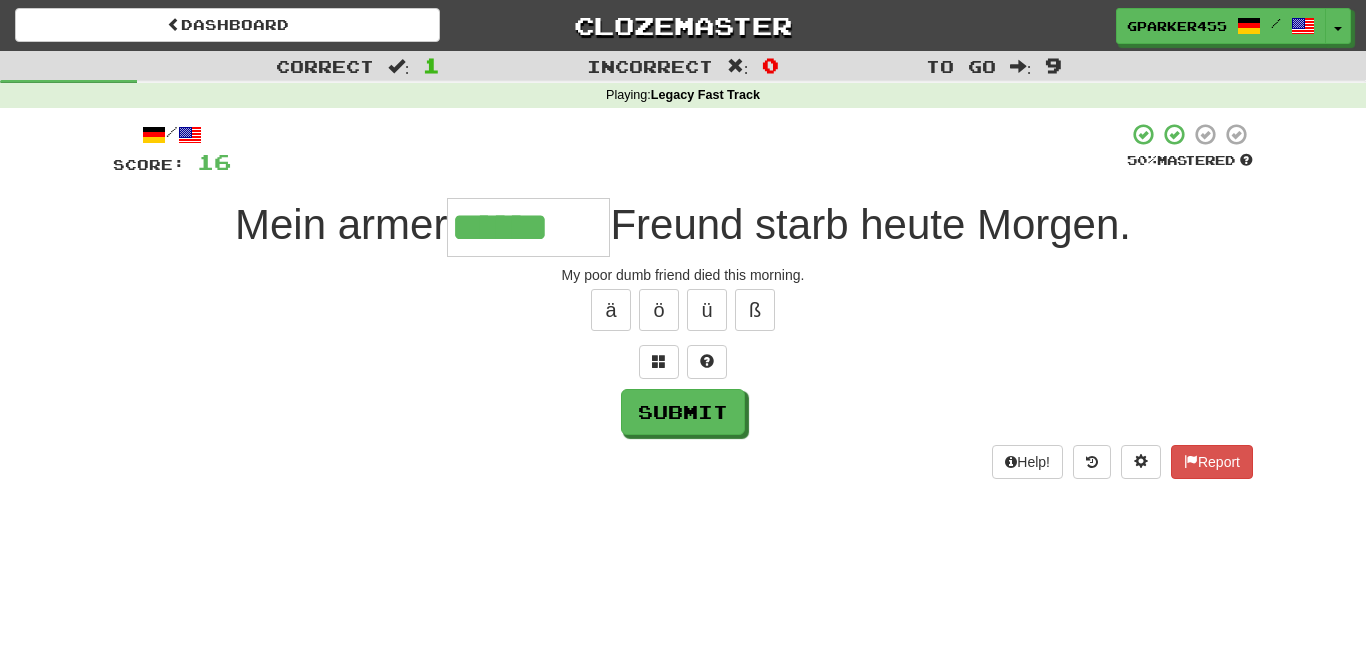 type on "******" 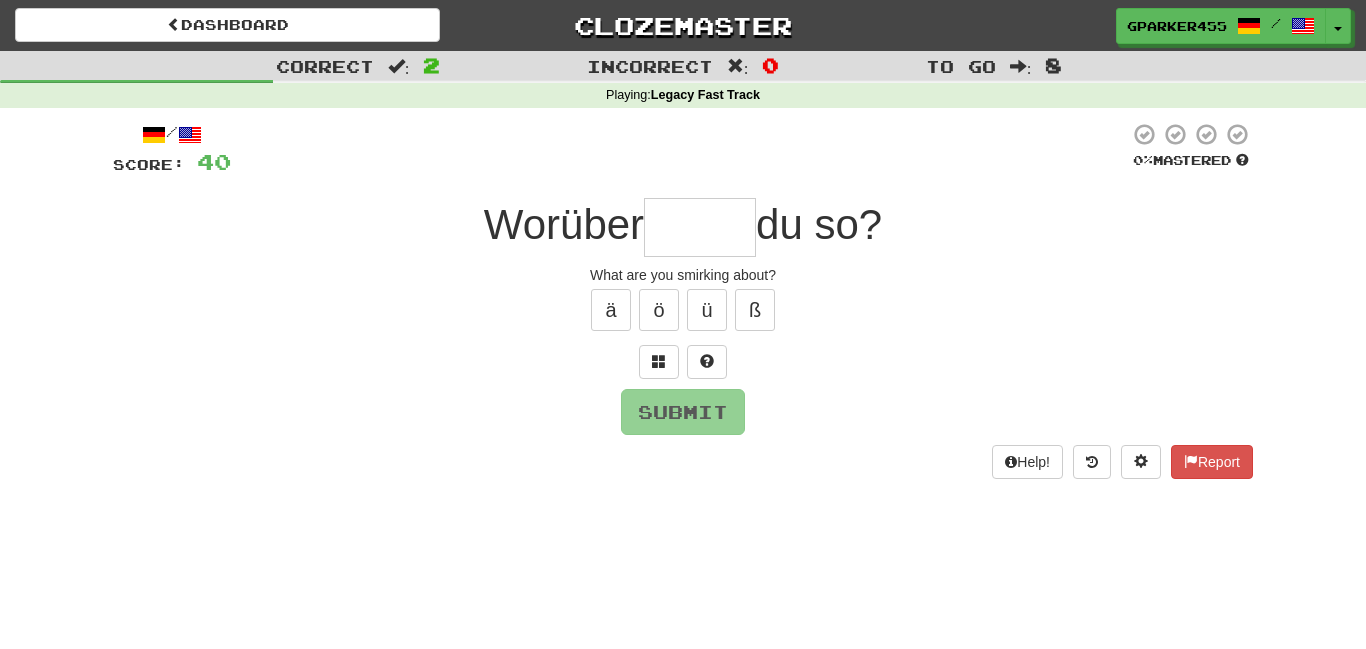 type on "*" 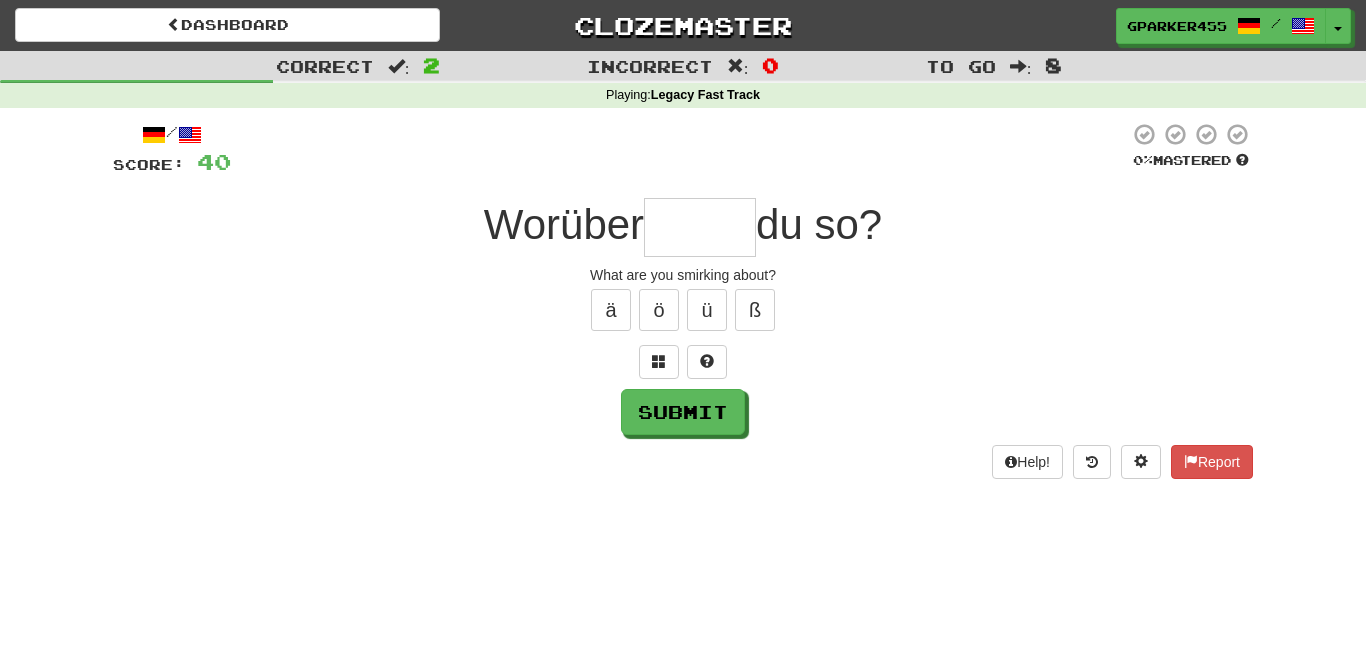 type on "*" 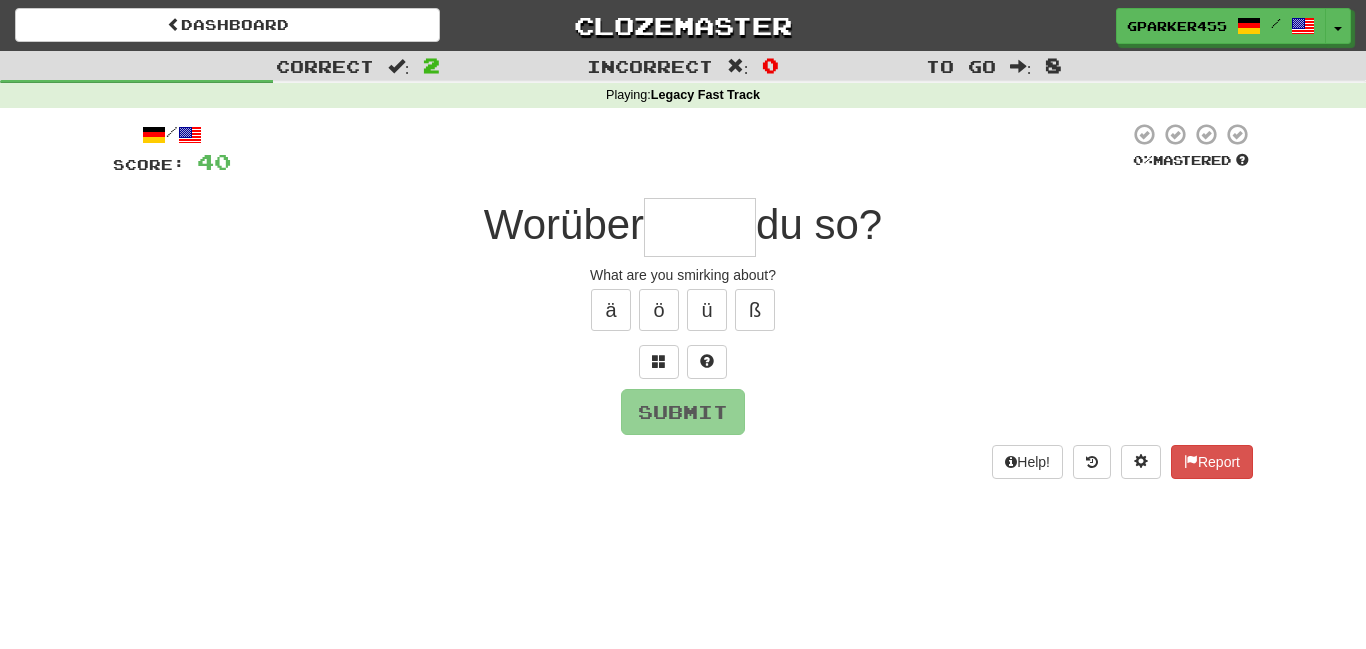type on "*" 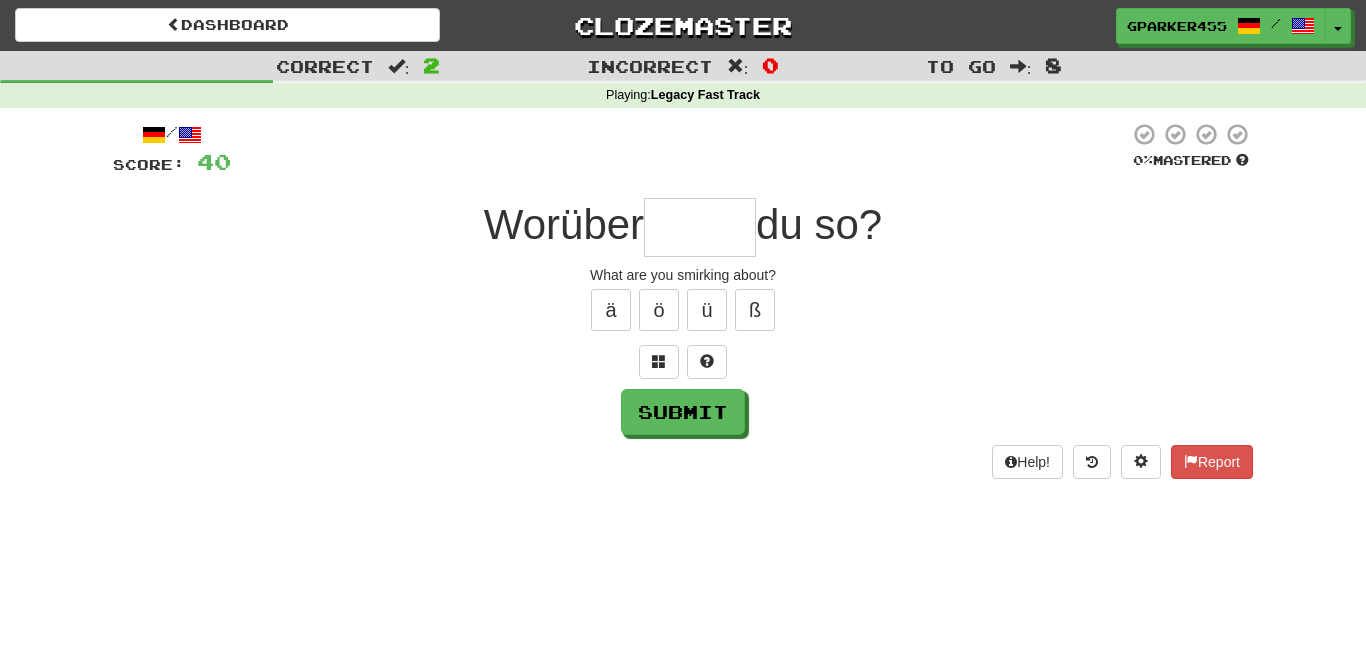 type on "*" 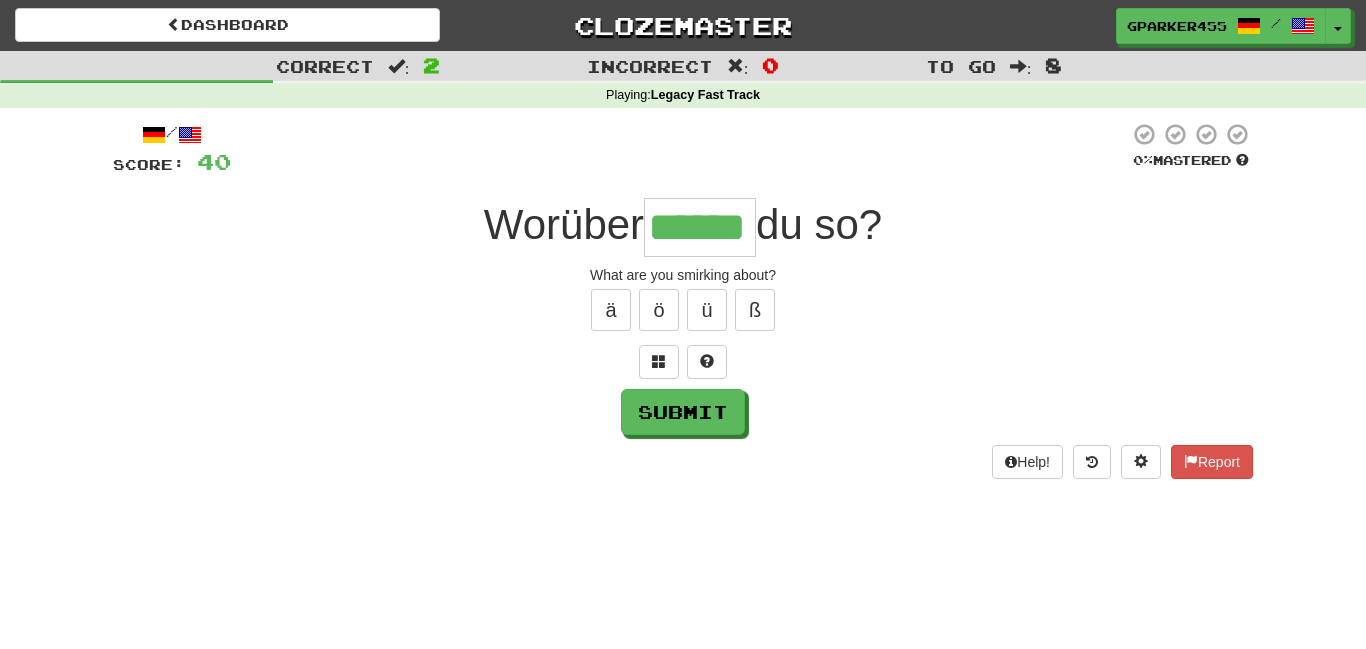 type on "******" 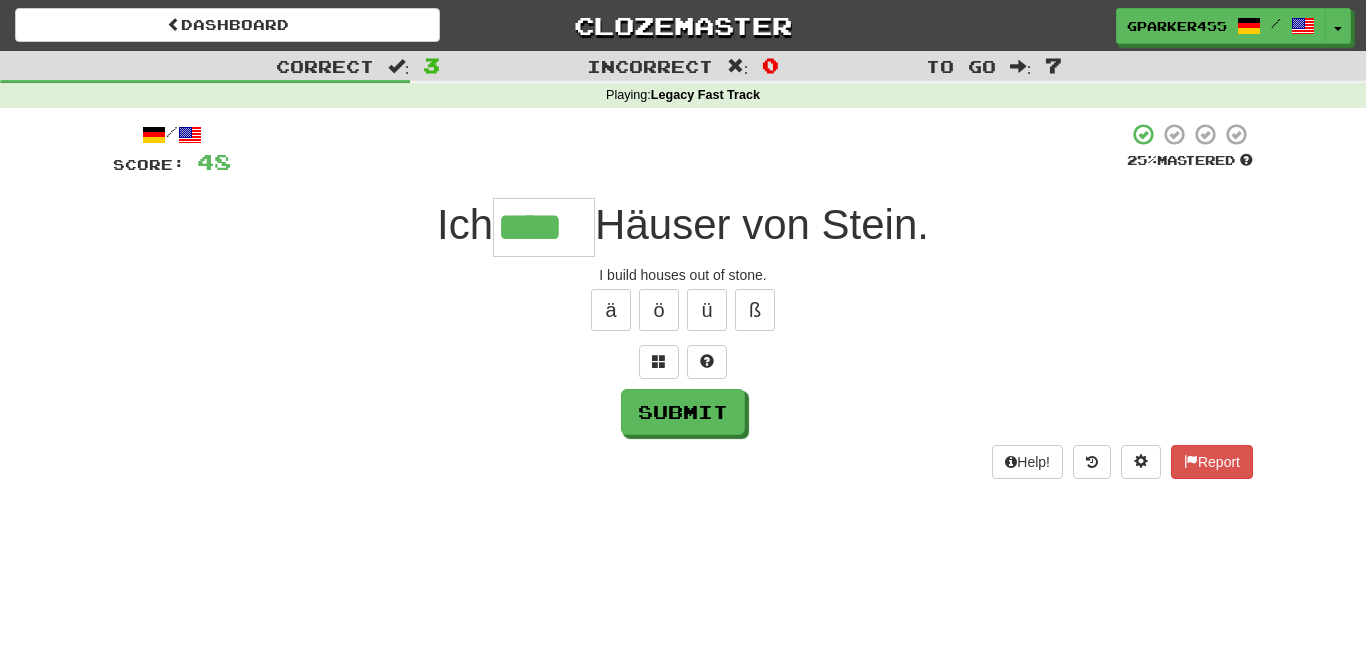 type on "****" 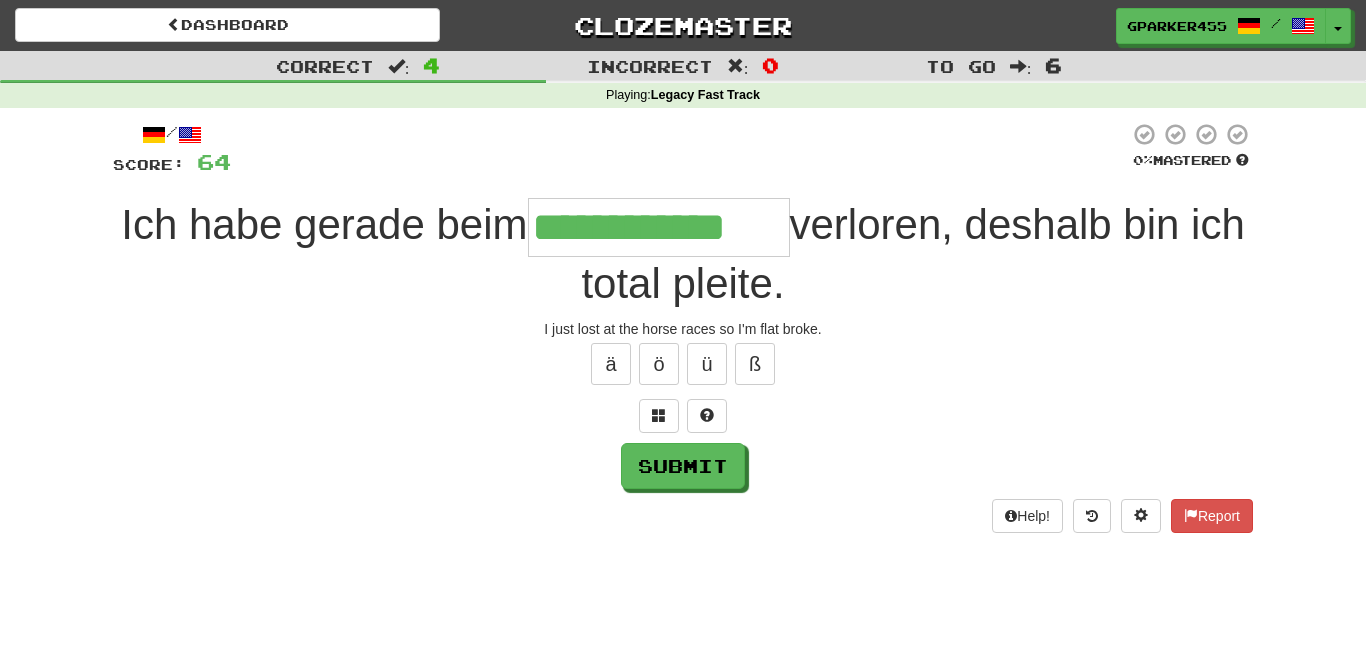 type on "**********" 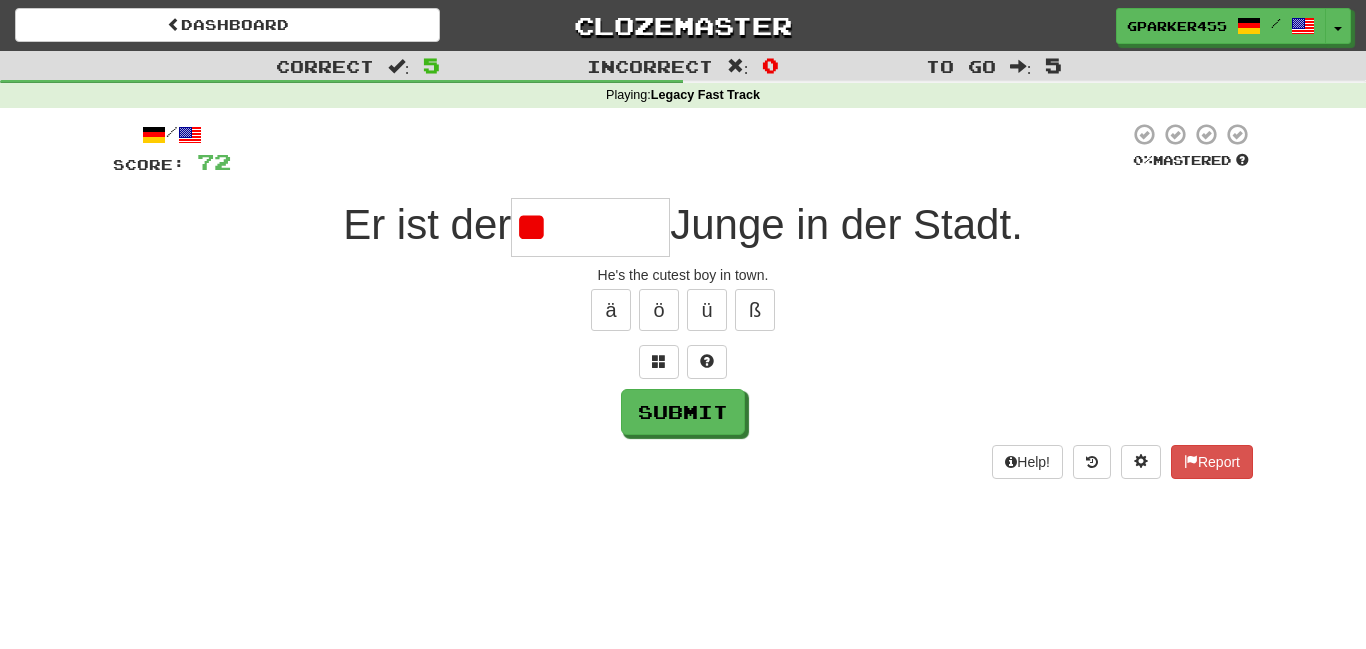 type on "*" 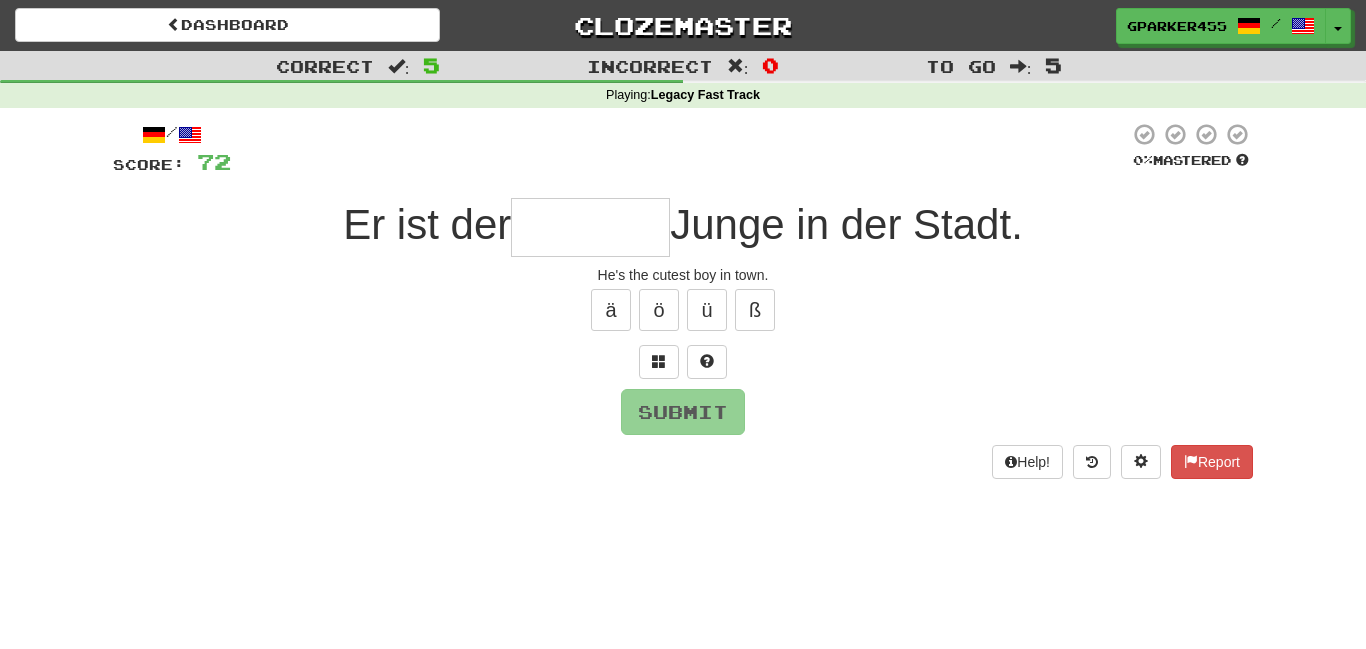 type on "*" 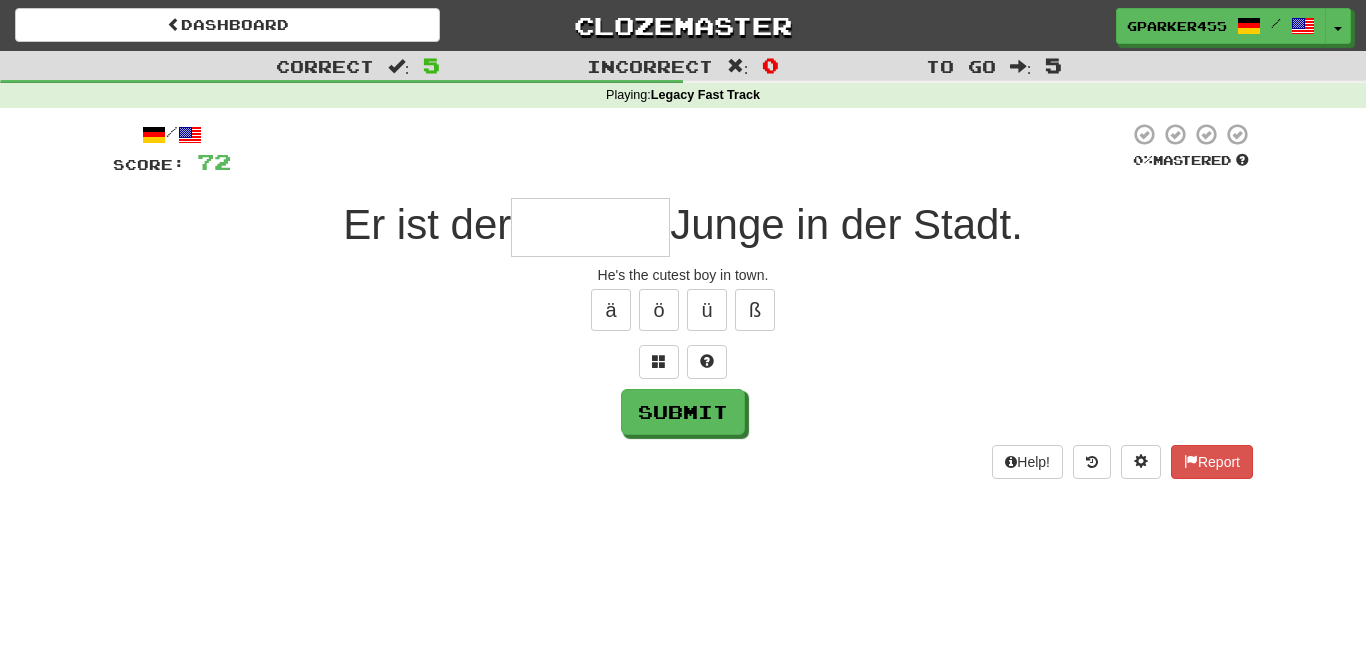 type on "*" 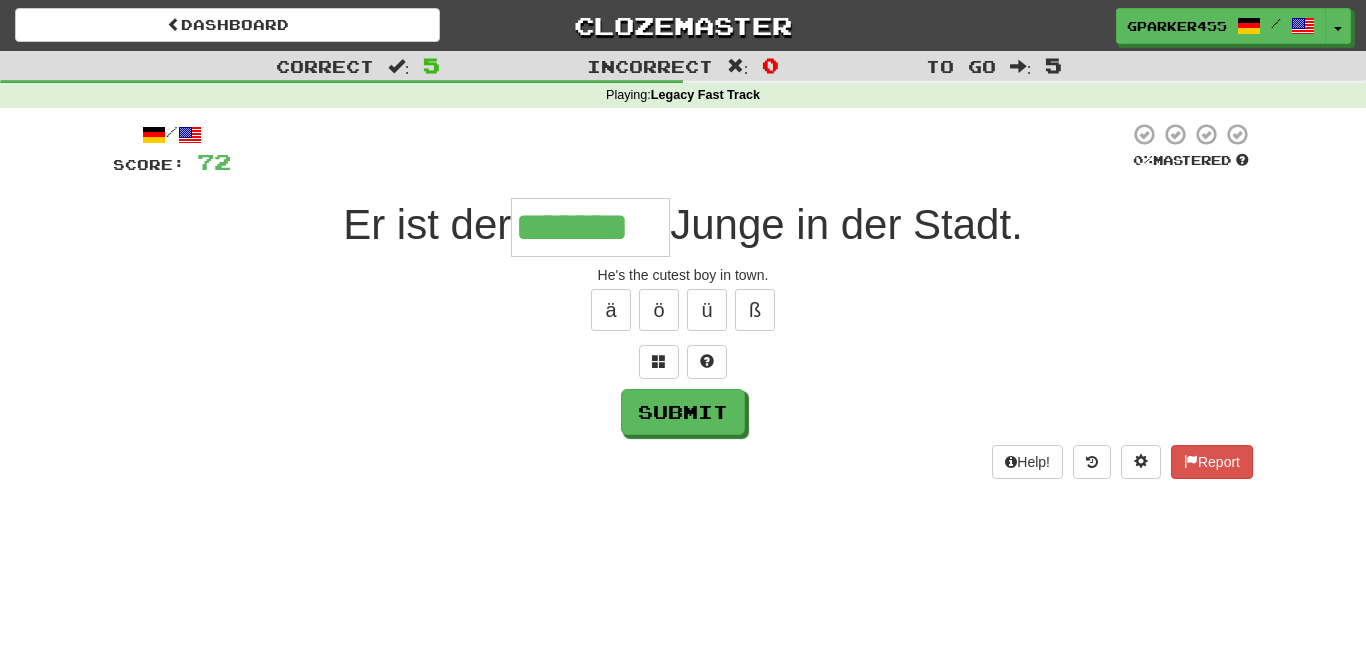 type on "*******" 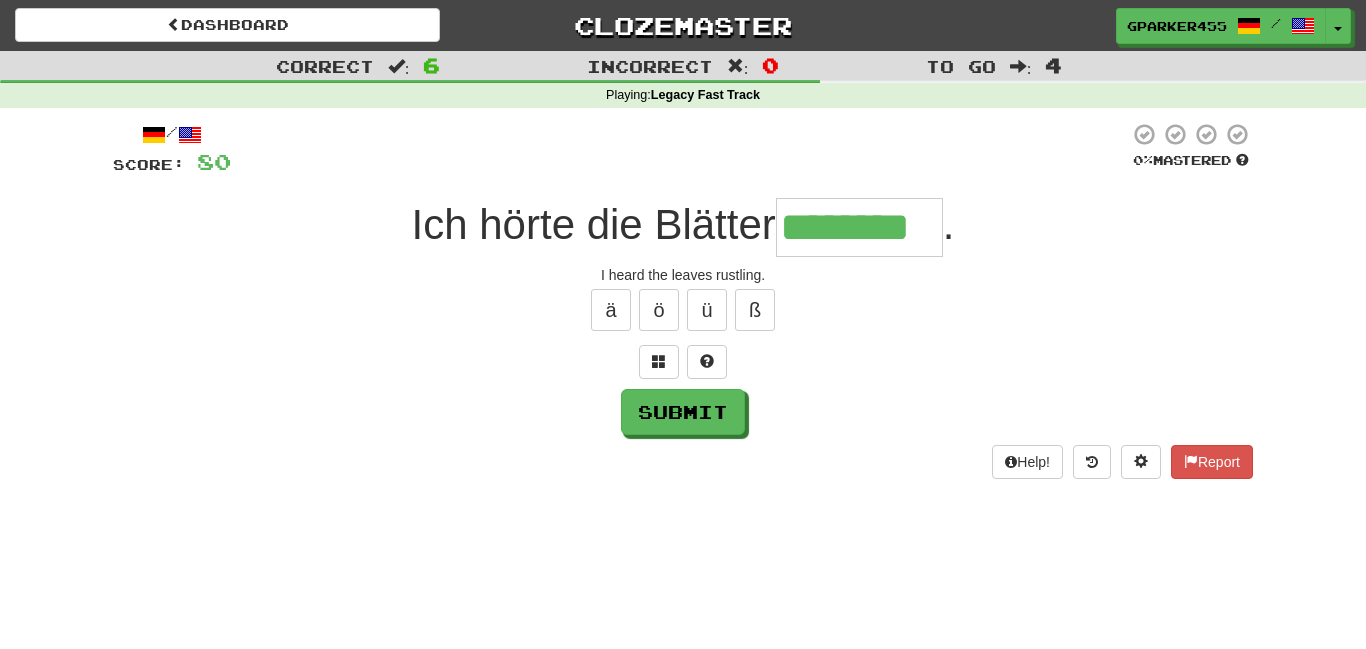 type on "********" 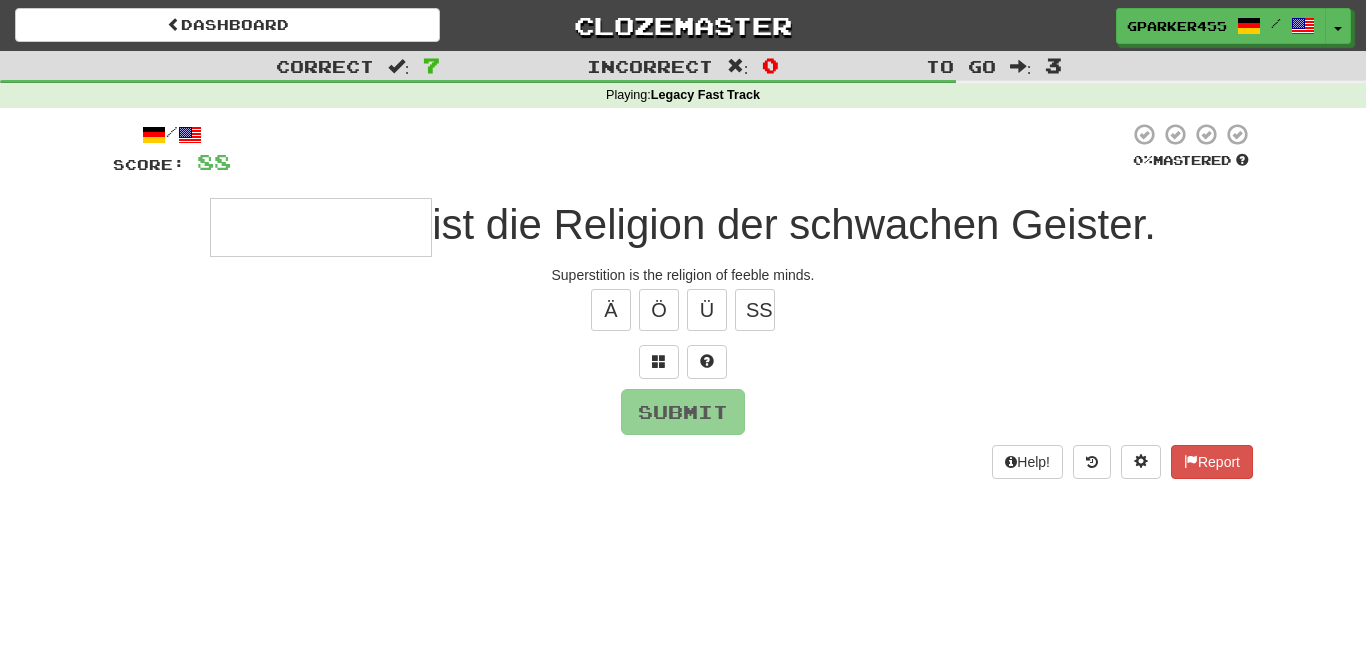 type on "*" 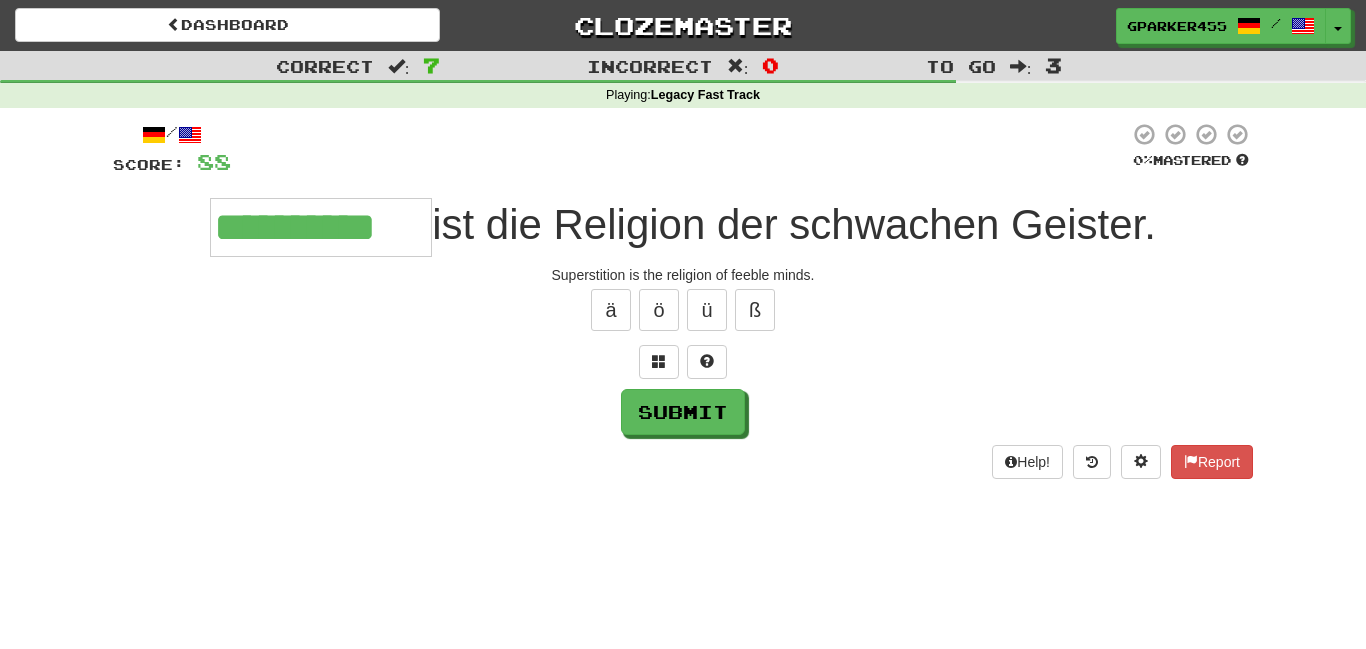 type on "**********" 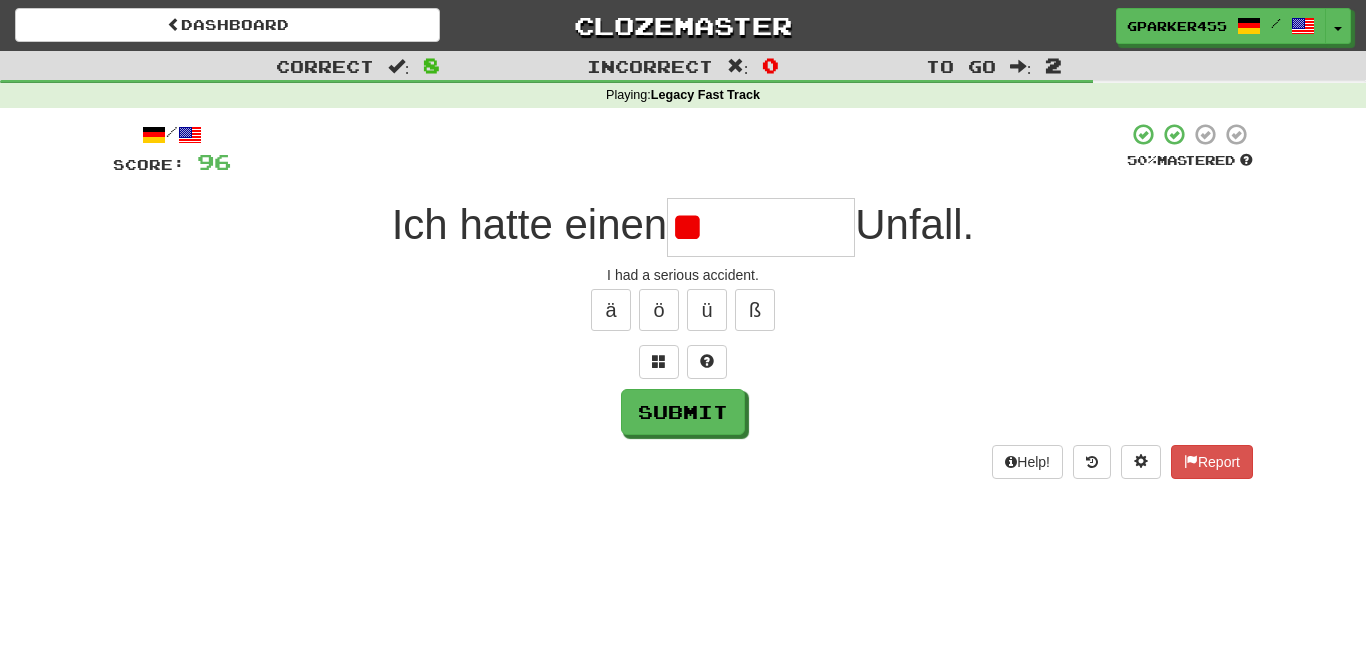 type on "*" 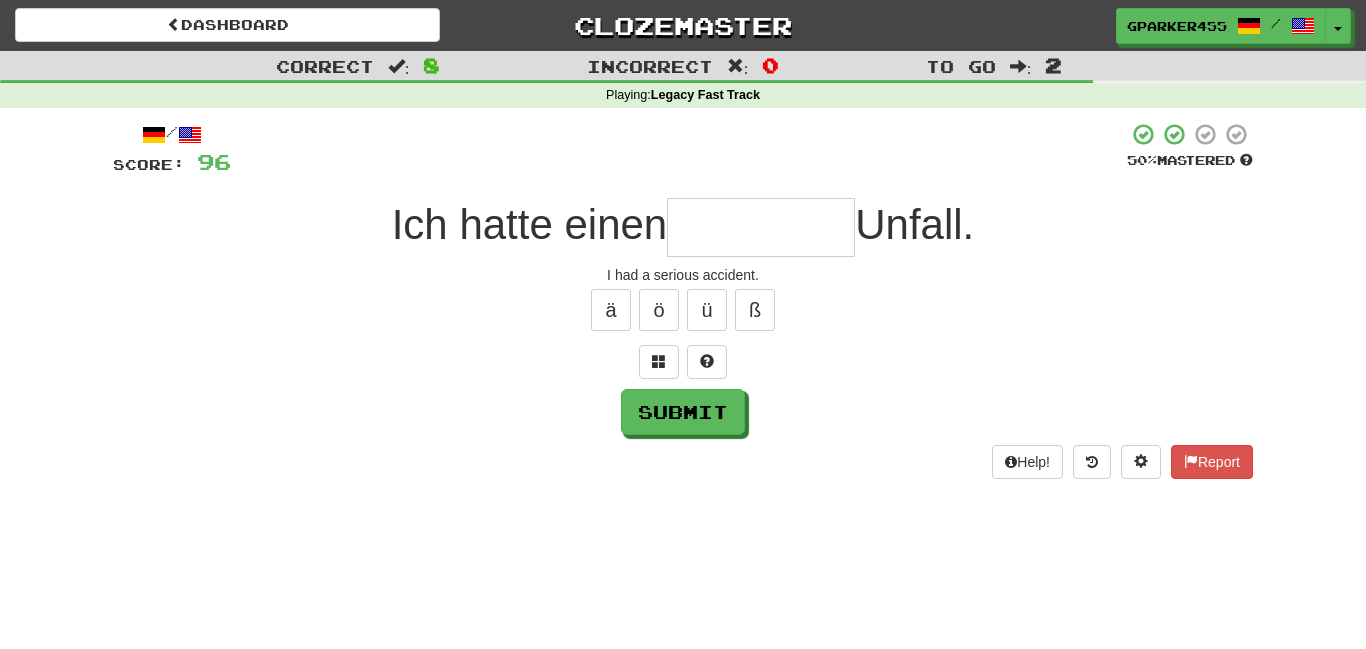 type on "*" 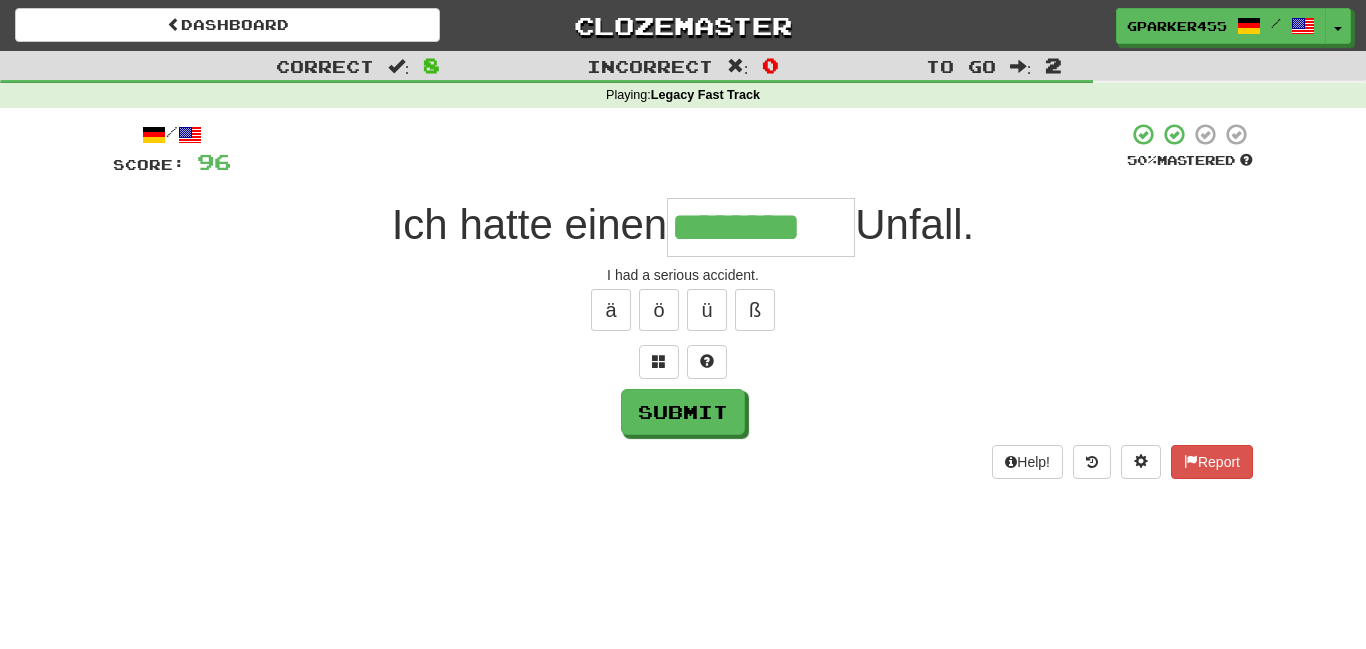 type on "********" 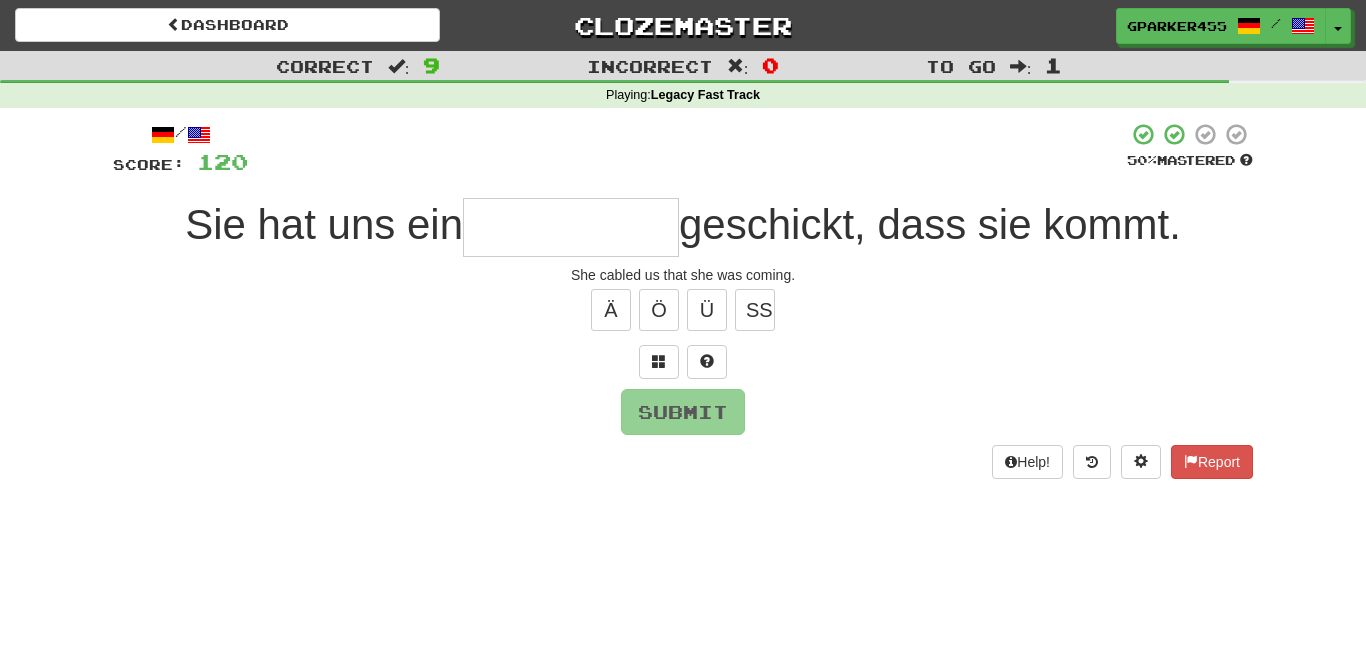type on "*" 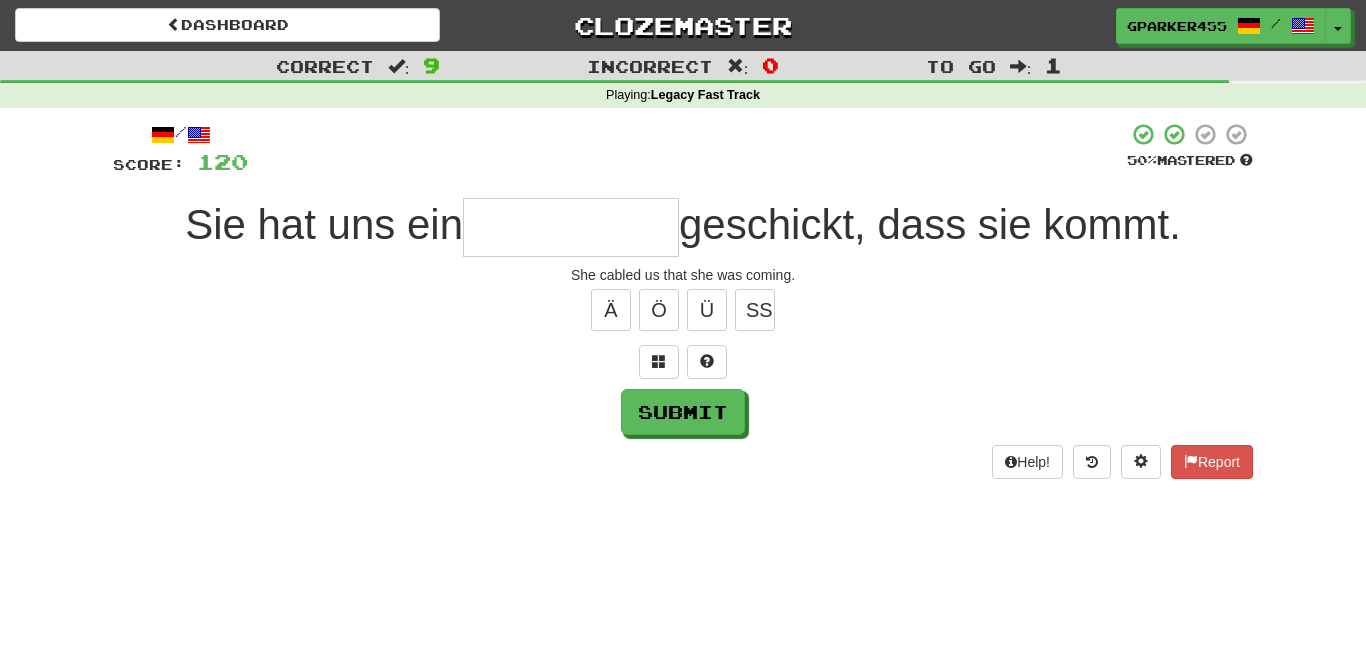 type on "*" 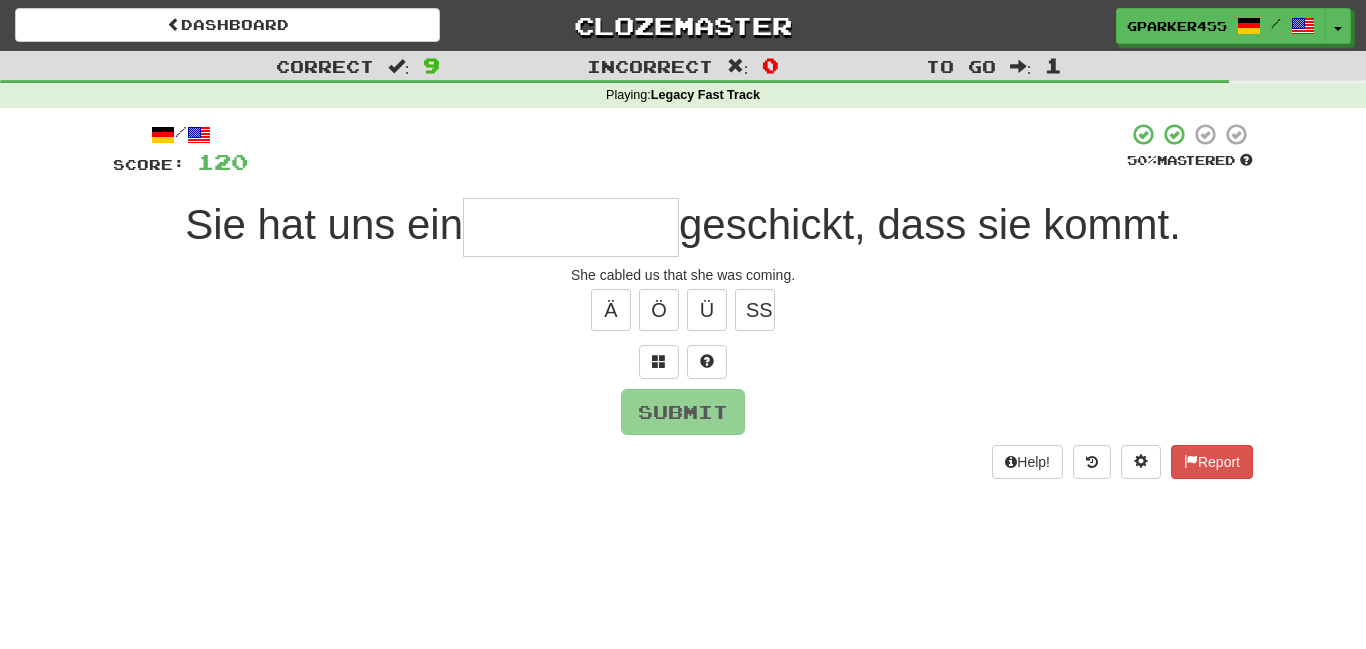type on "*" 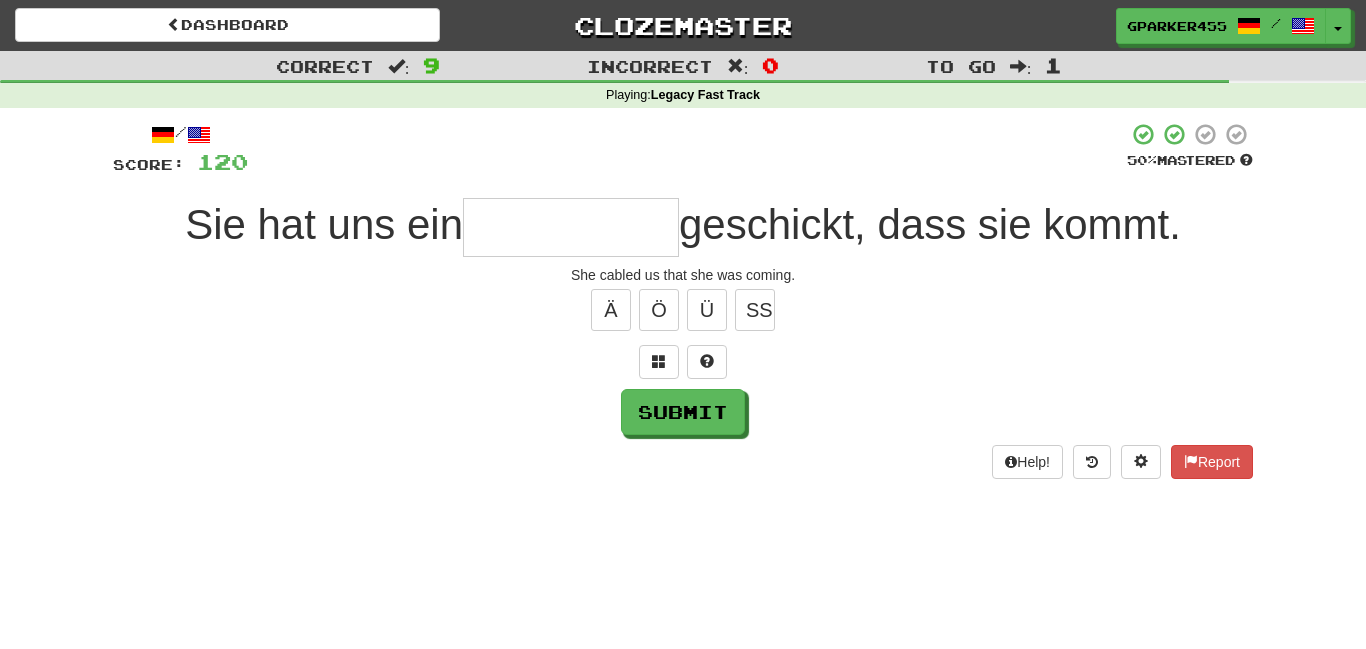 type on "*" 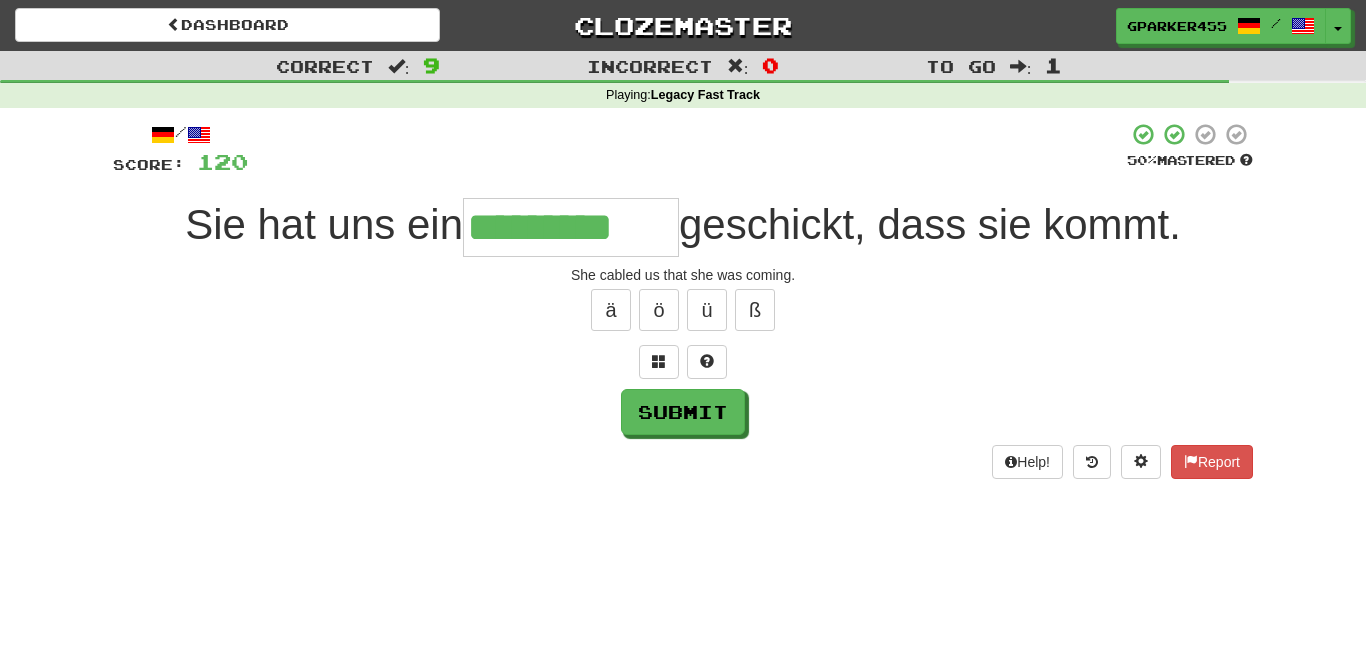 type on "*********" 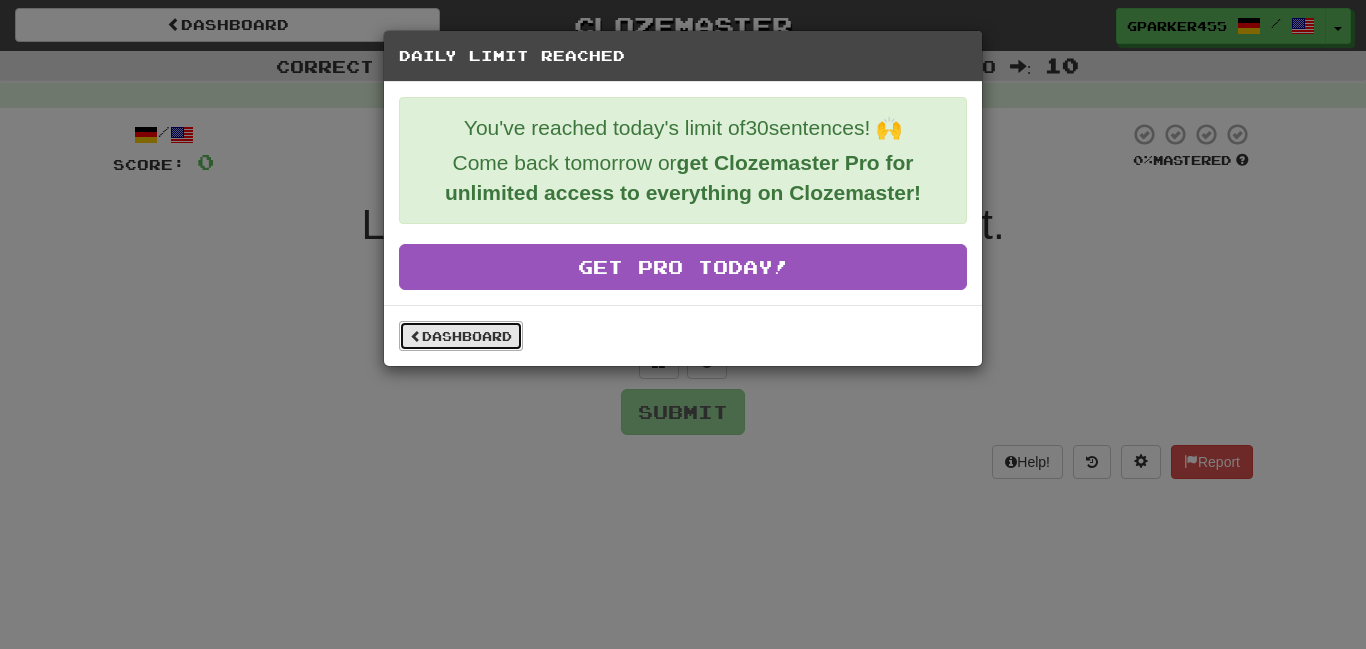 click on "Dashboard" at bounding box center [461, 336] 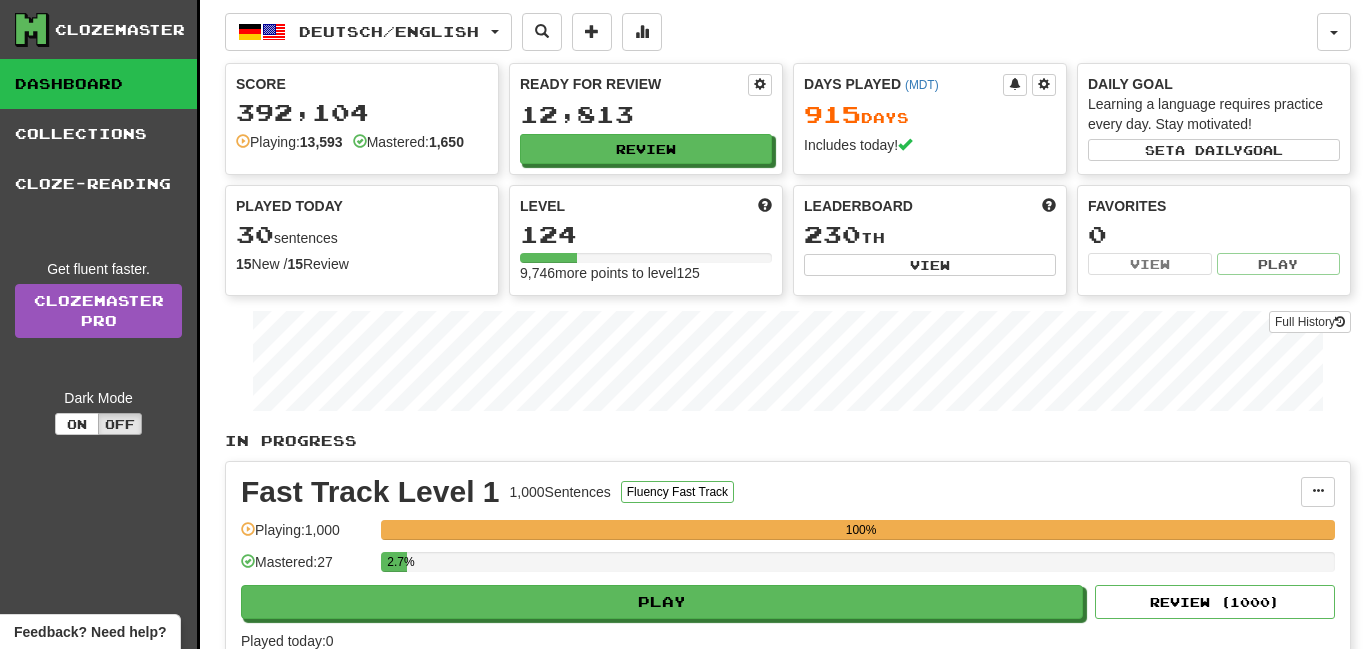 scroll, scrollTop: 0, scrollLeft: 0, axis: both 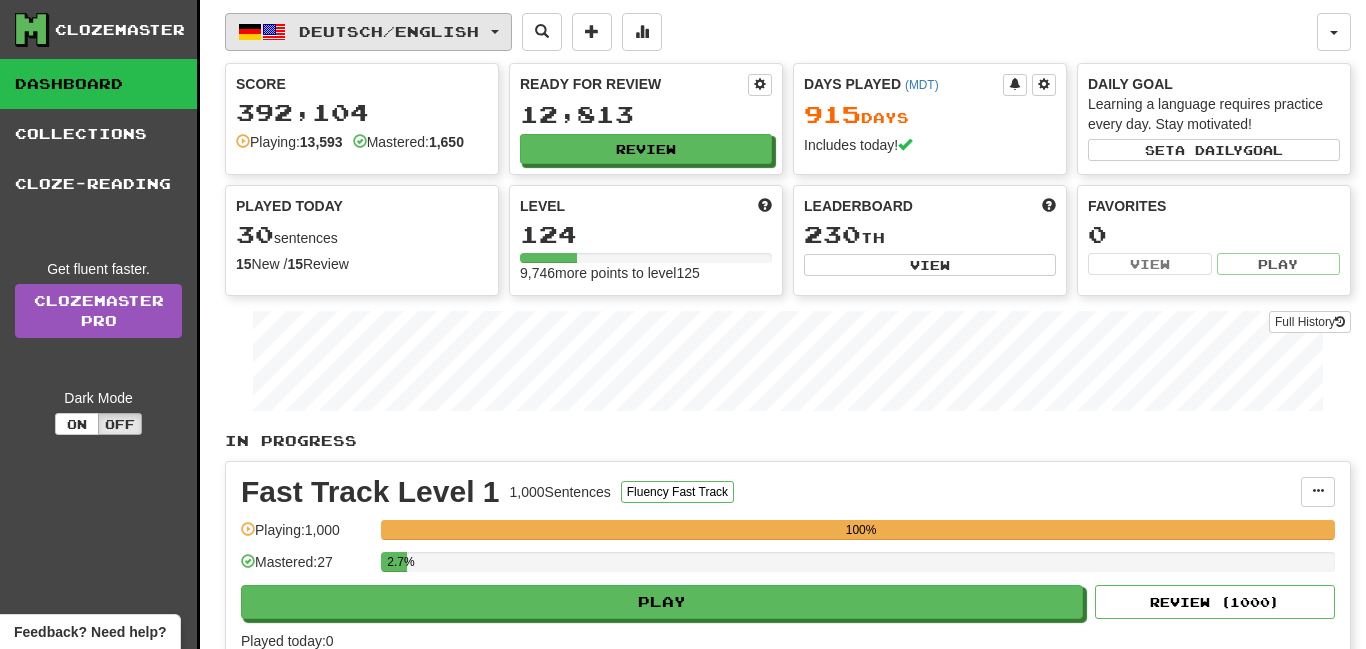 click on "Deutsch  /  English" at bounding box center (368, 32) 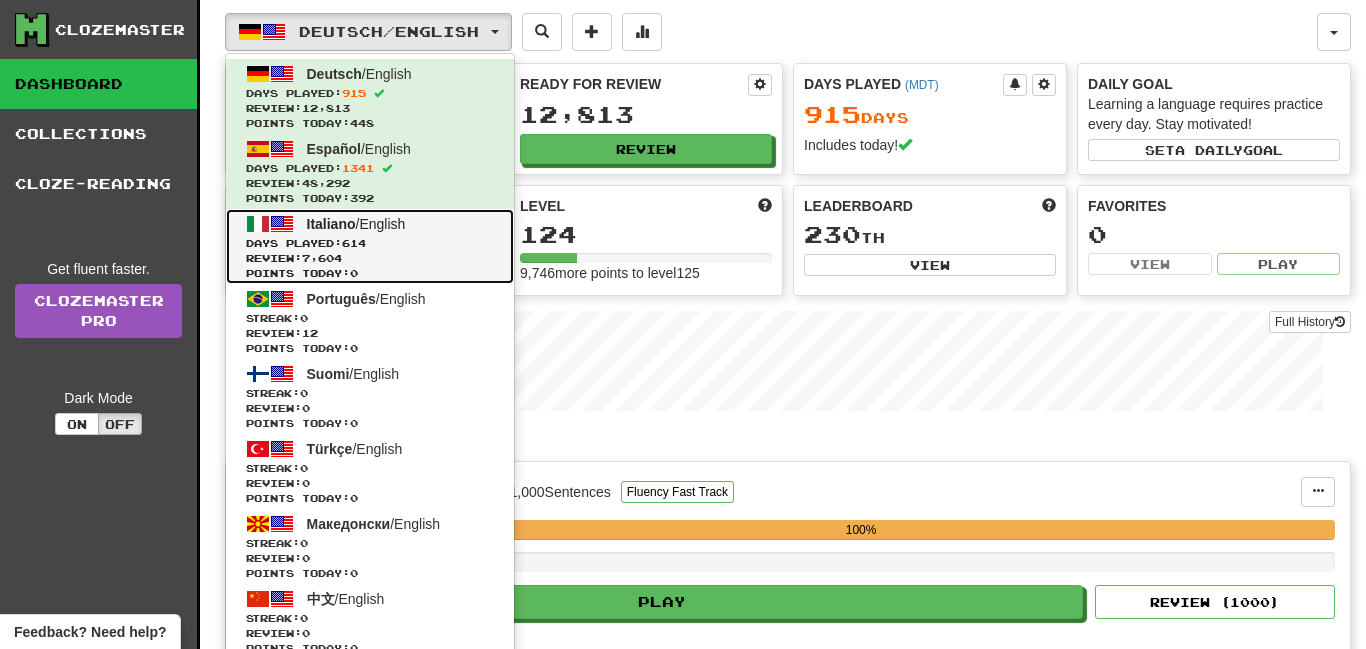 click on "Review:  7,604" at bounding box center (370, 258) 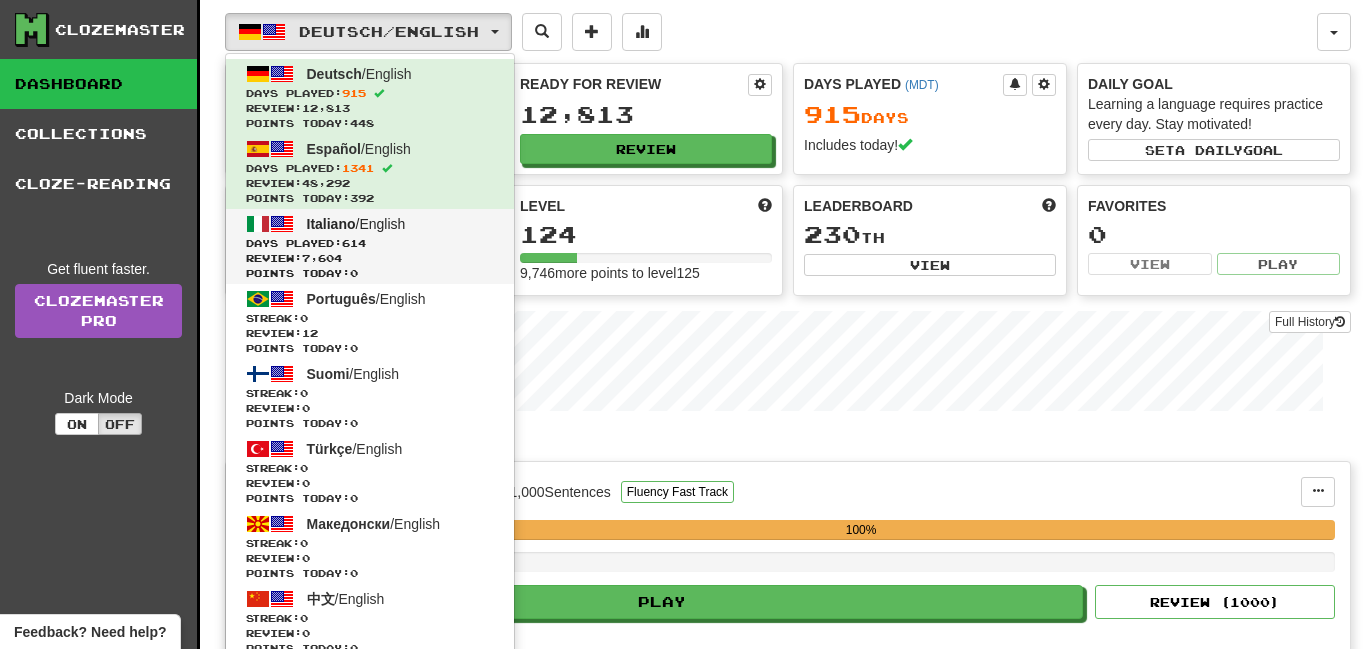 click on "15  New /  15  Review" at bounding box center (362, 264) 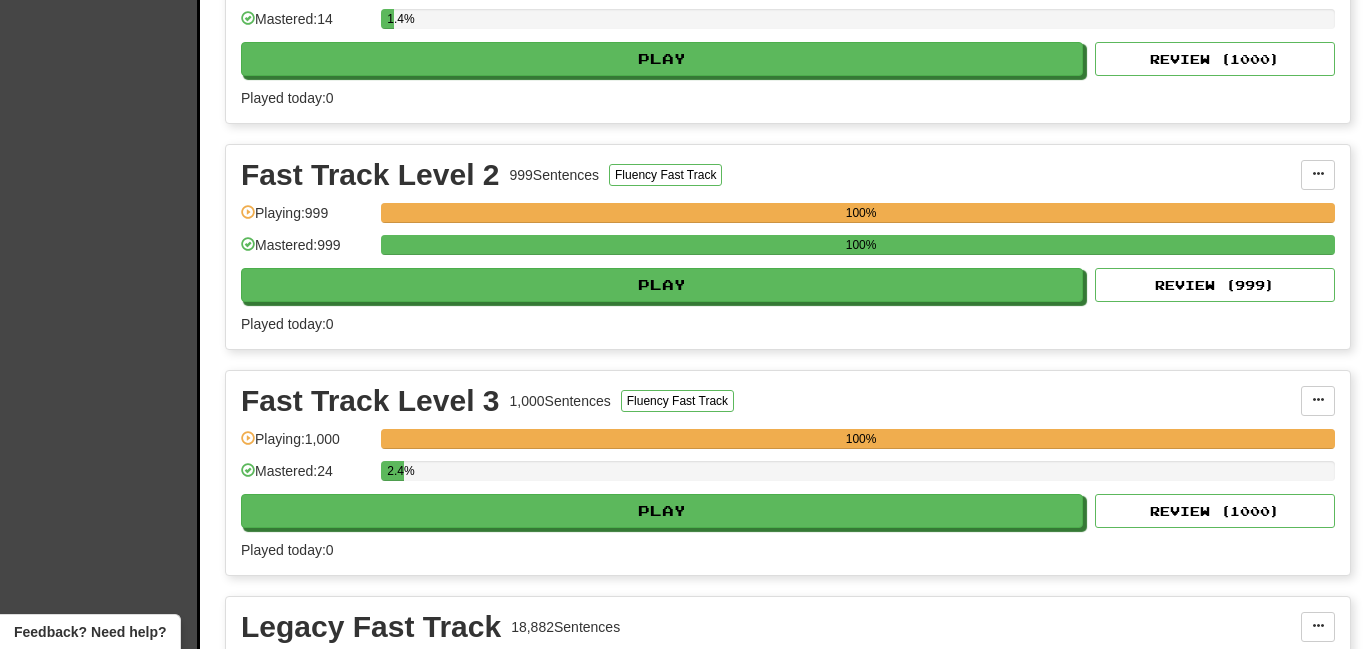 scroll, scrollTop: 981, scrollLeft: 0, axis: vertical 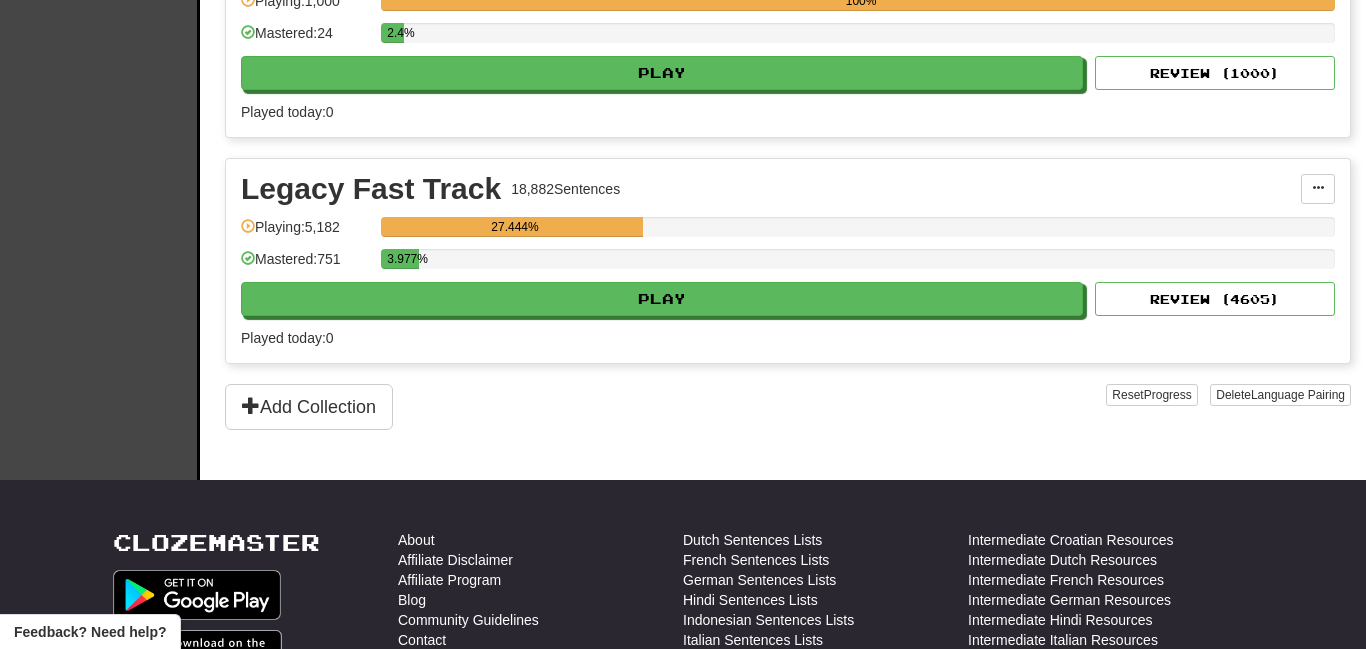click on "Legacy Fast Track 18,882  Sentences Manage Sentences Unpin from Dashboard  Playing:  5,182 27.444%  Mastered:  751 3.977% Play Review ( 4605 ) Played today:  0" at bounding box center (788, 261) 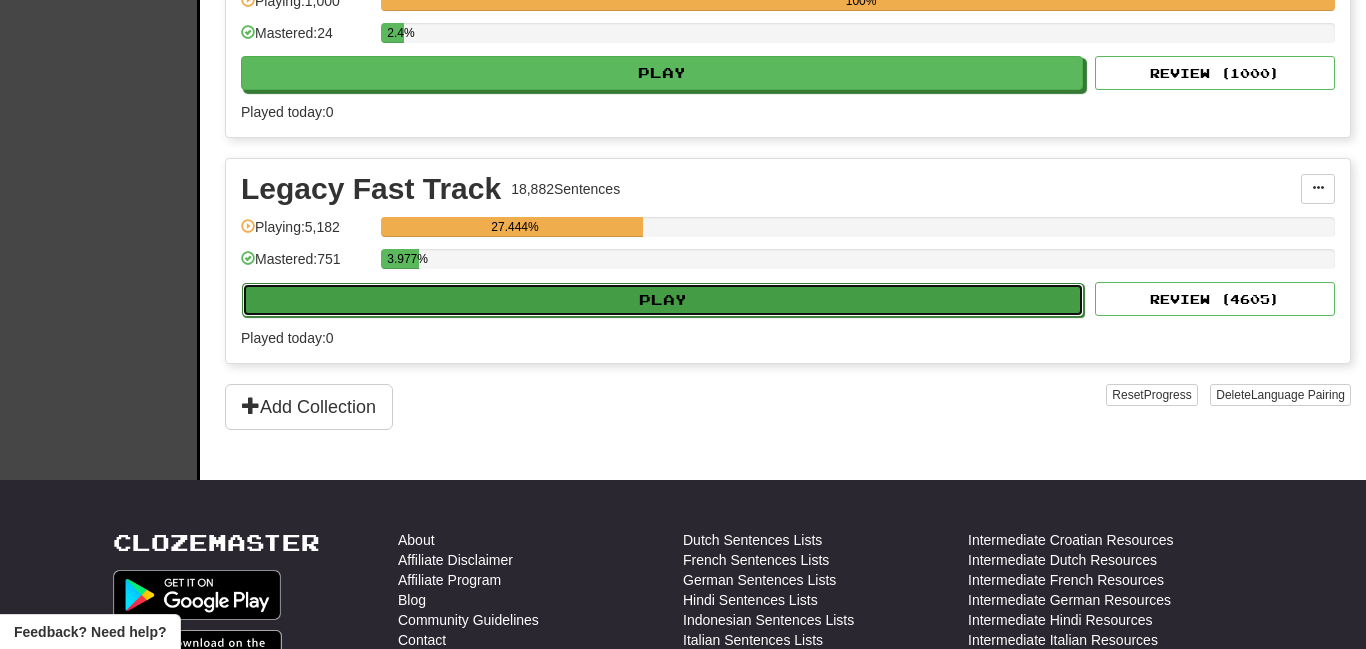click on "Play" at bounding box center (663, 300) 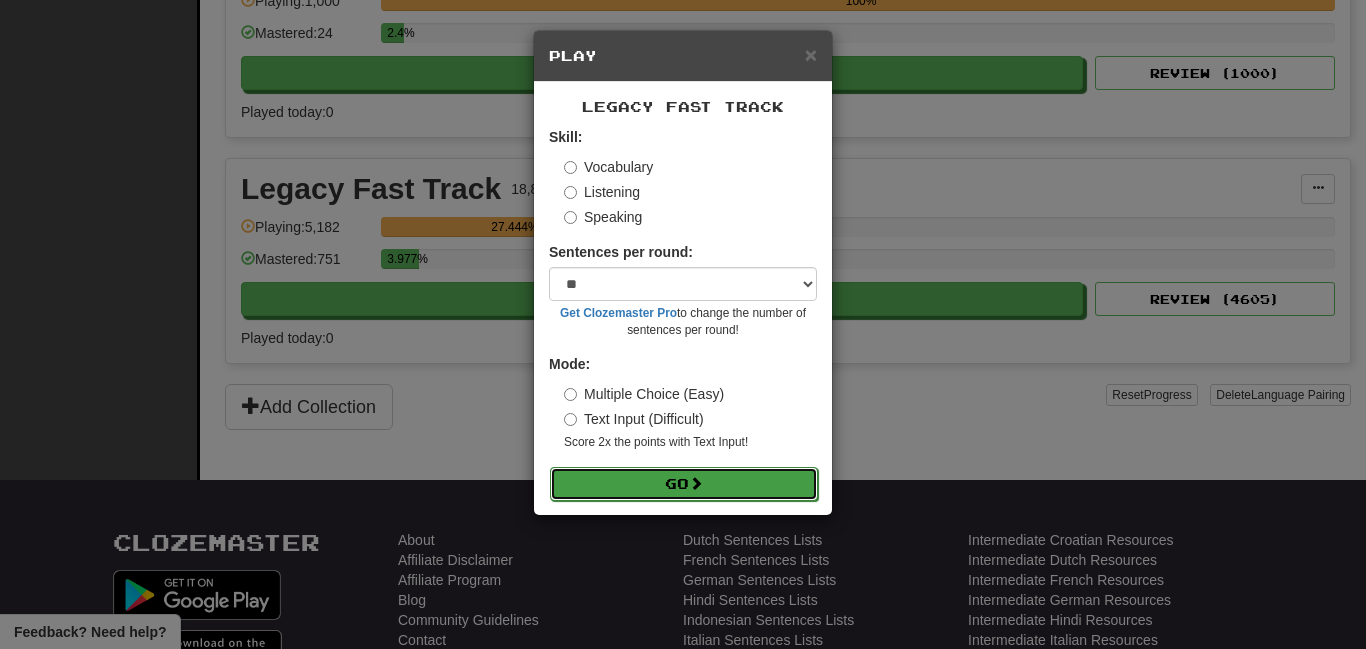 click on "Go" at bounding box center (684, 484) 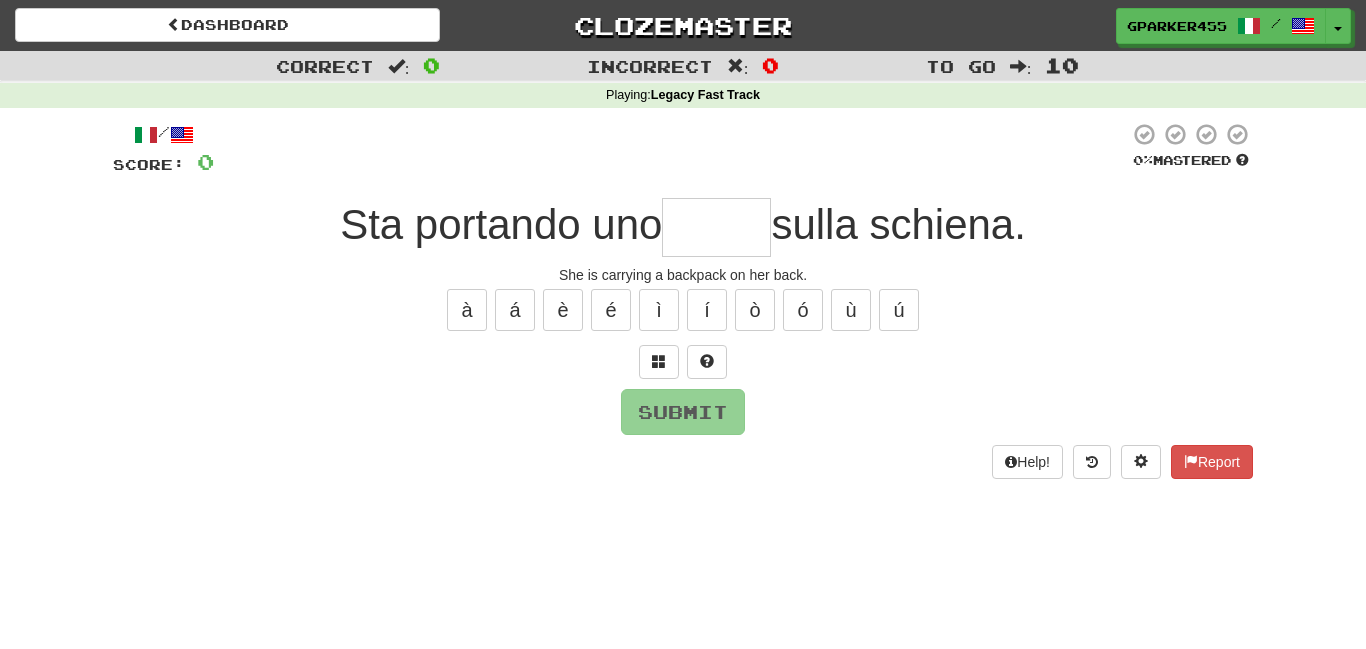 scroll, scrollTop: 0, scrollLeft: 0, axis: both 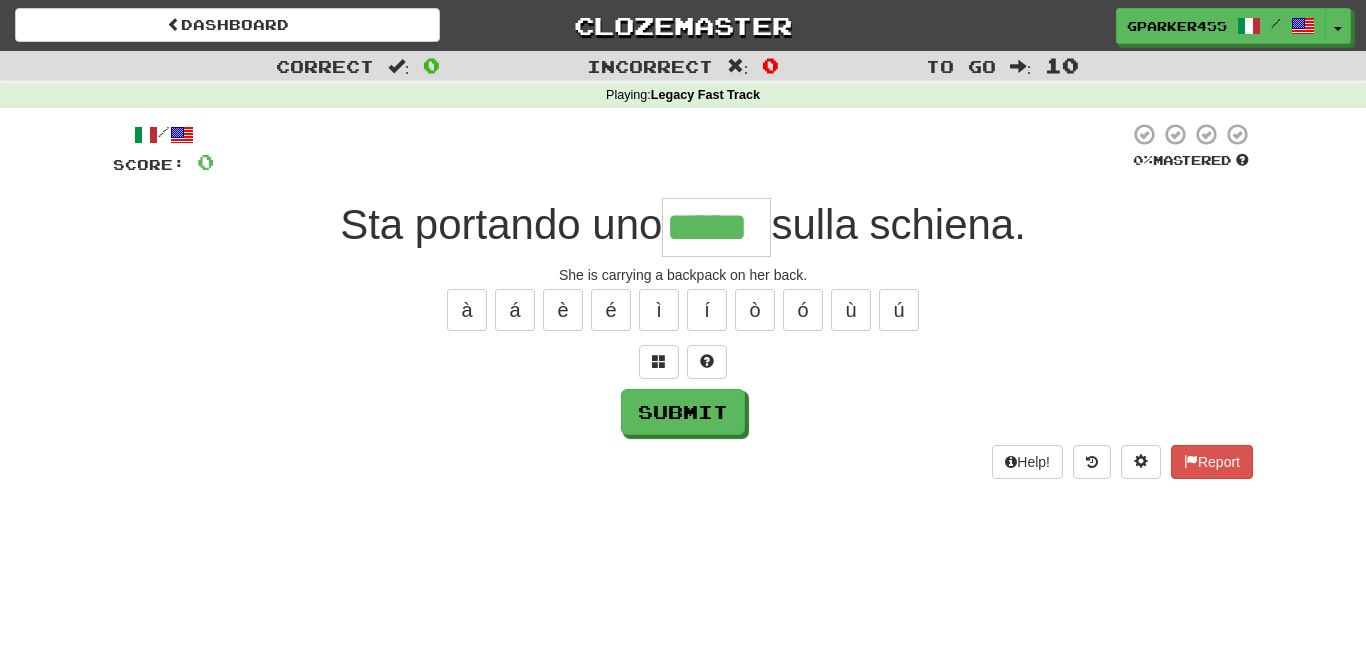 type on "*****" 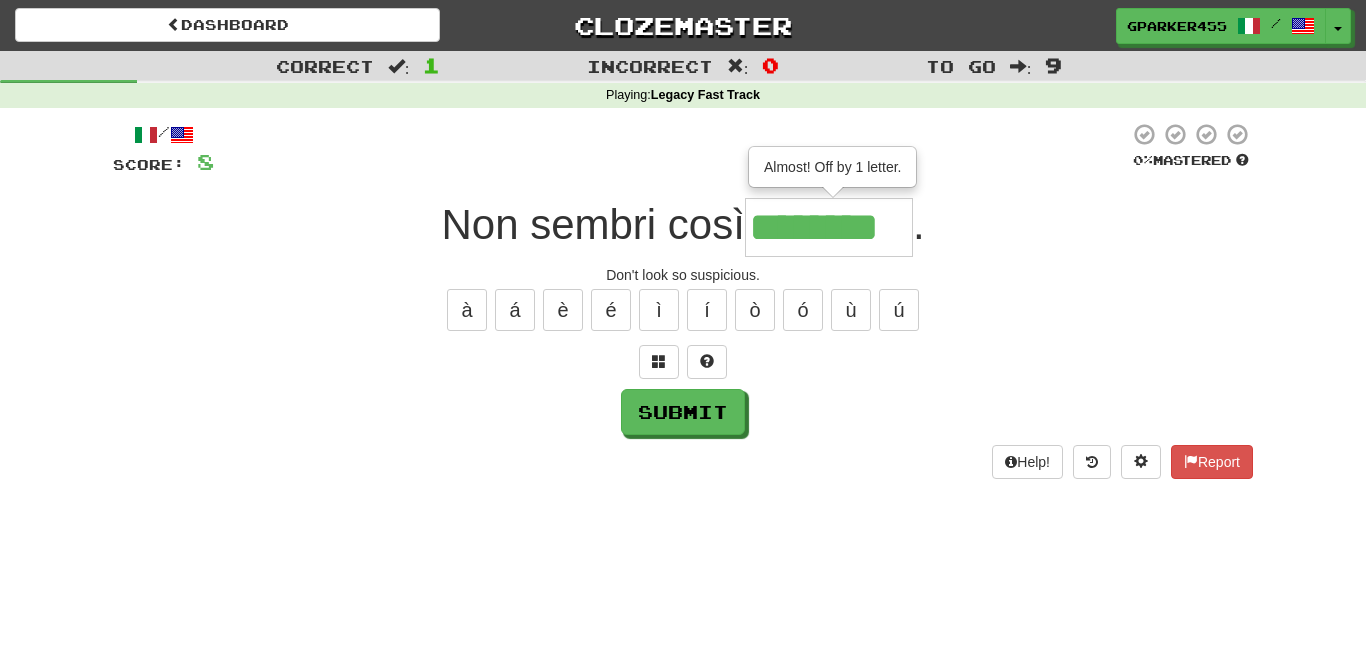 type on "********" 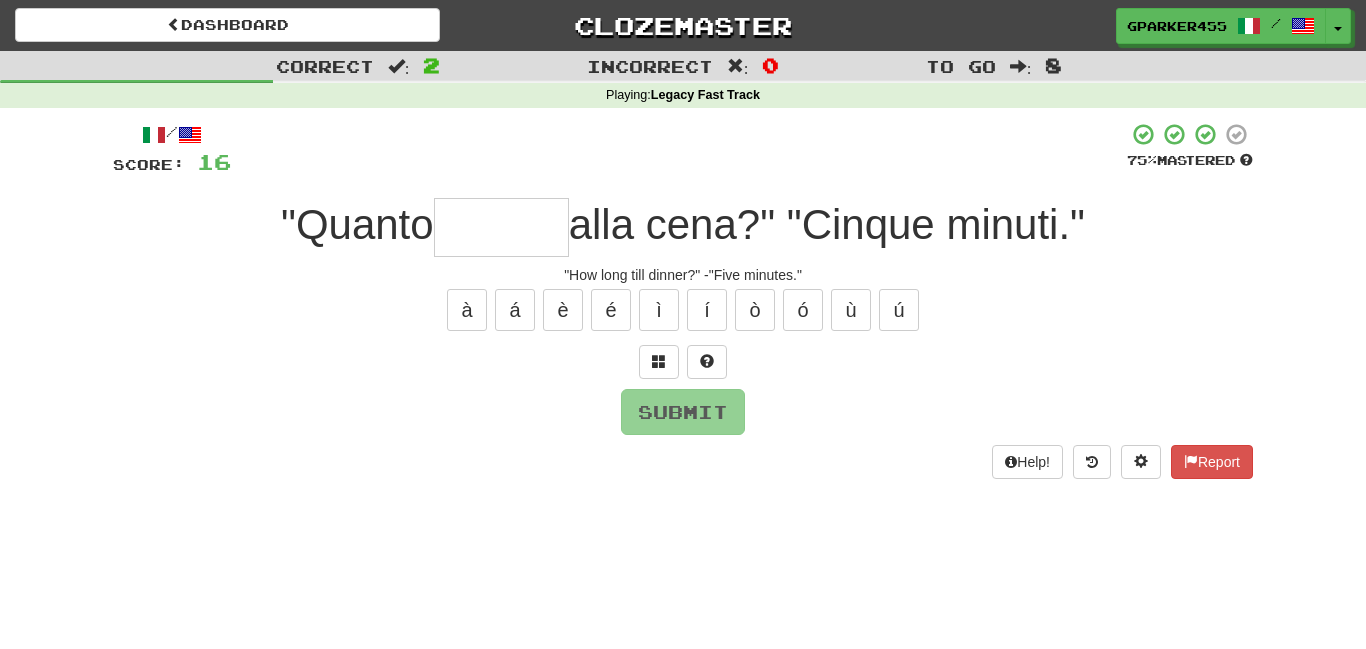 type on "*" 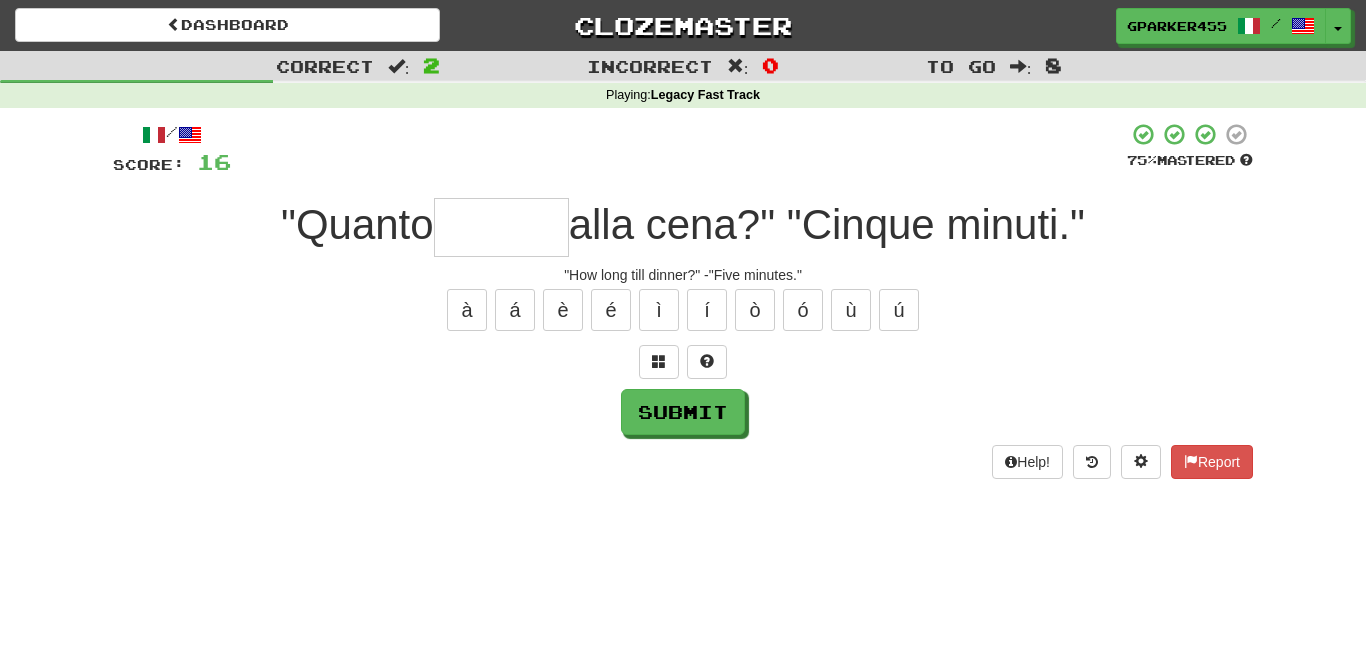 type on "*" 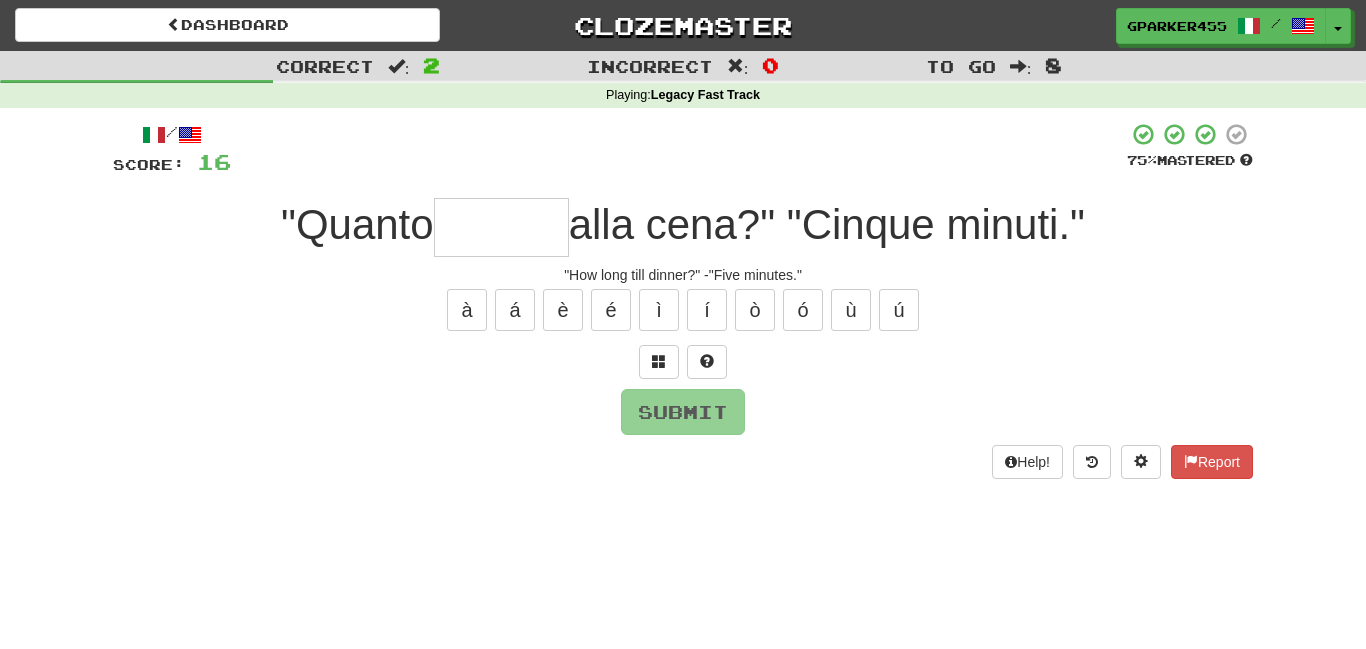 type on "*" 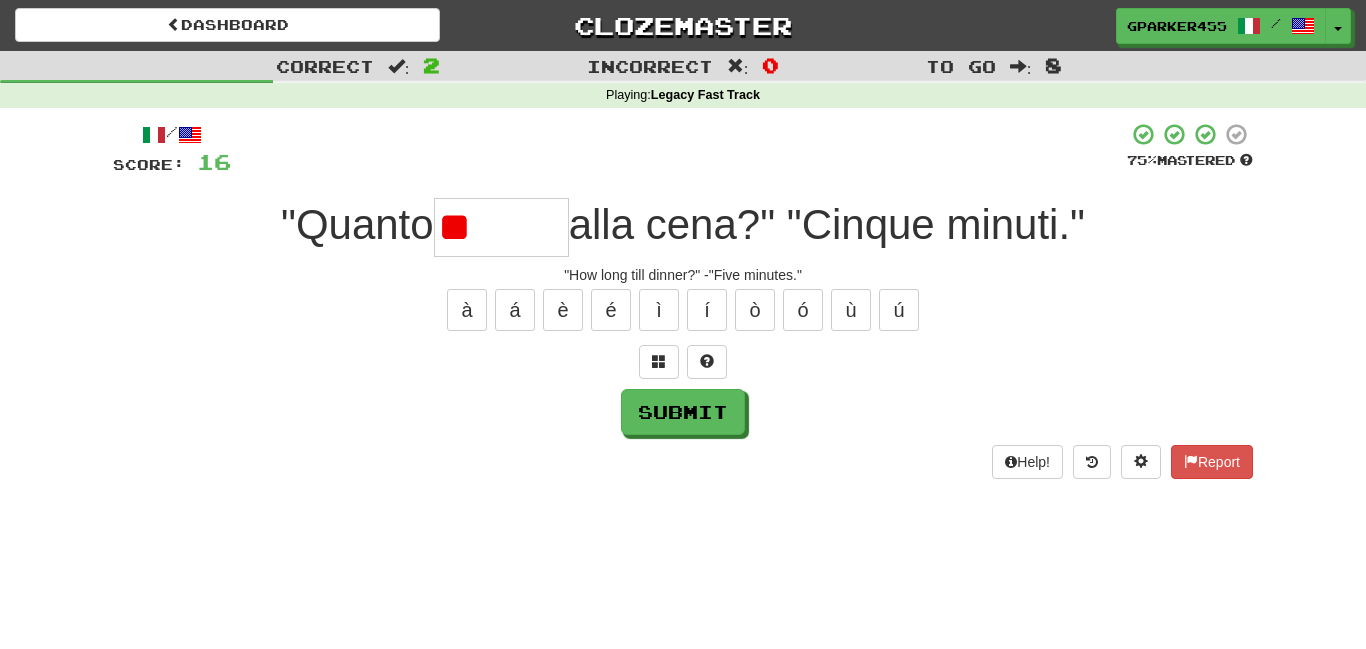 type on "*" 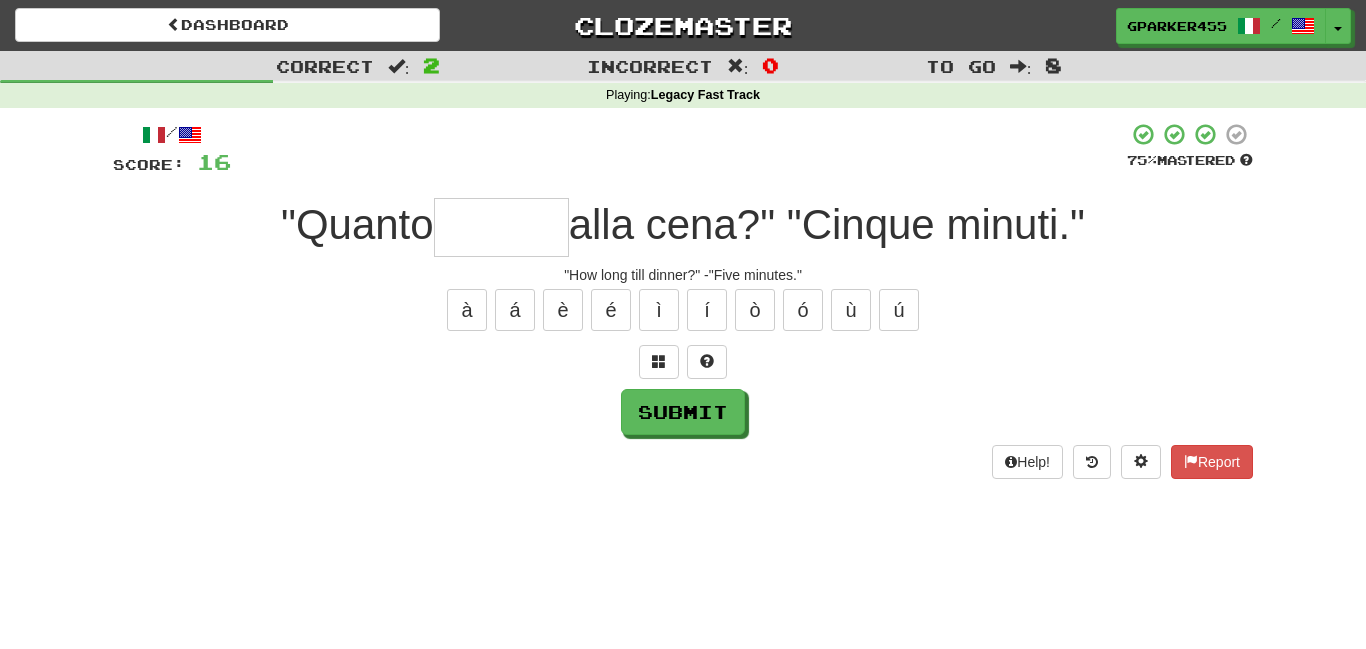 type on "*" 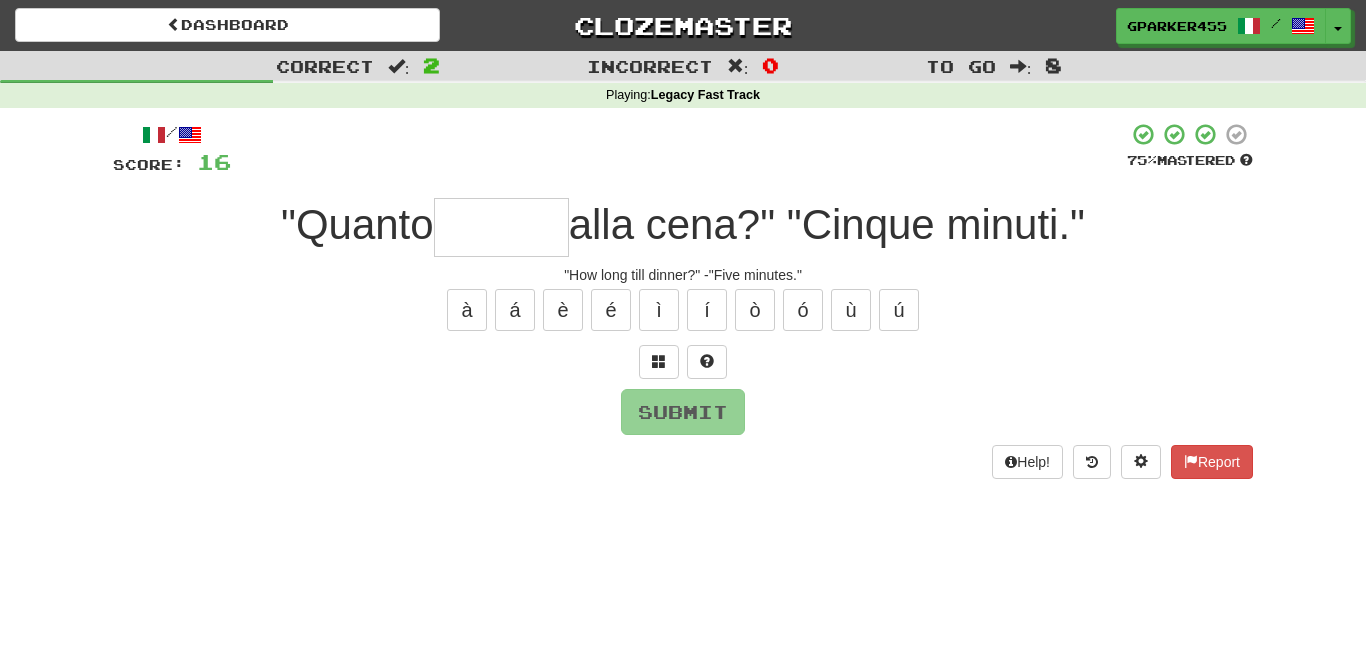 type on "*" 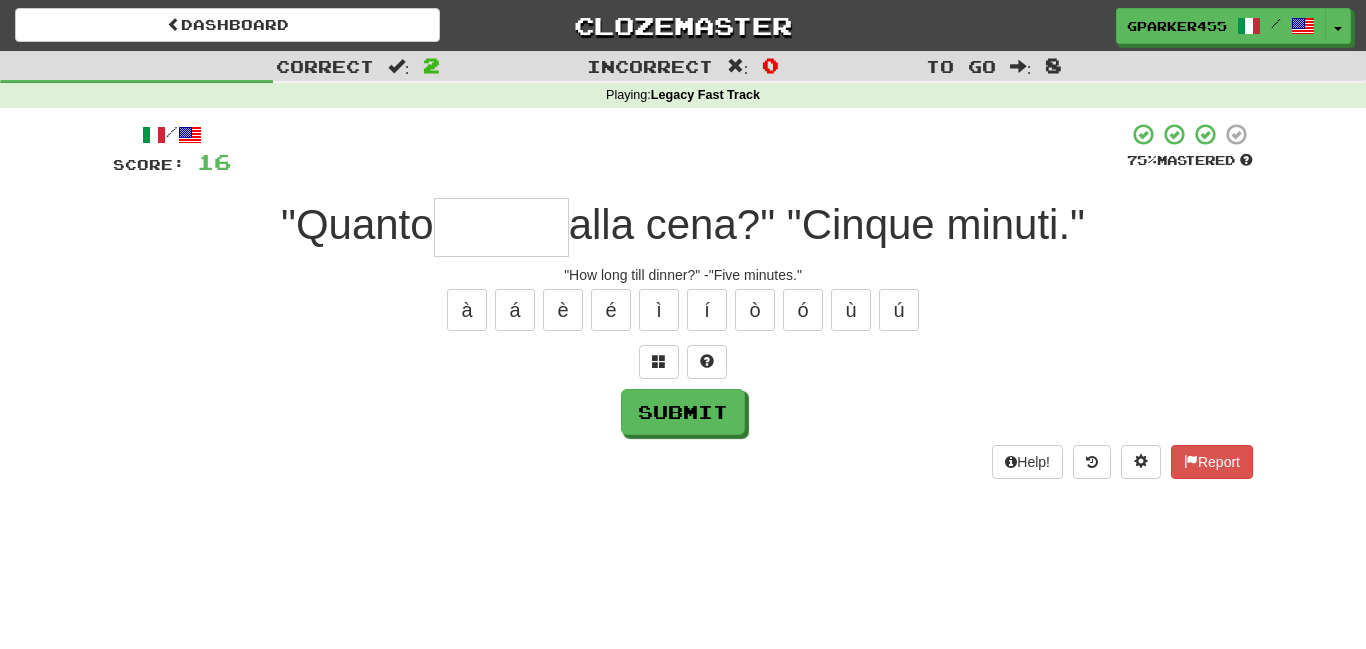type on "*" 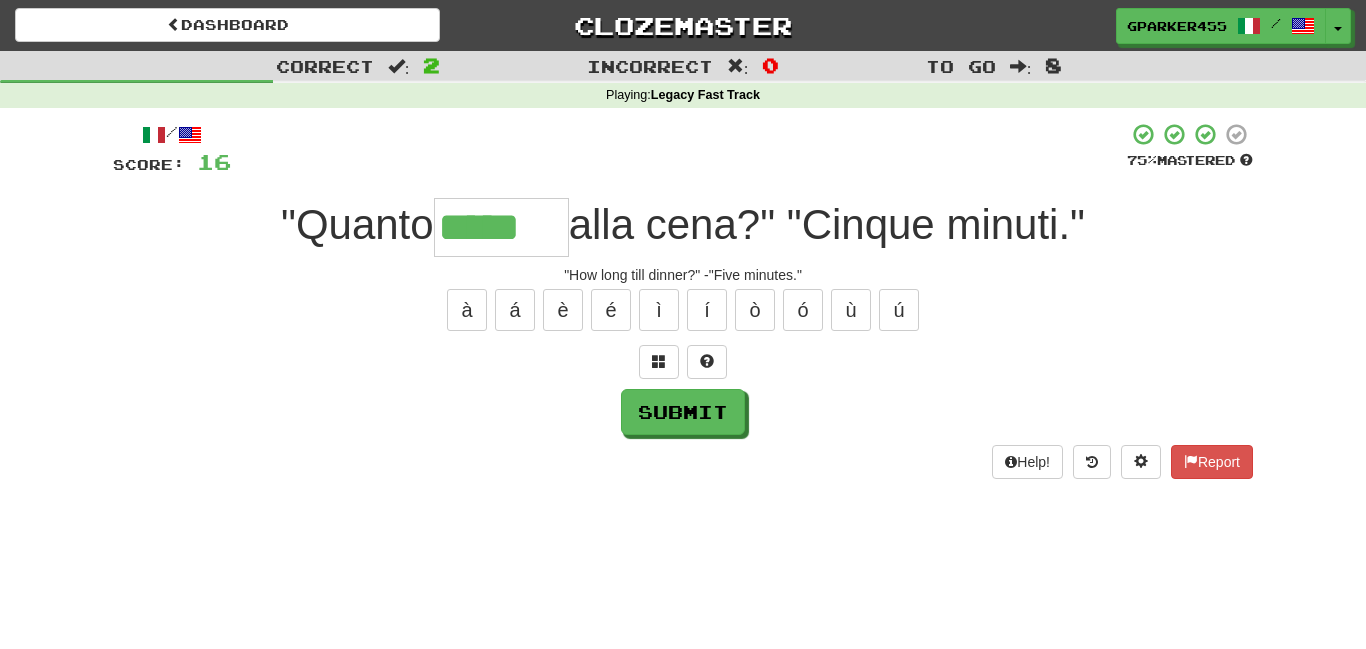 type on "*****" 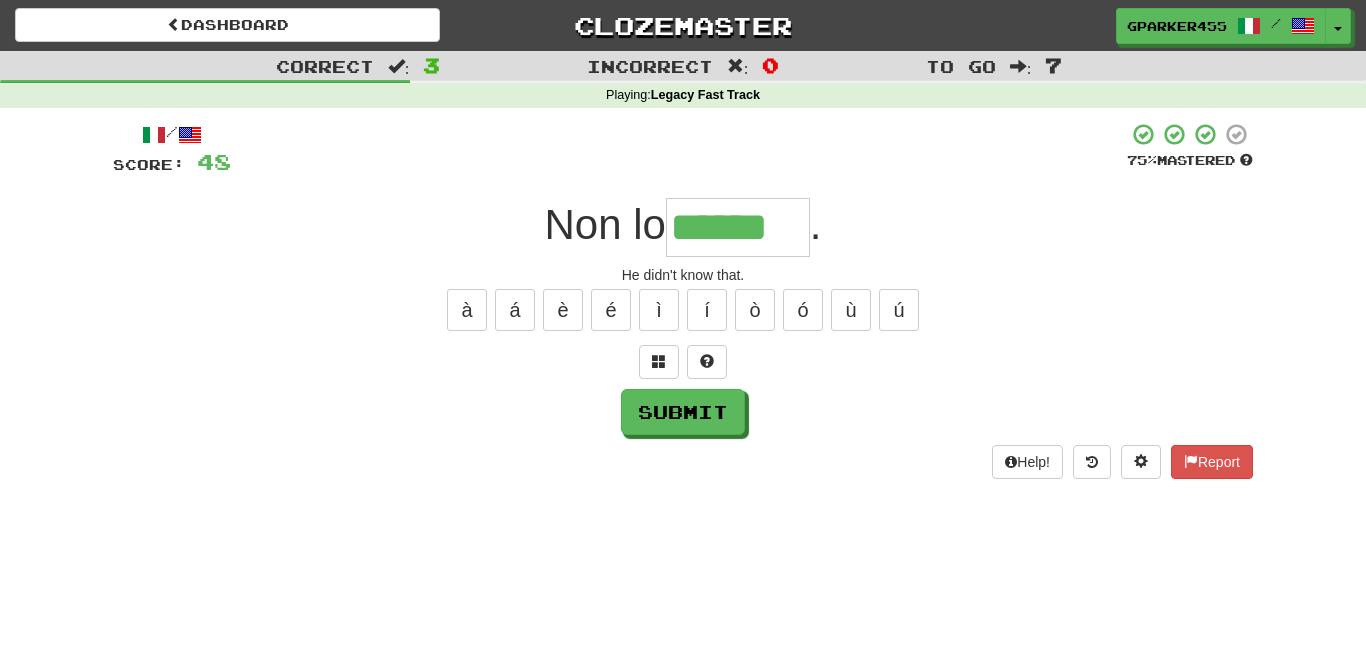 type on "******" 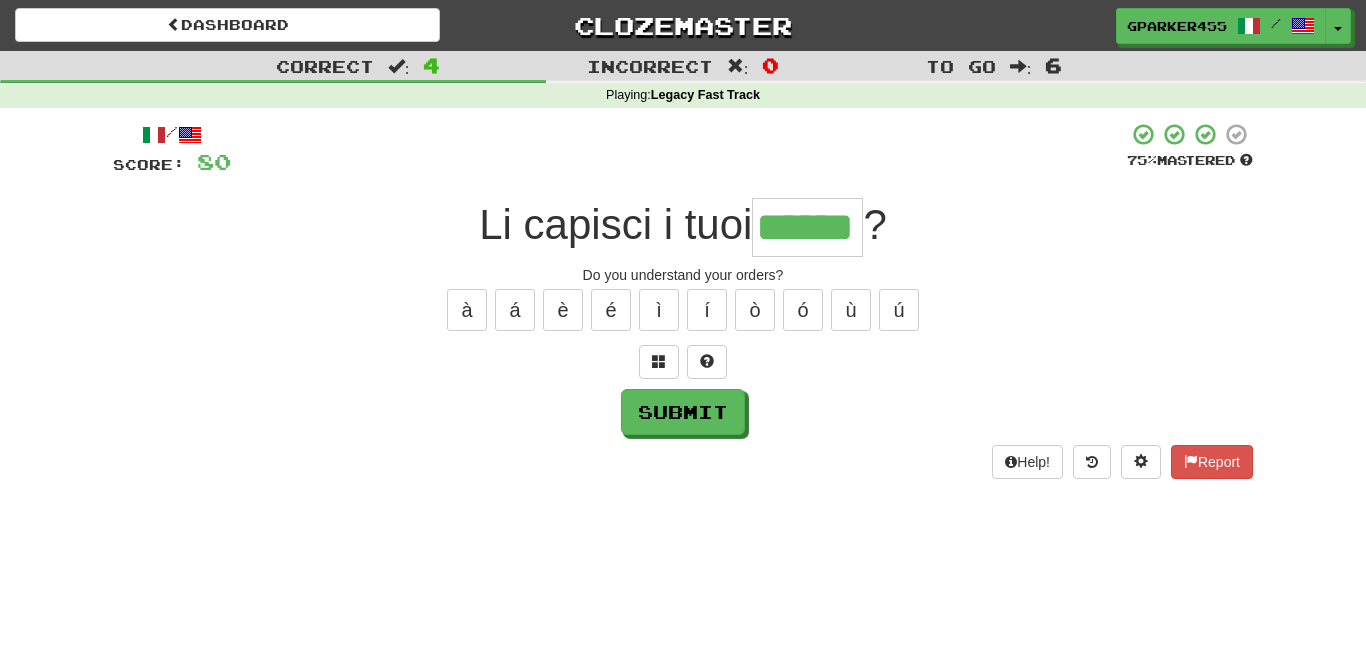 type on "******" 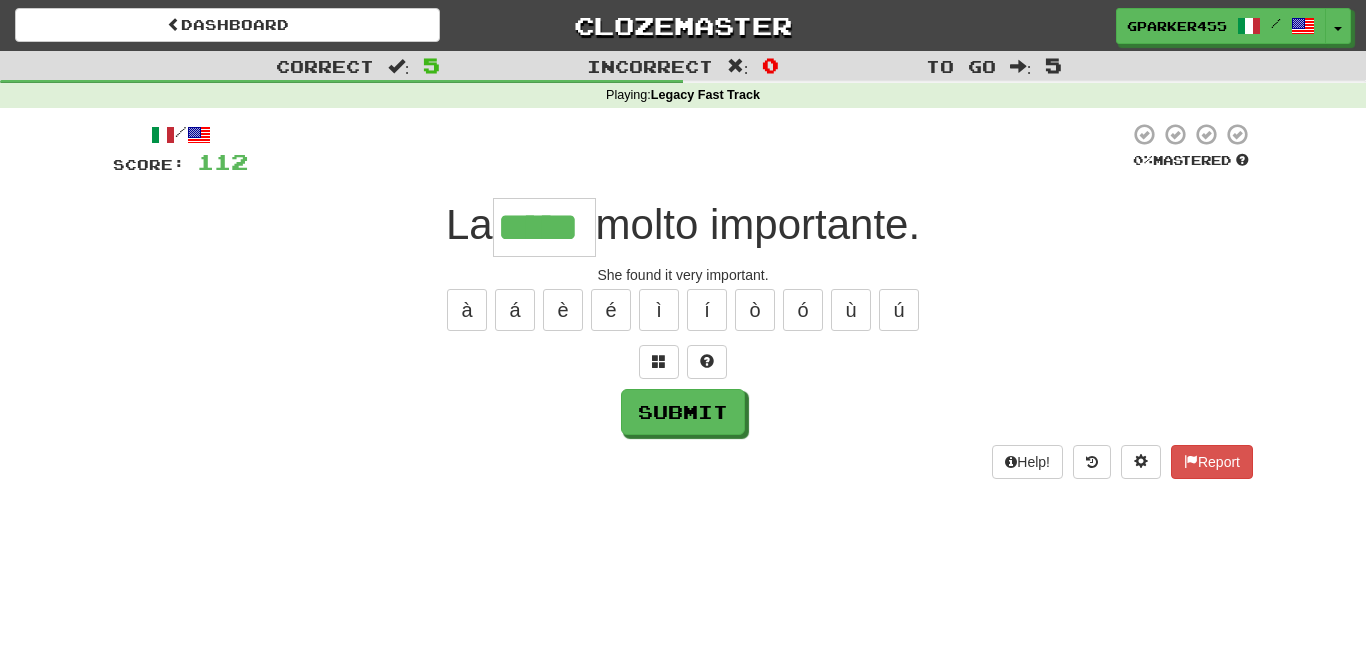 scroll, scrollTop: 0, scrollLeft: 0, axis: both 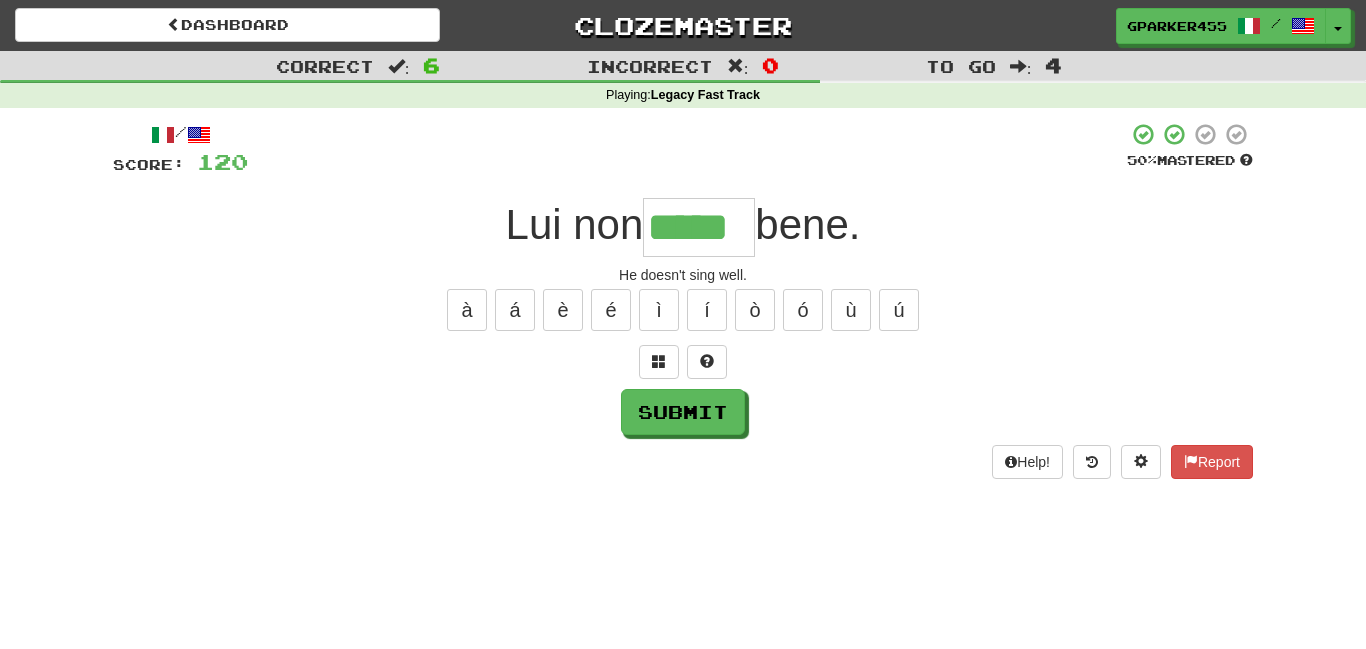 type on "*****" 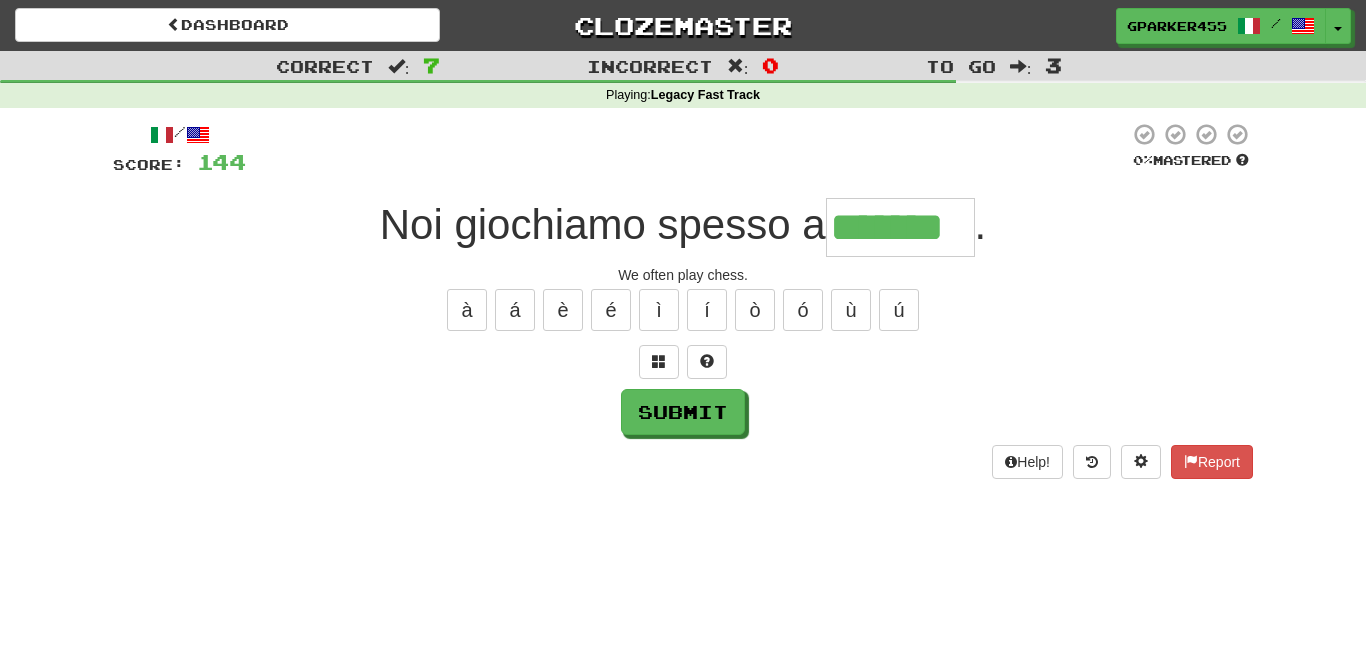 type on "*******" 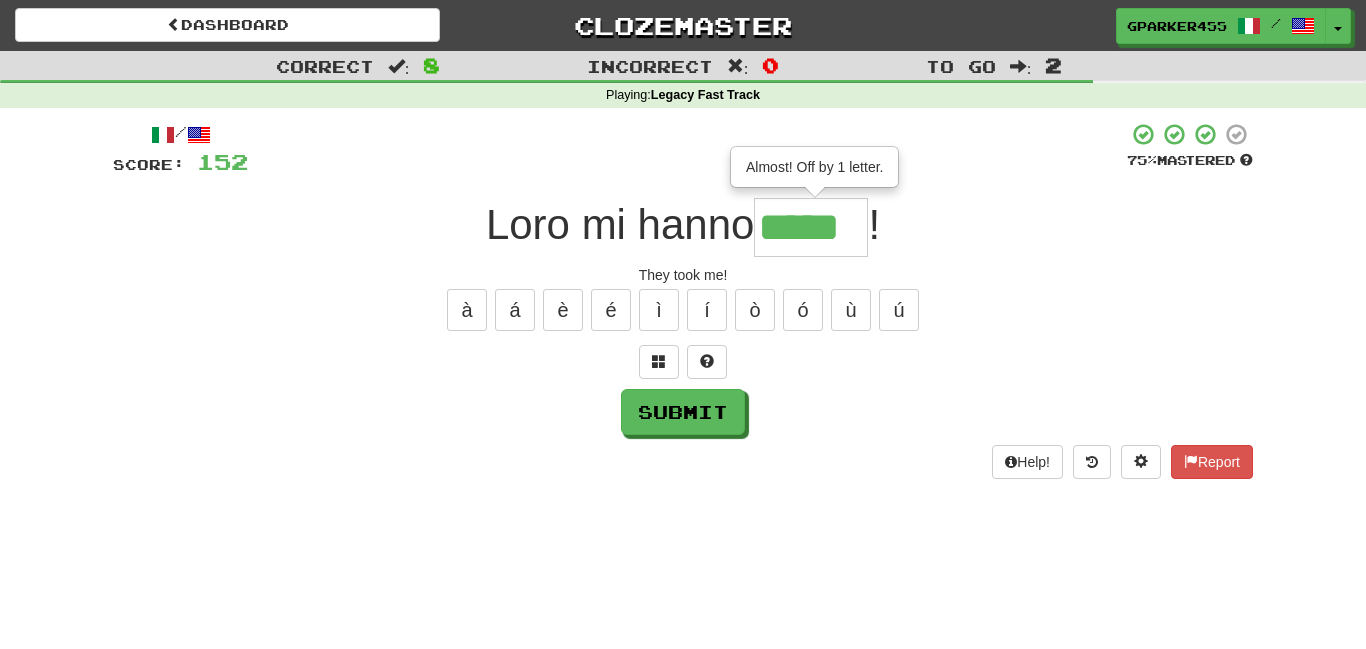 type on "*****" 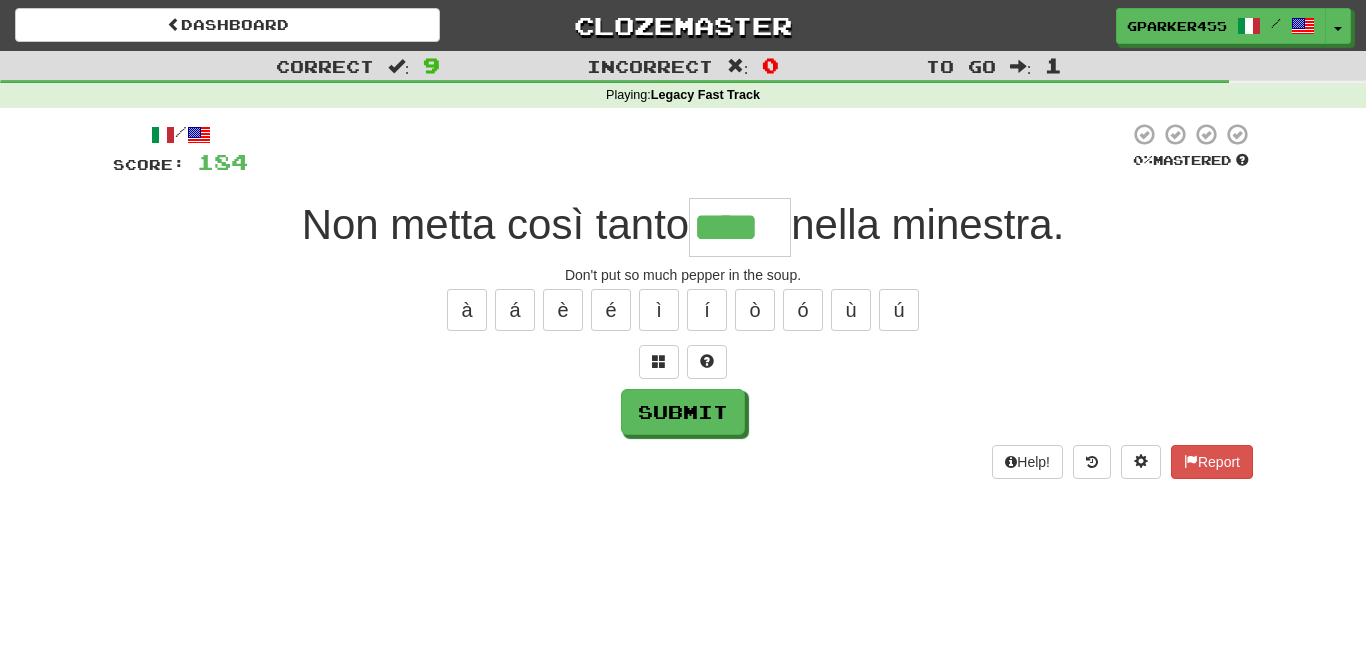 type on "****" 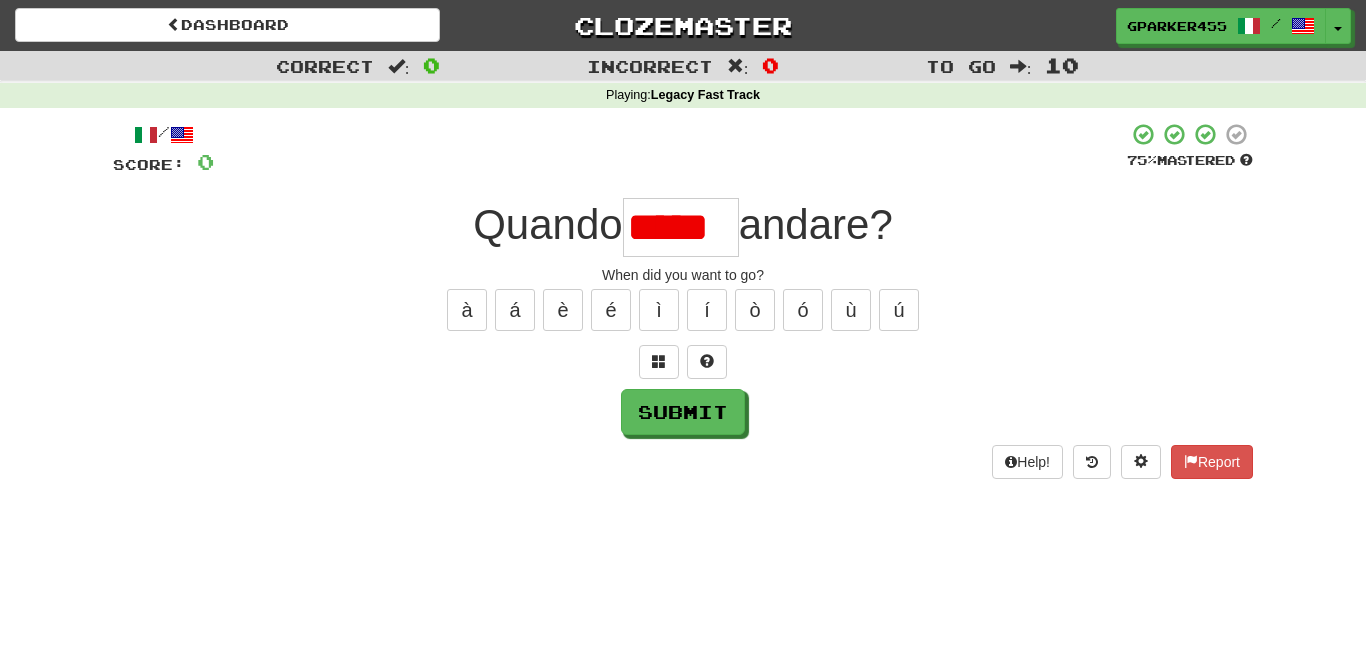 scroll, scrollTop: 0, scrollLeft: 0, axis: both 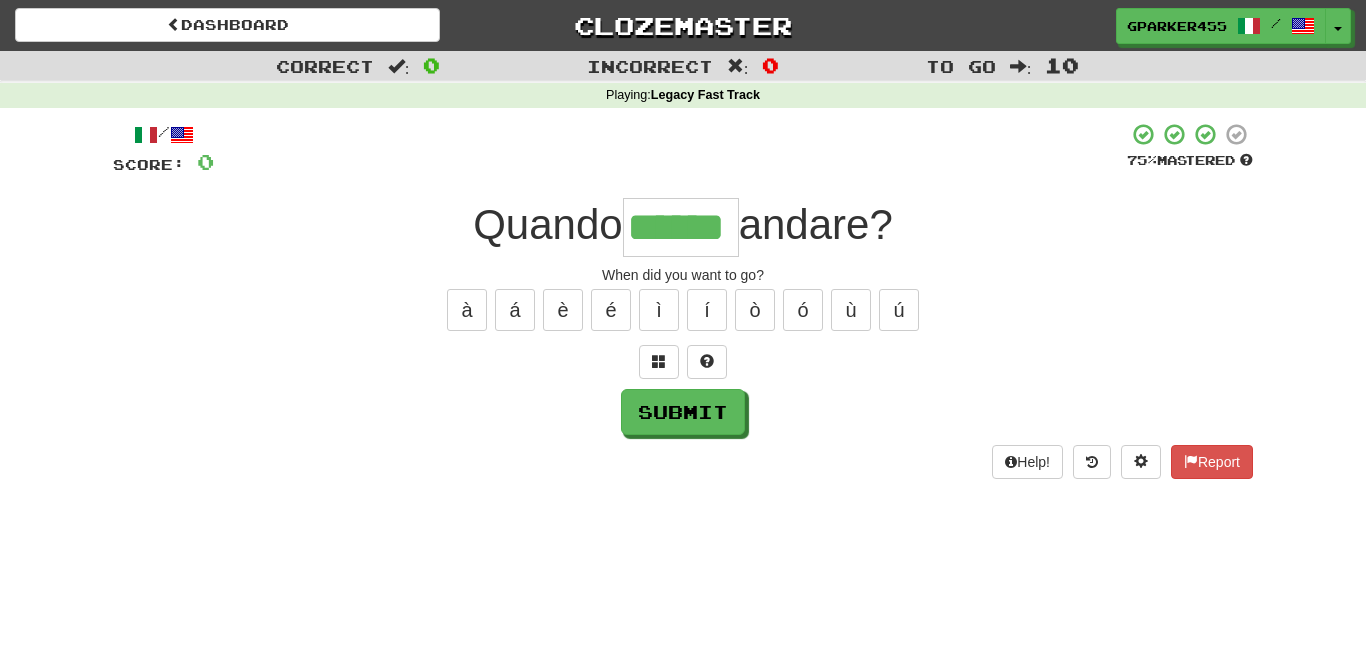type on "******" 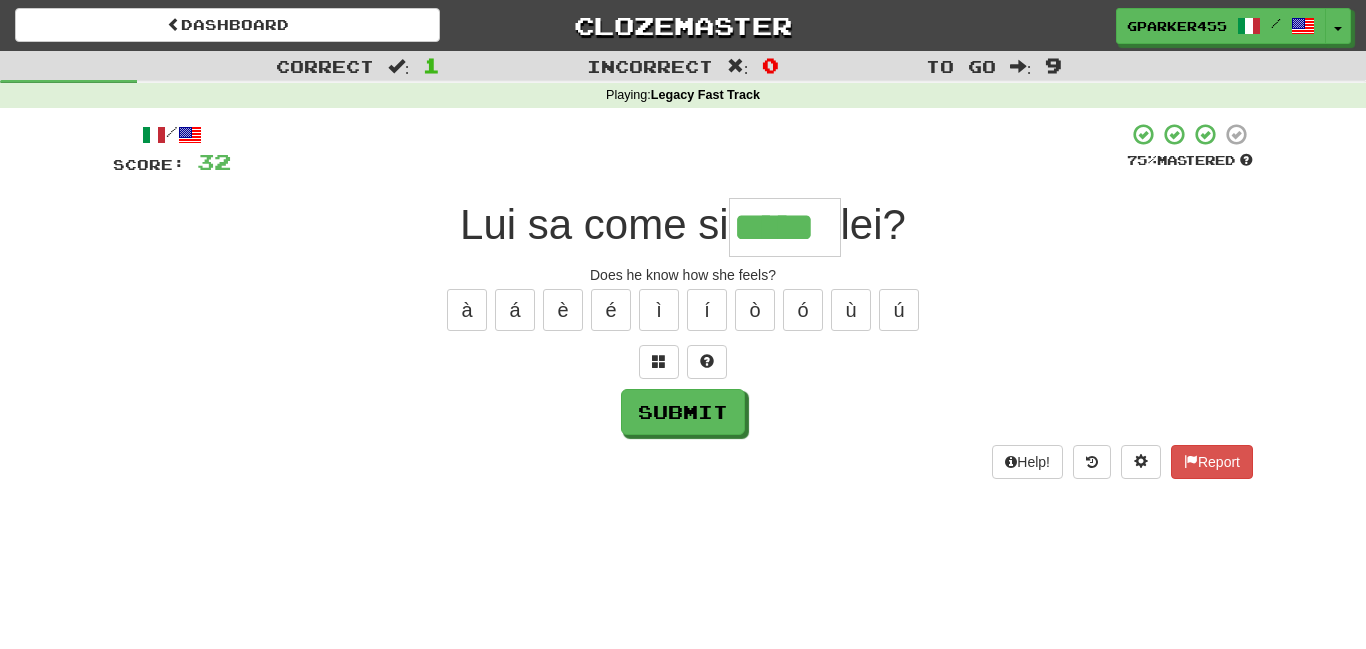 type on "*****" 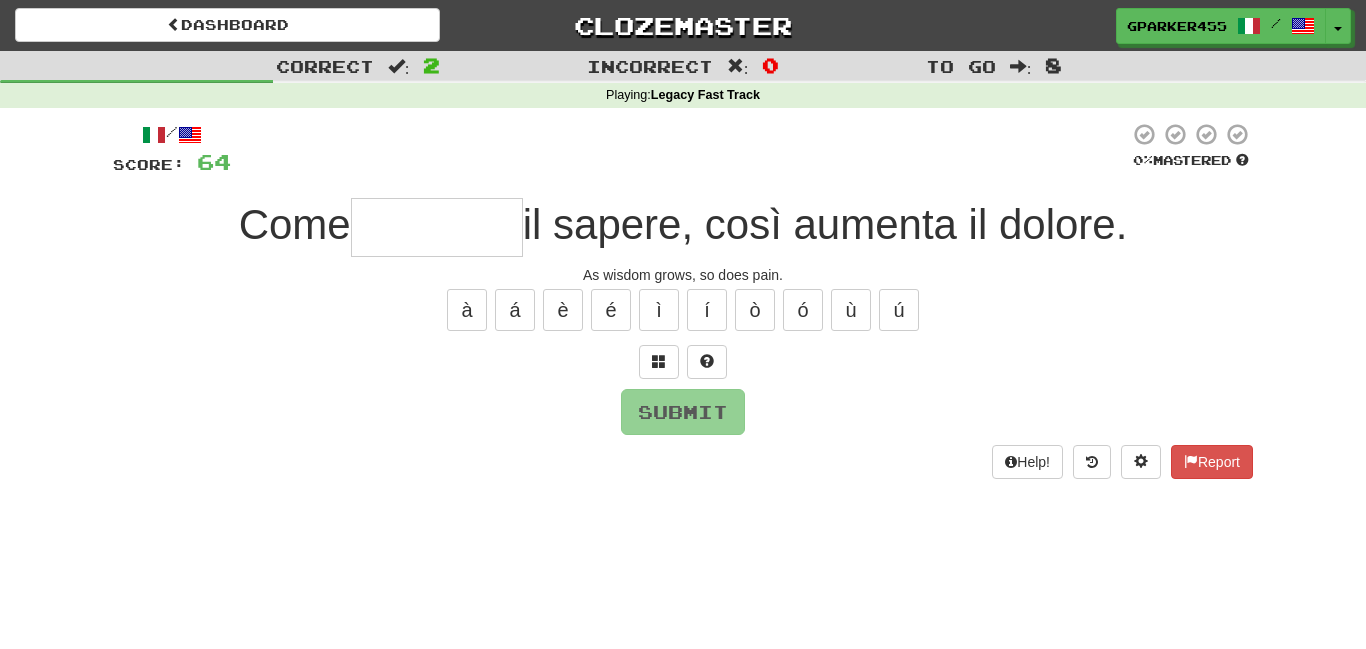 type on "*" 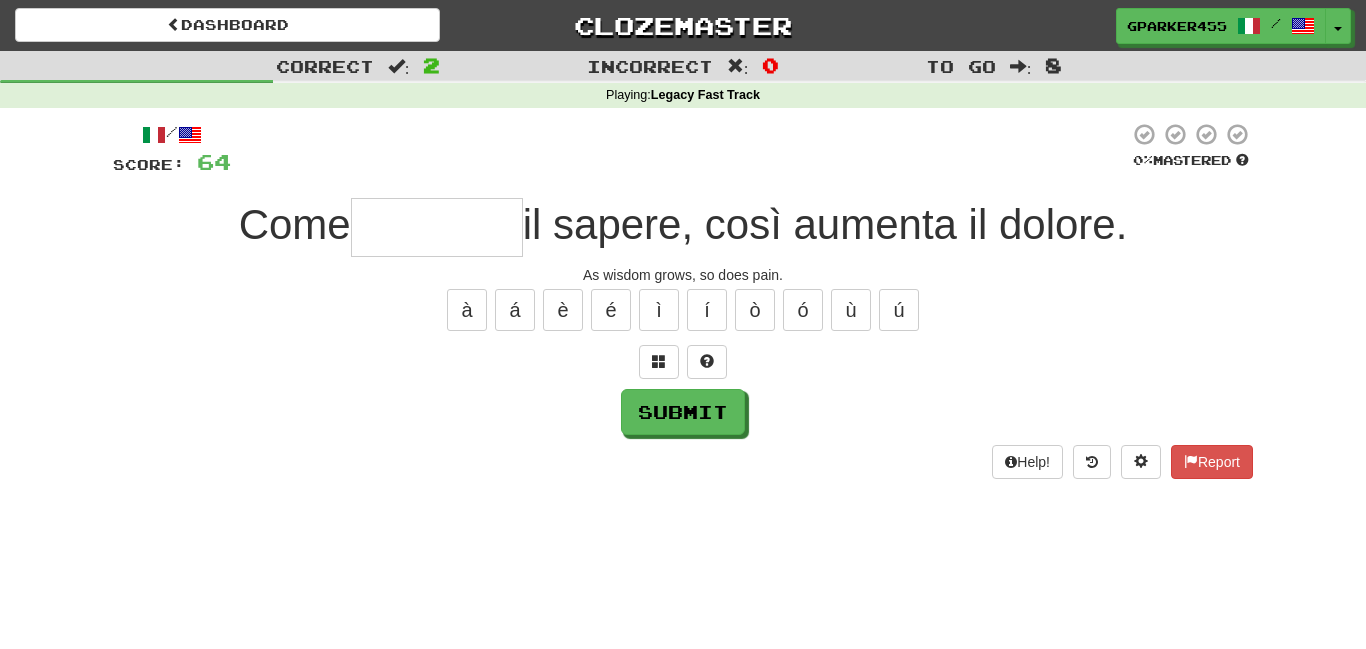 type on "*" 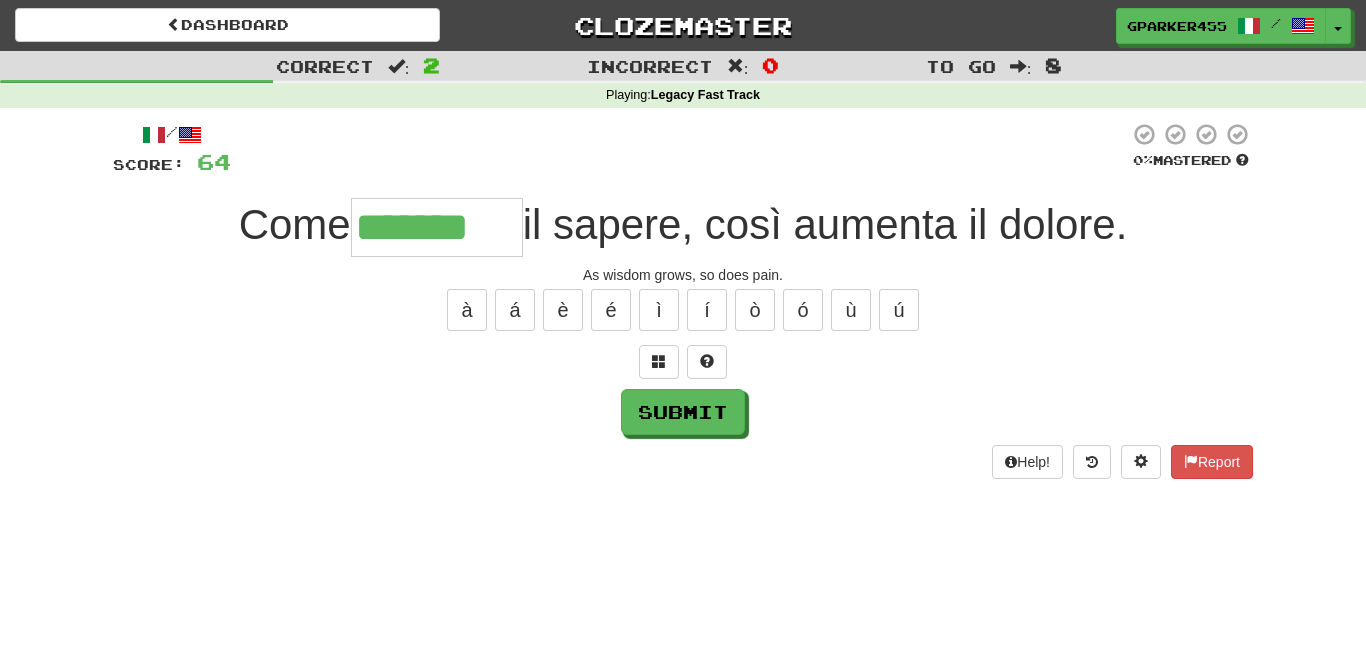 type on "*******" 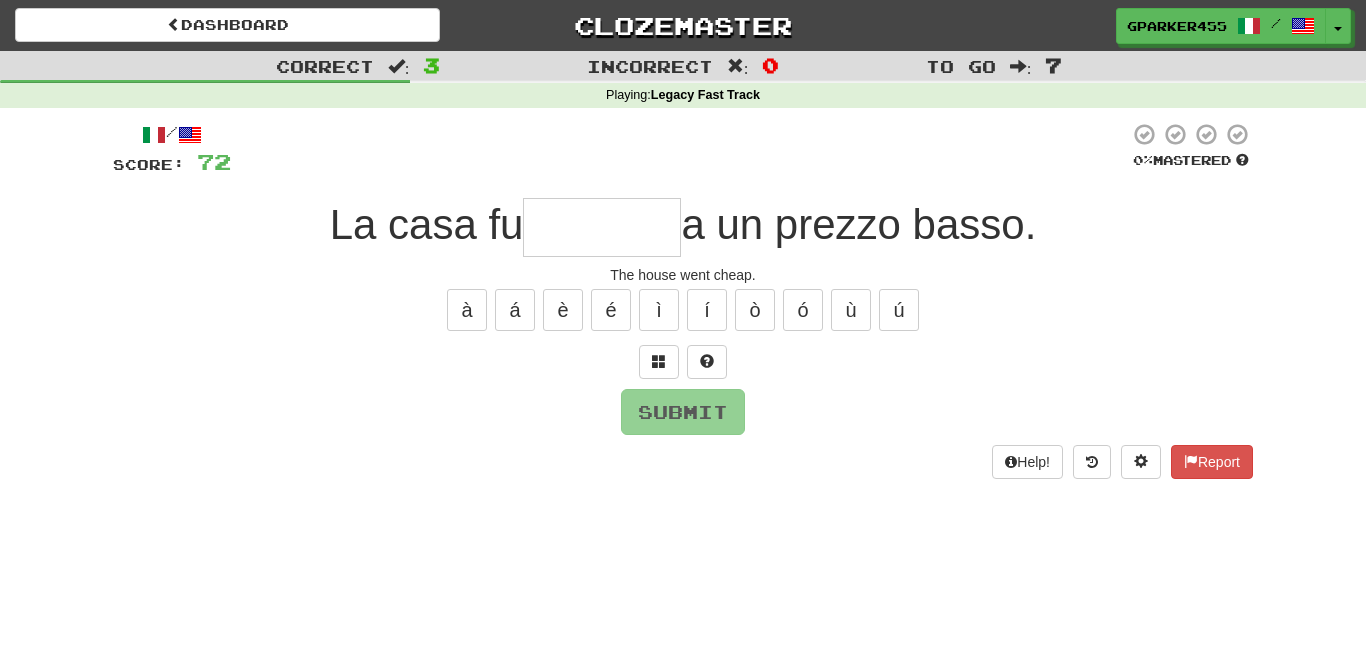 type on "*" 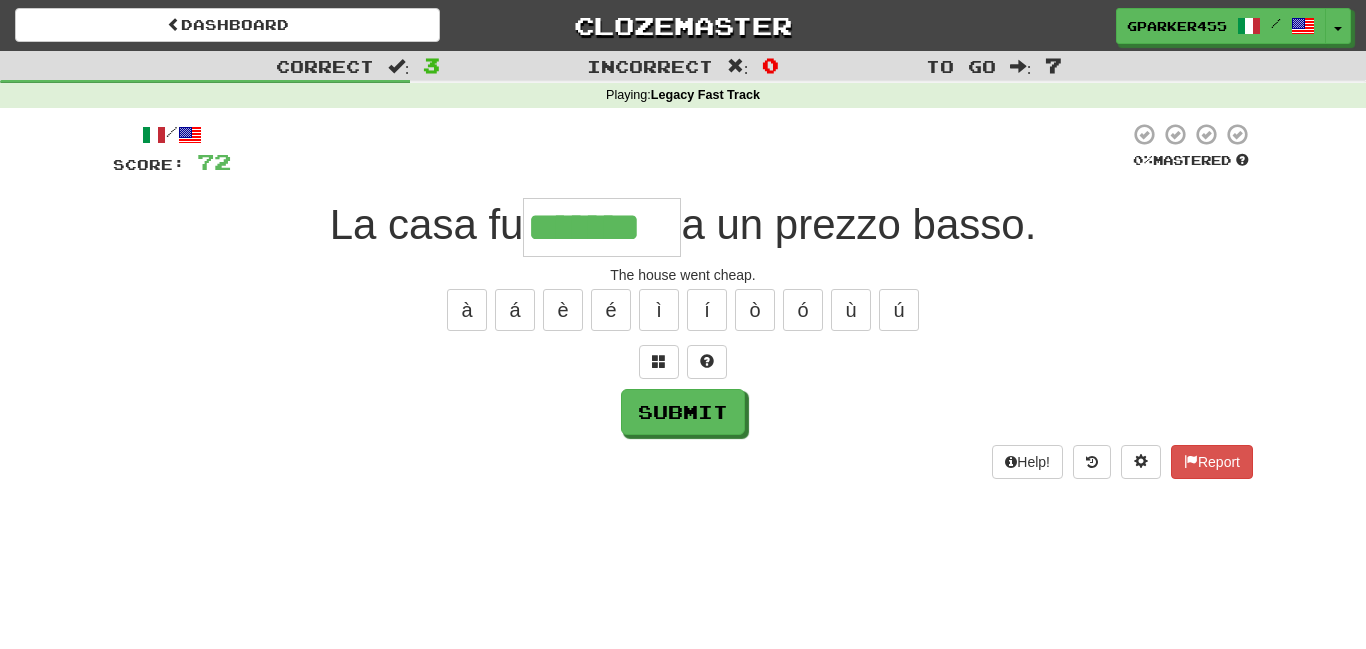 type on "*******" 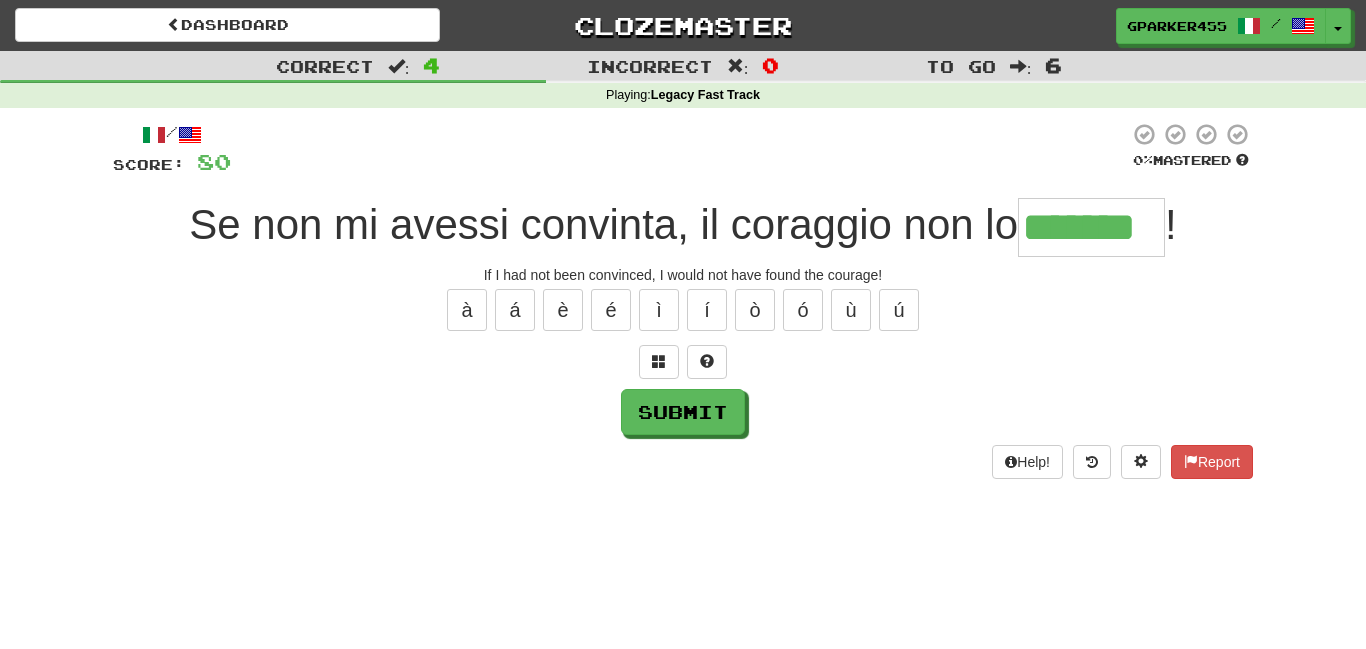 type on "*******" 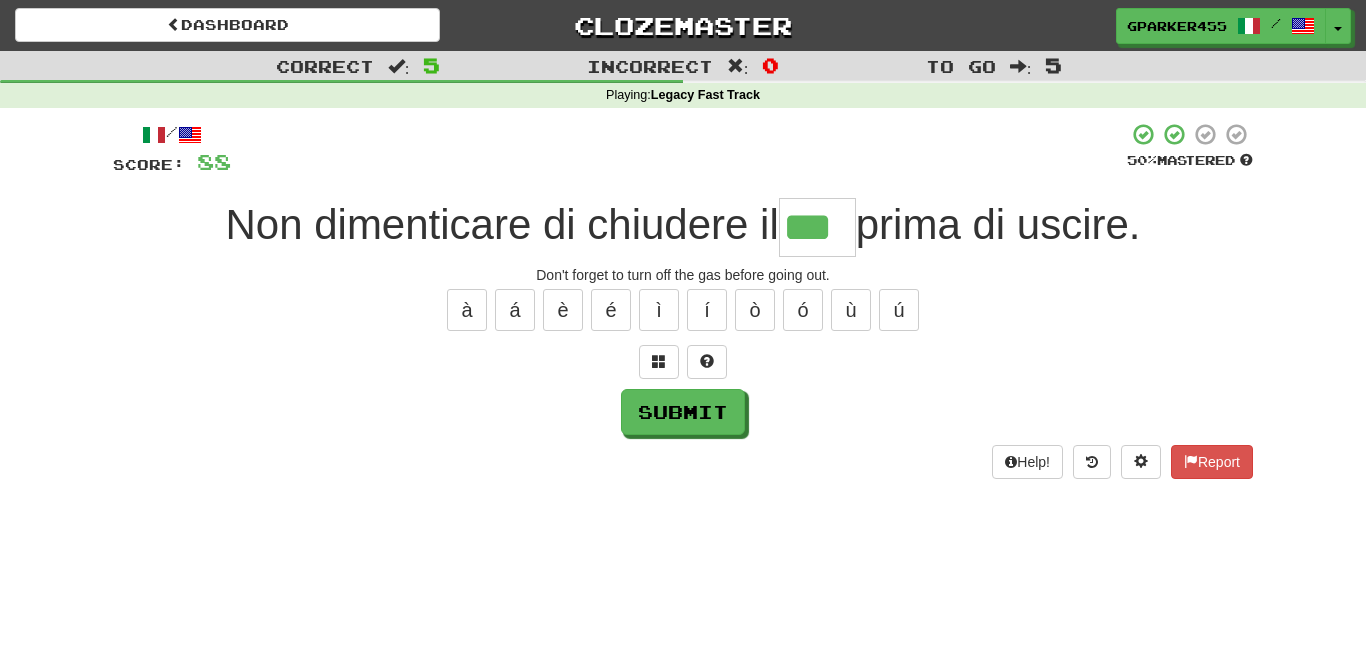 type on "***" 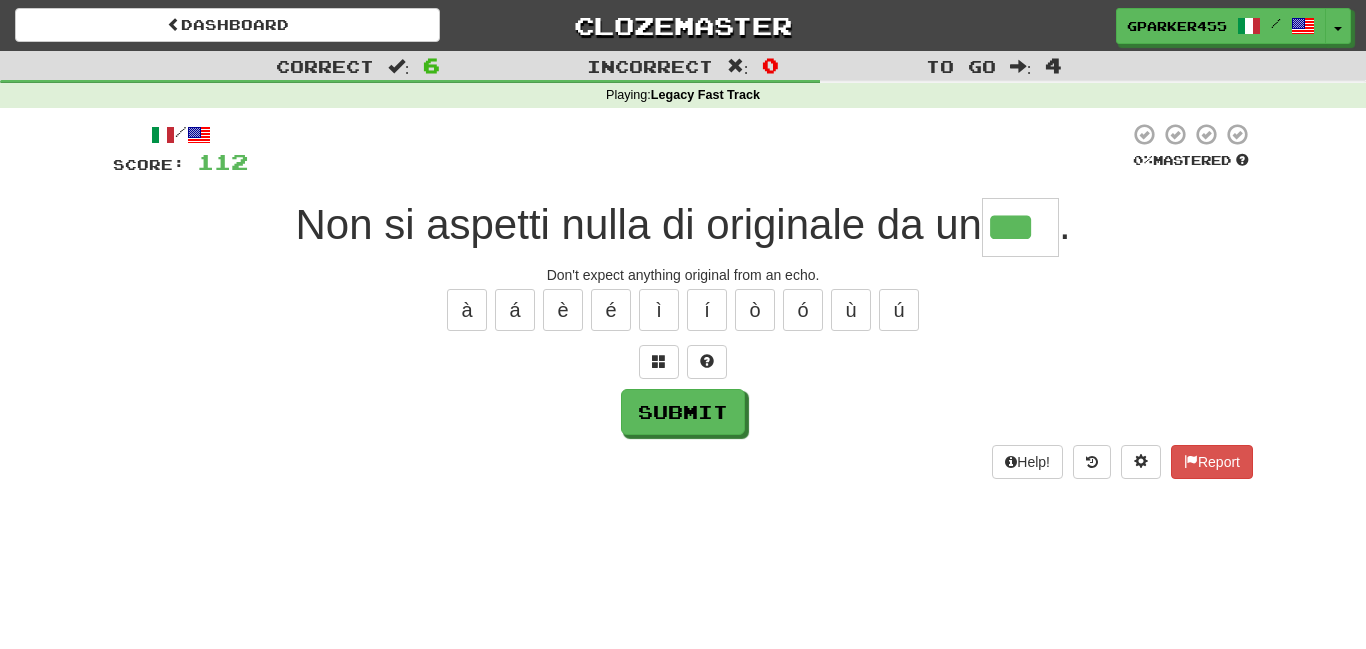 type on "***" 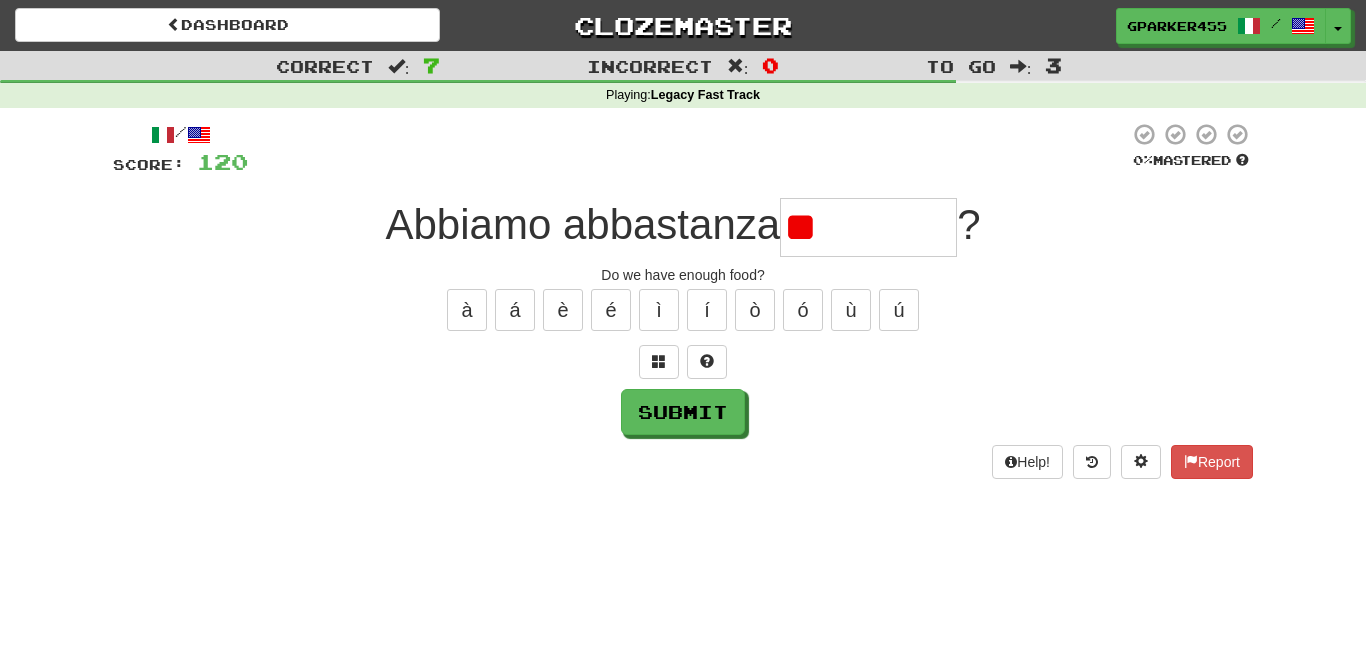 type on "*" 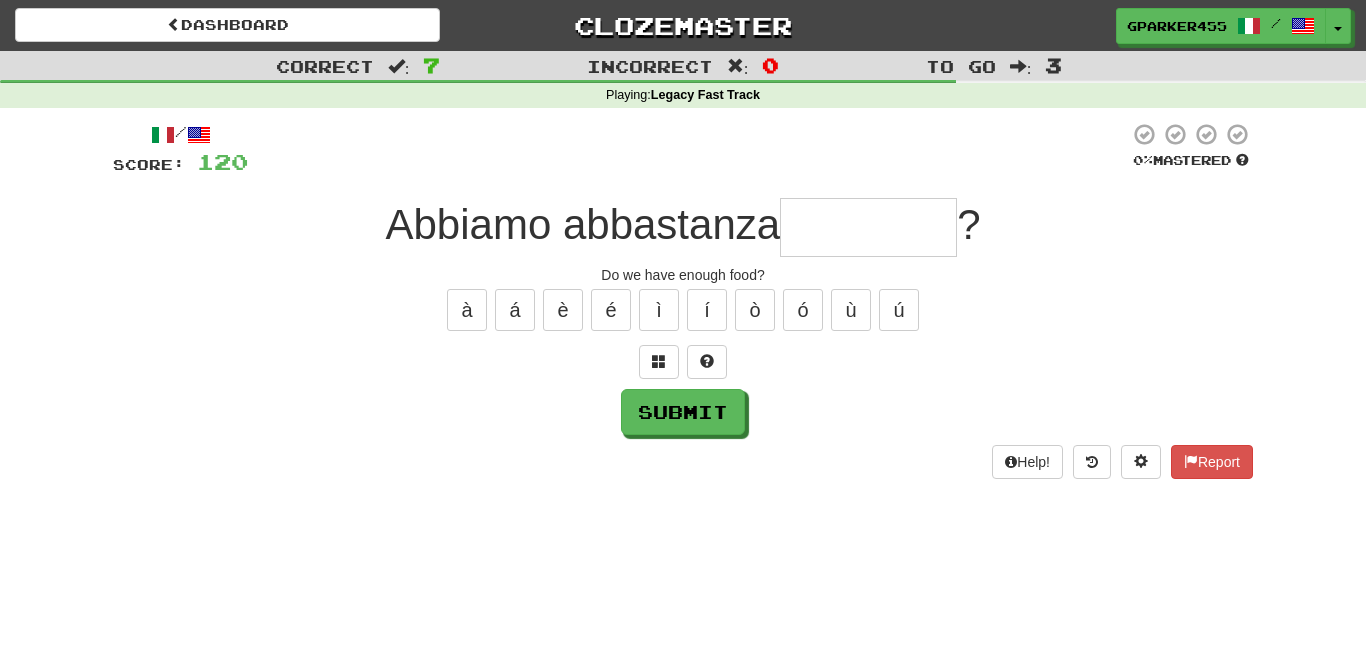 type on "*" 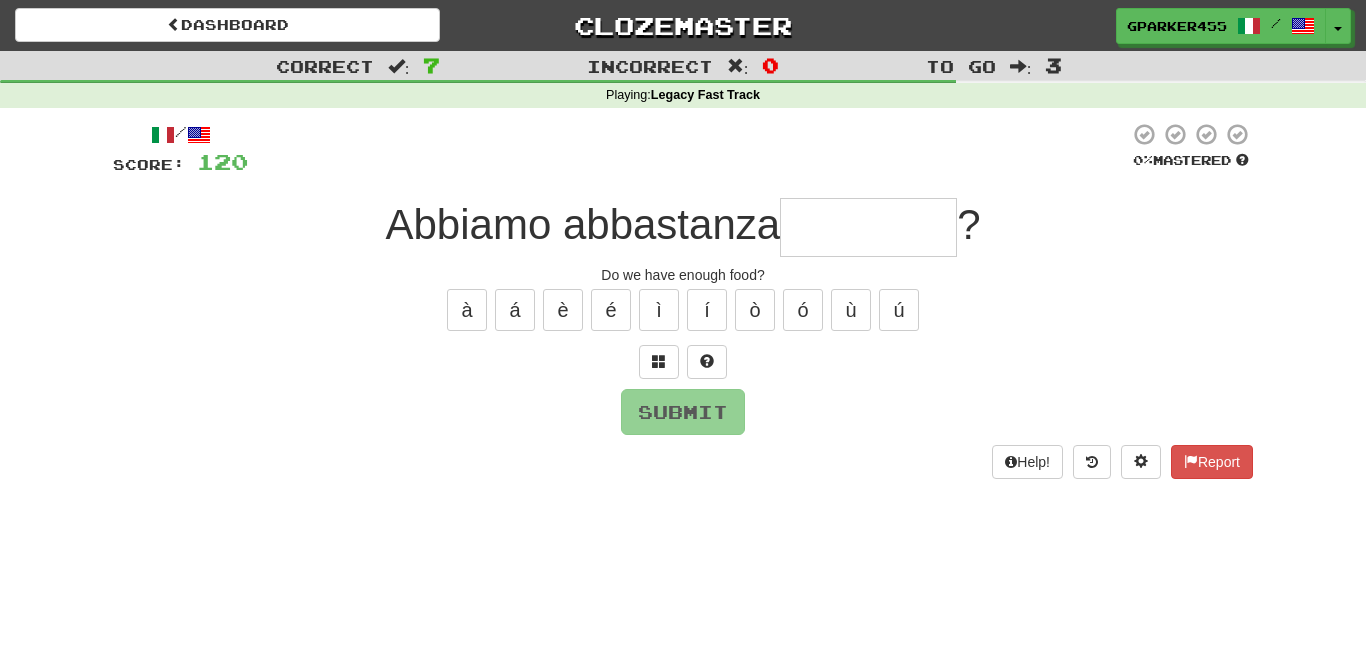 type on "*" 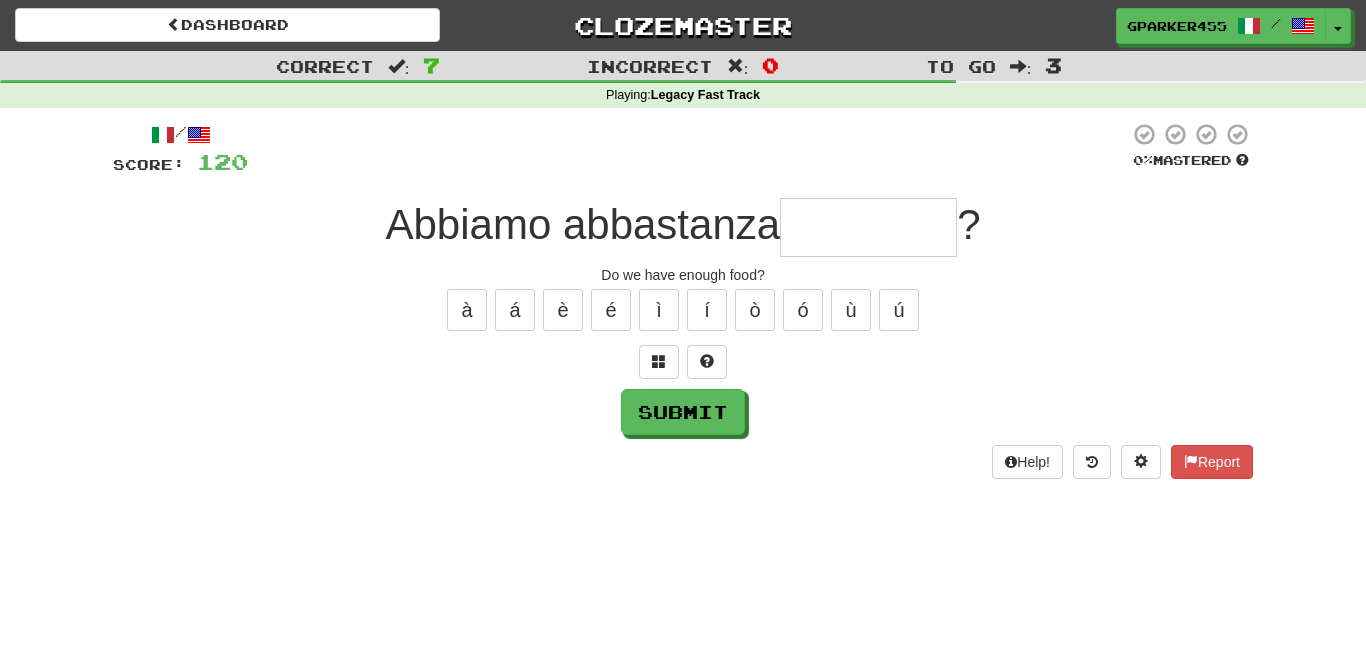 type on "*" 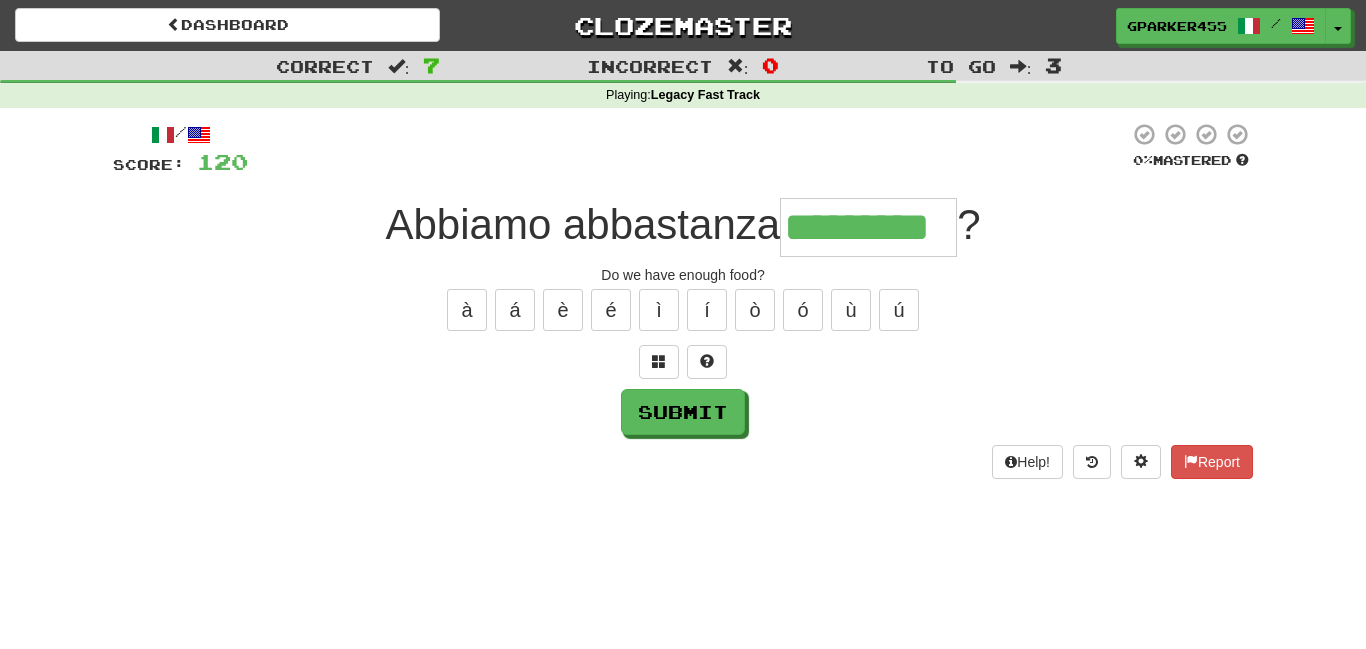 type on "*********" 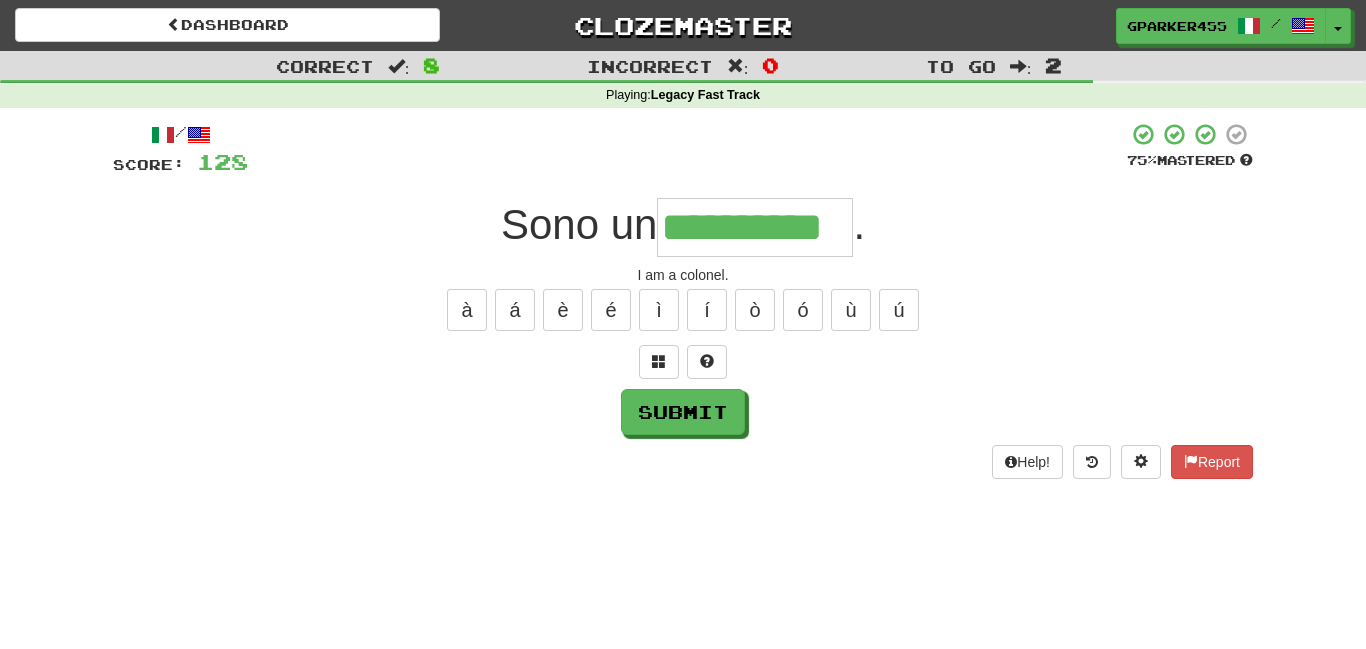 type on "**********" 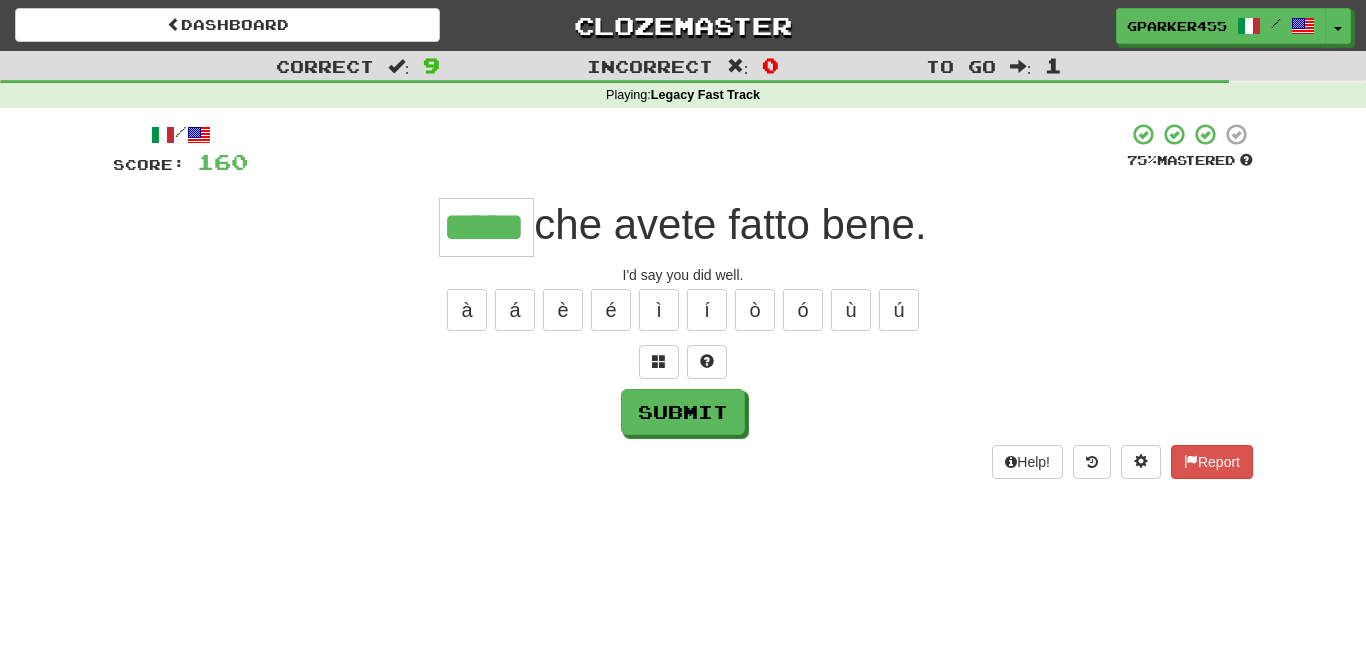 type on "*****" 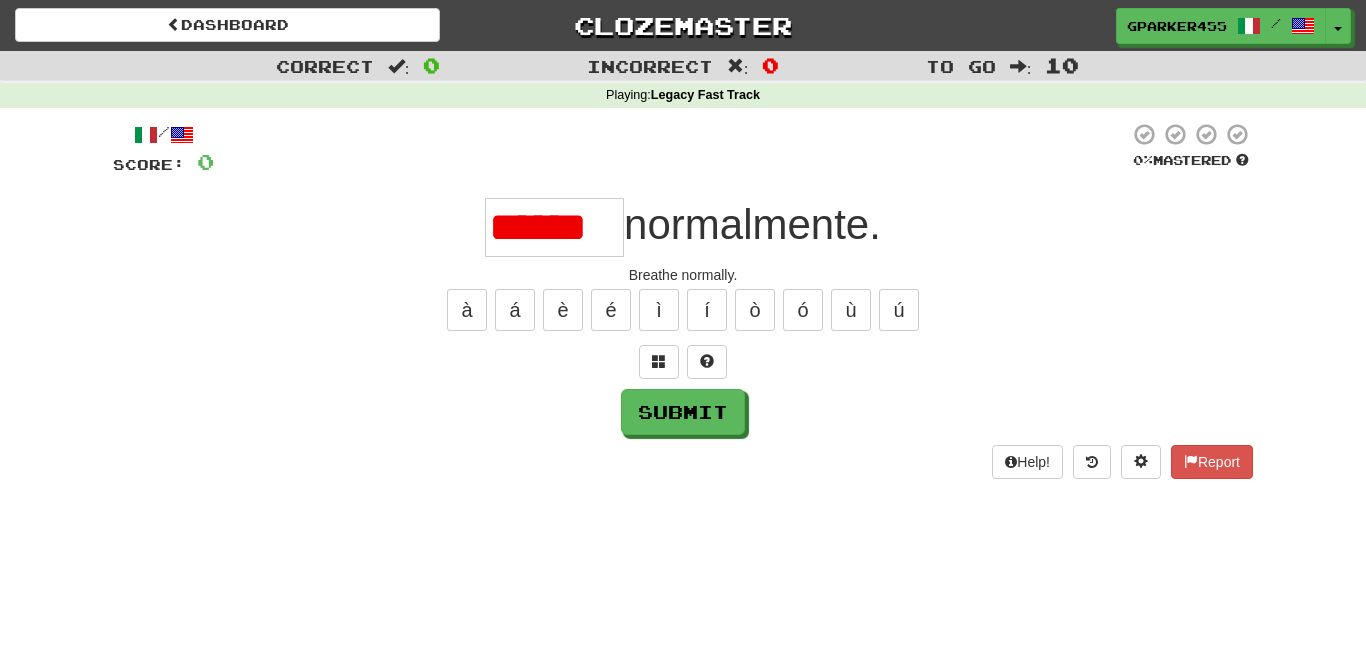 scroll, scrollTop: 0, scrollLeft: 0, axis: both 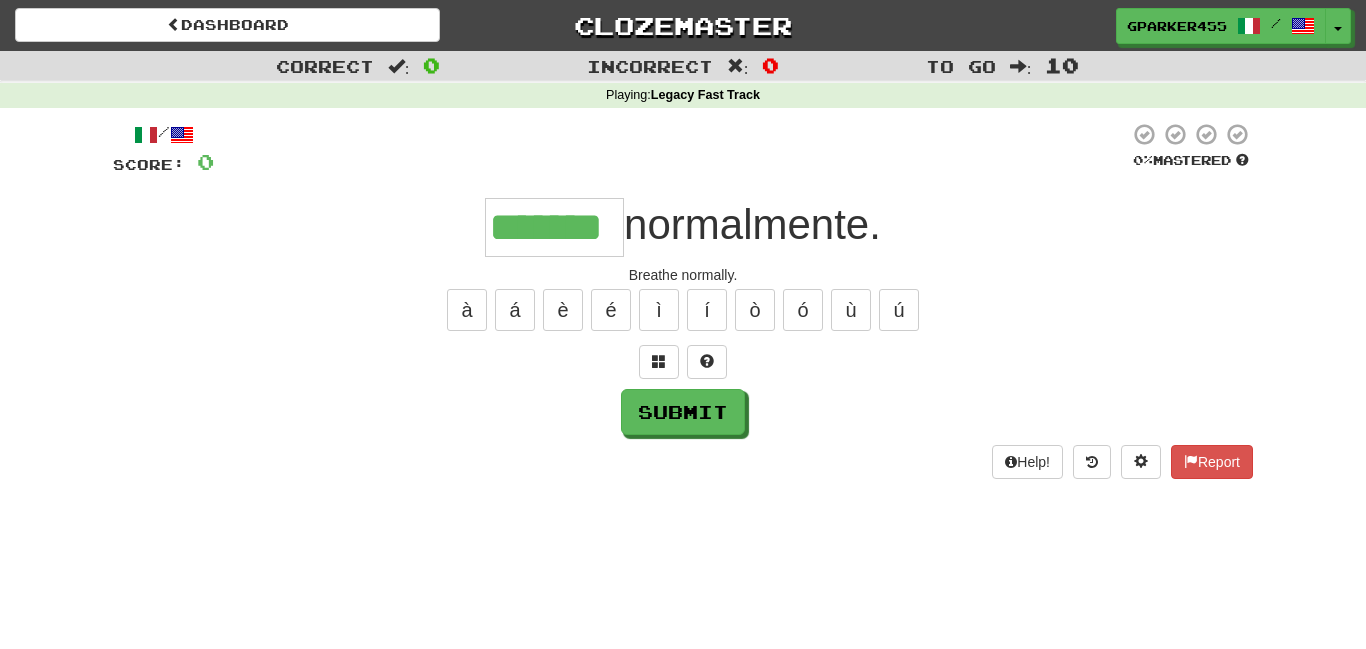 type on "*******" 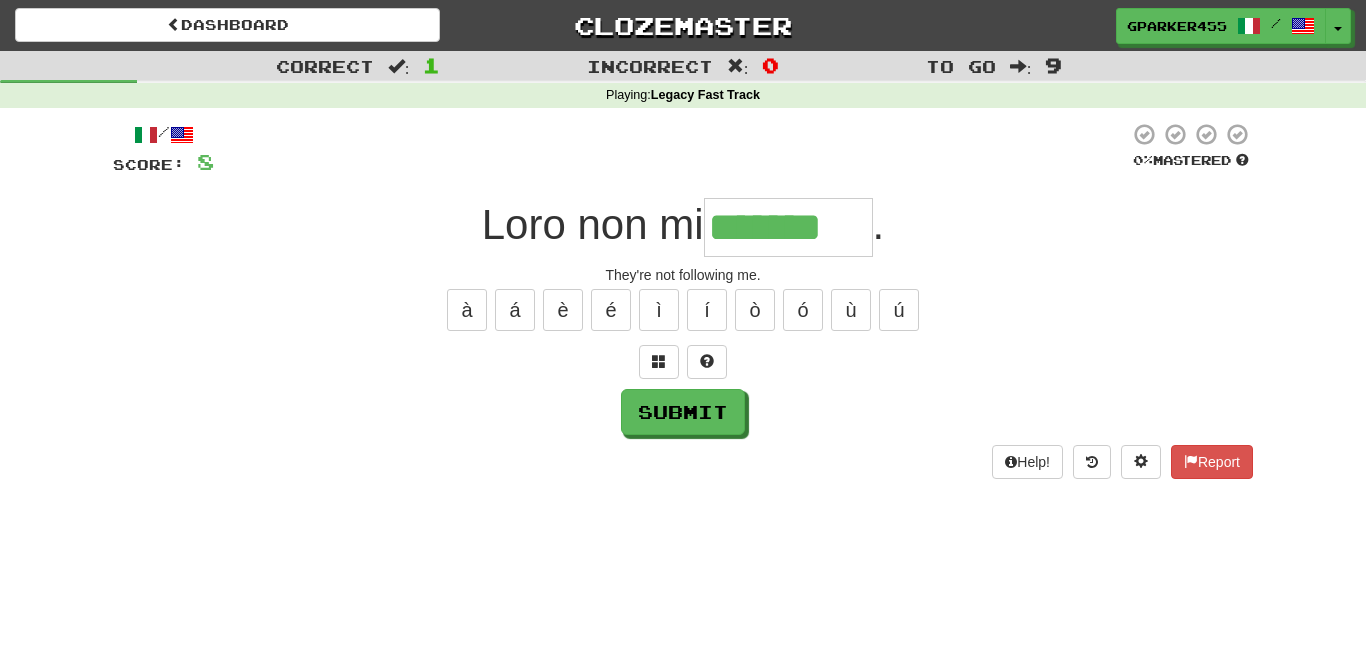 type on "*******" 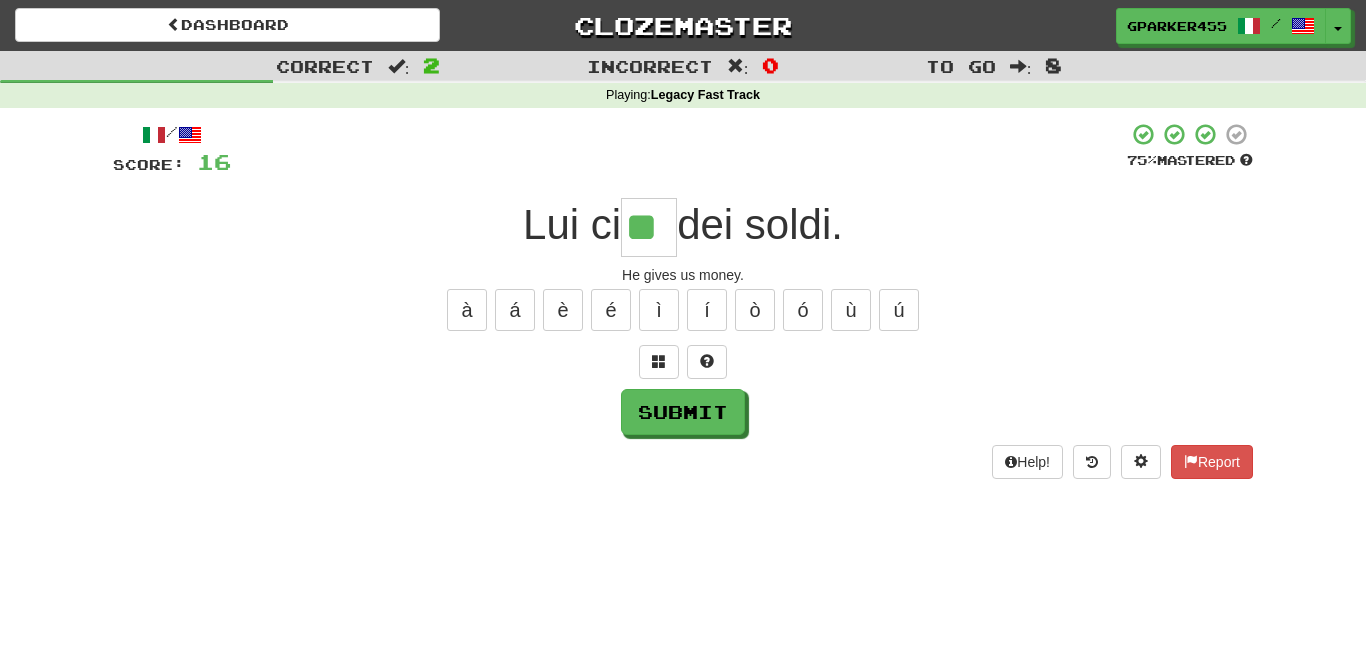 type on "**" 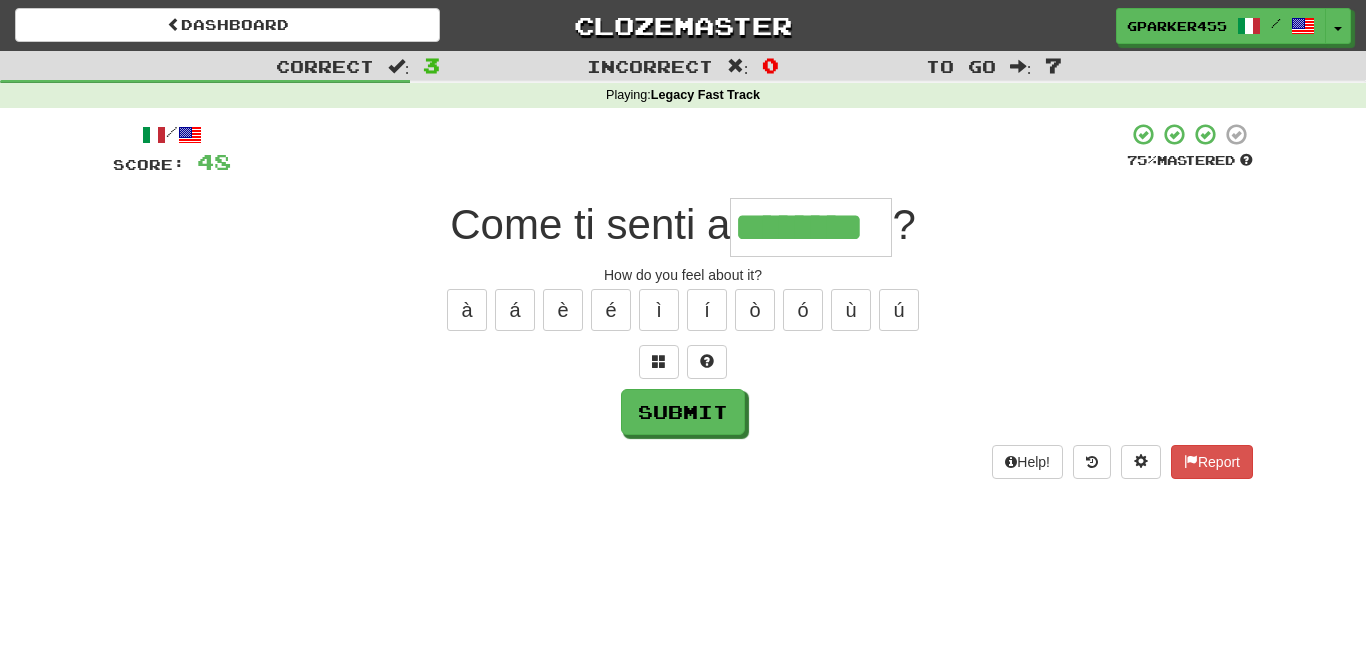 type on "********" 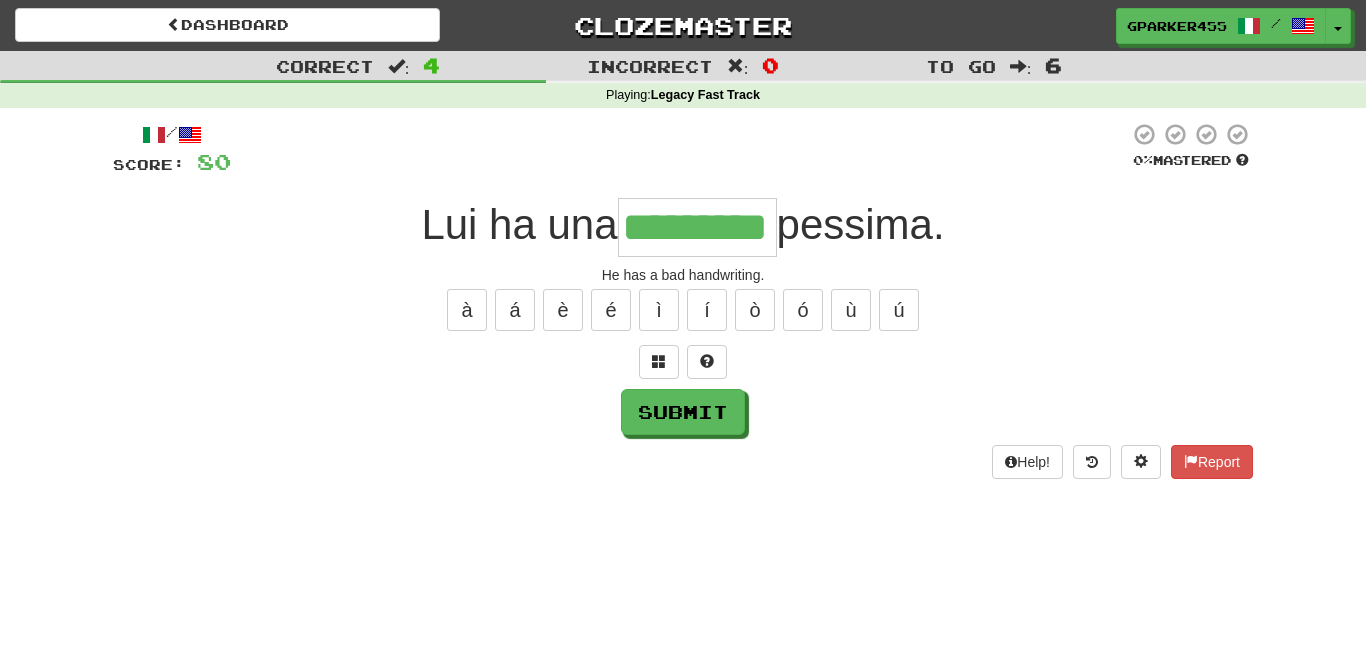type on "*********" 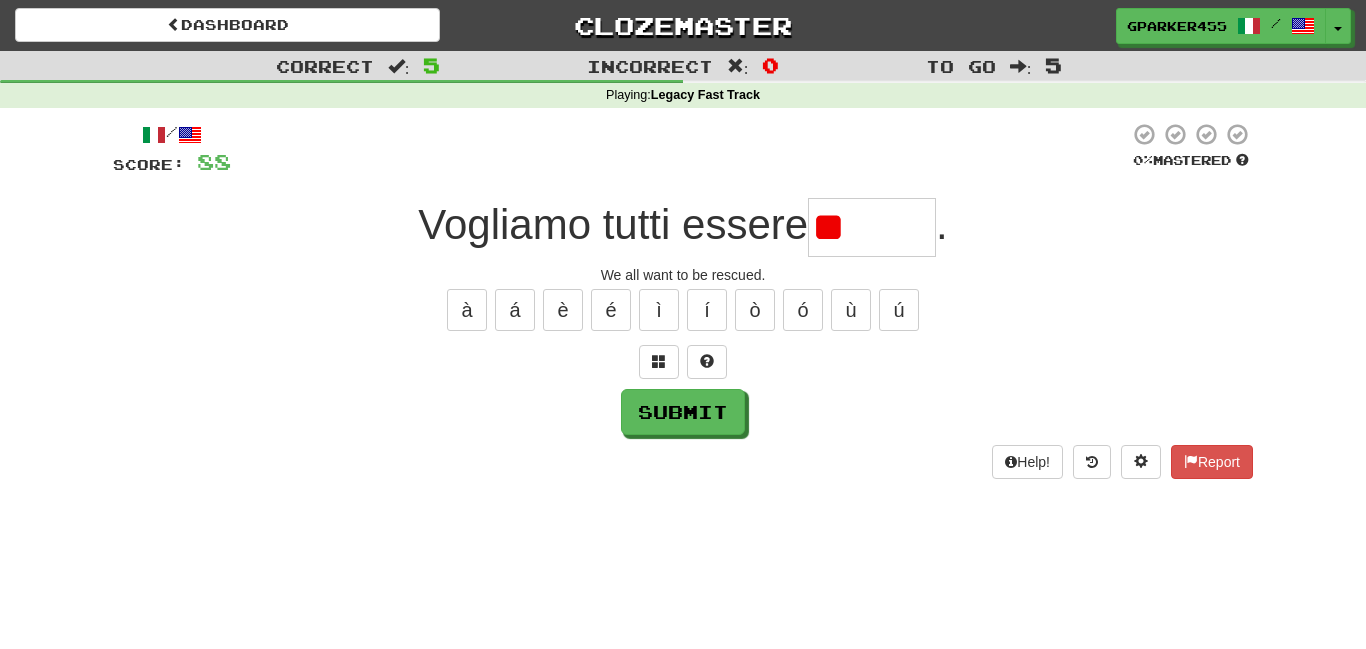 type on "*" 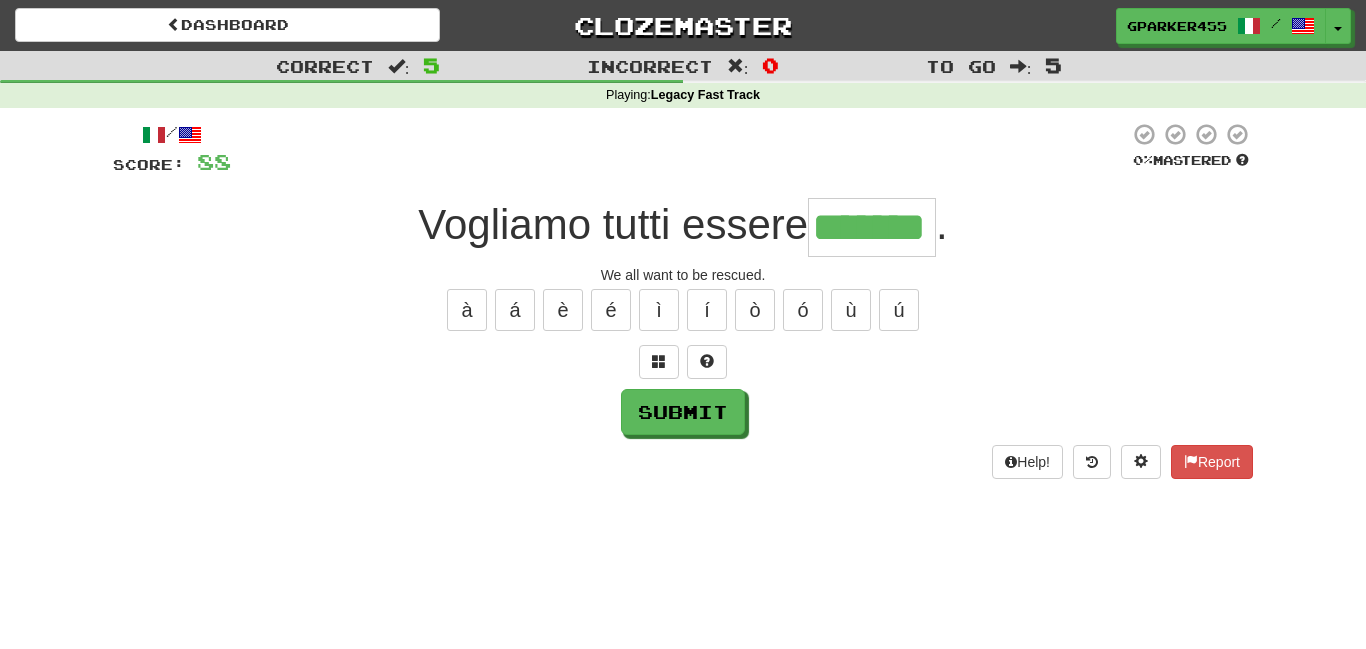 type on "*******" 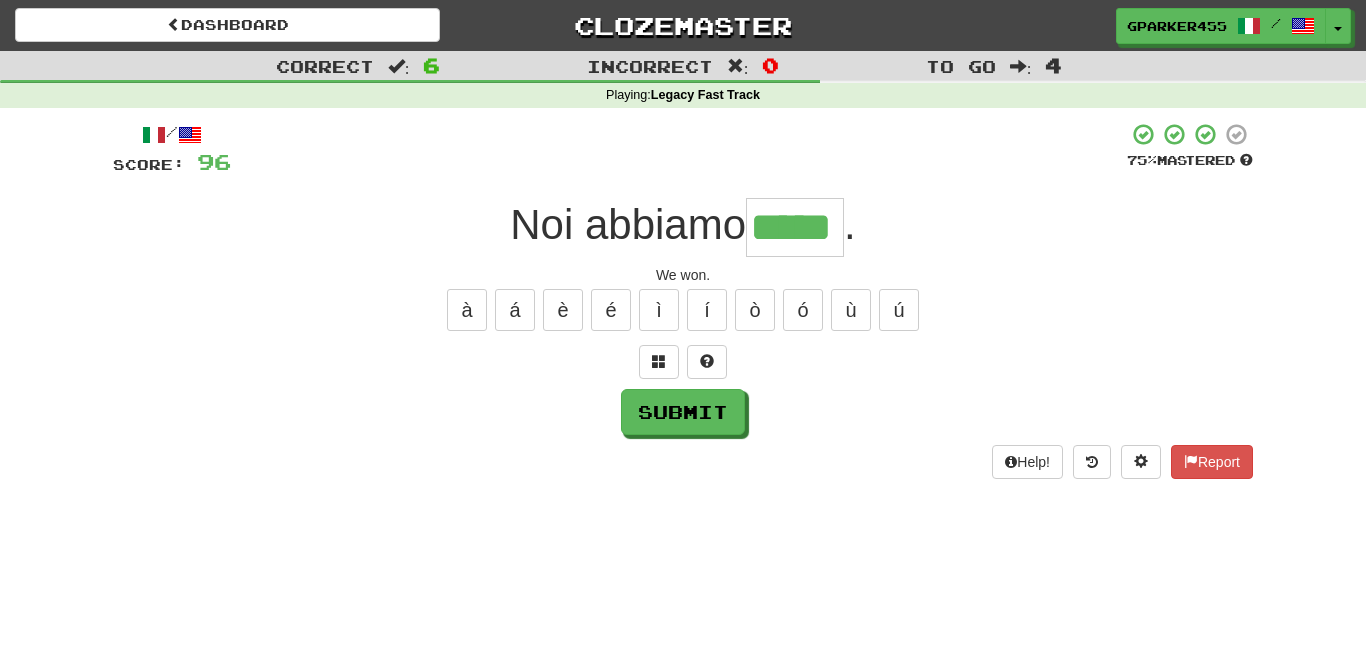 type on "*****" 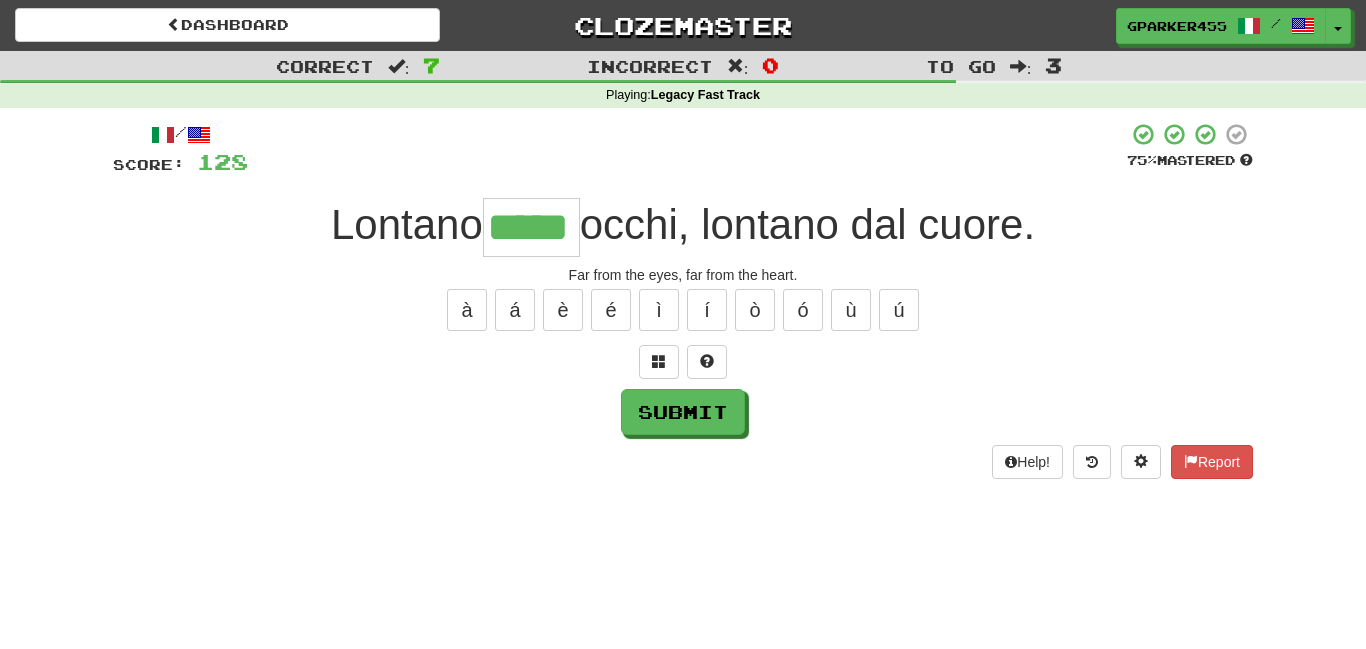 type on "*****" 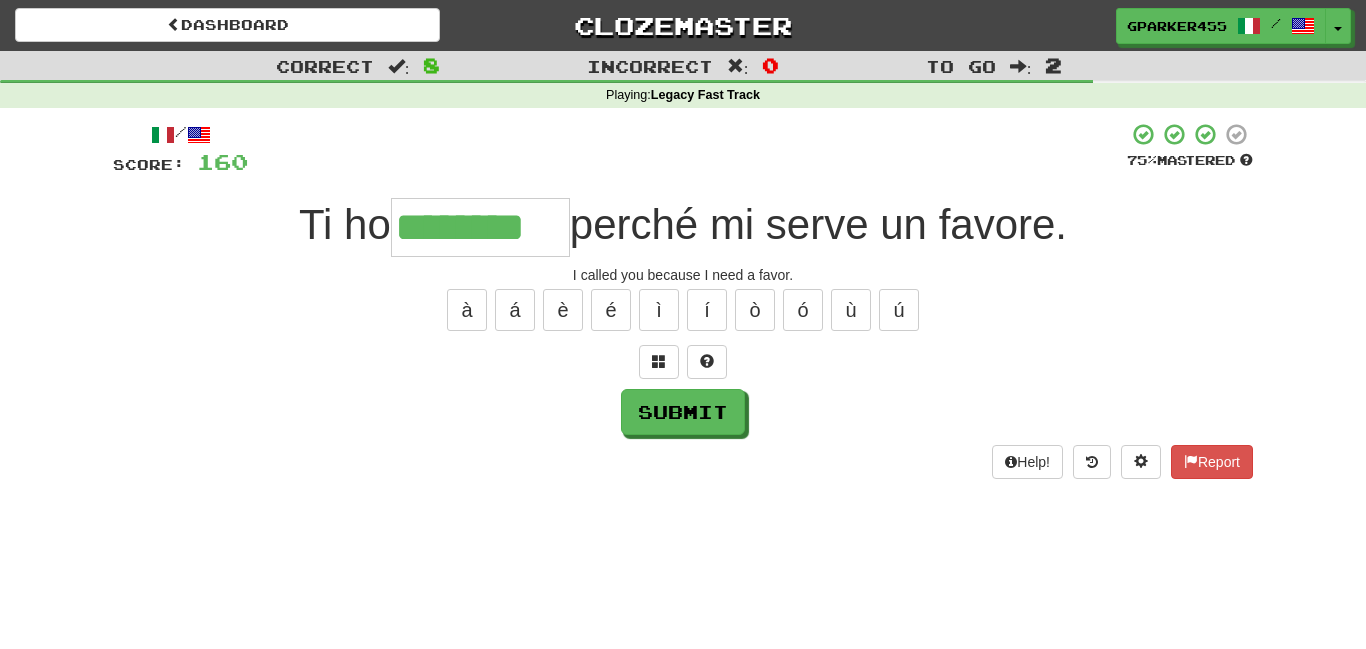 type on "********" 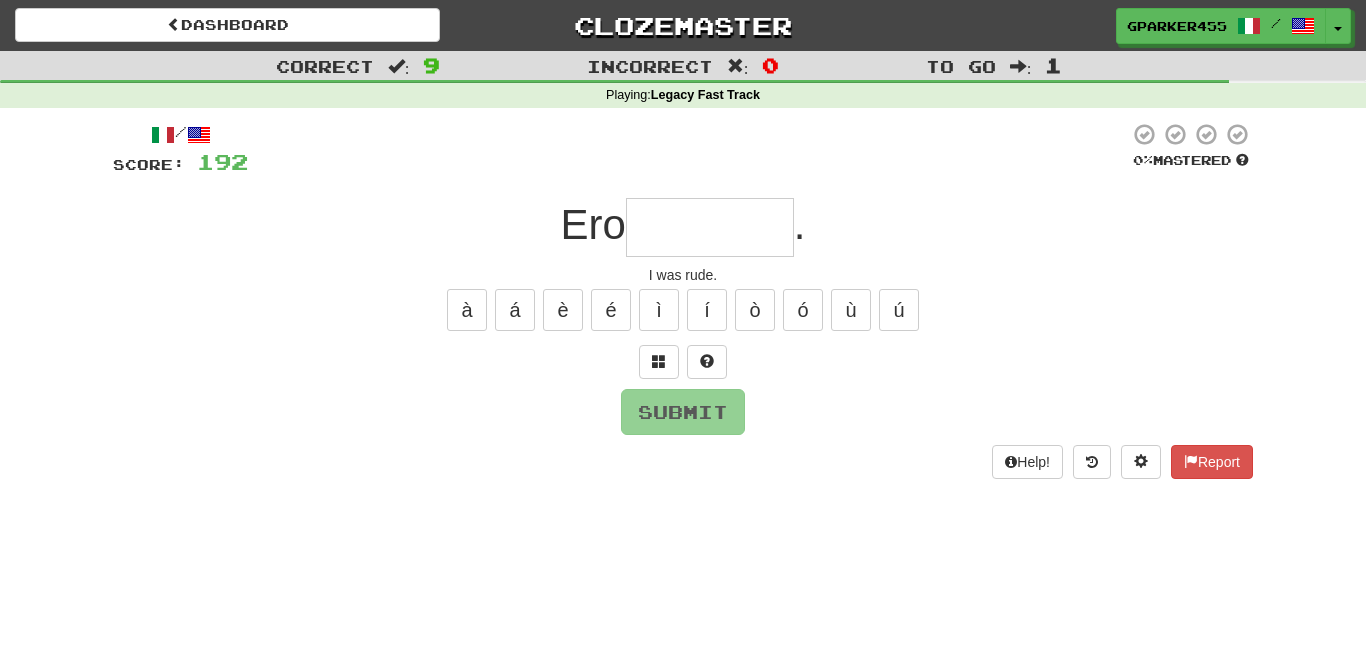 type on "*" 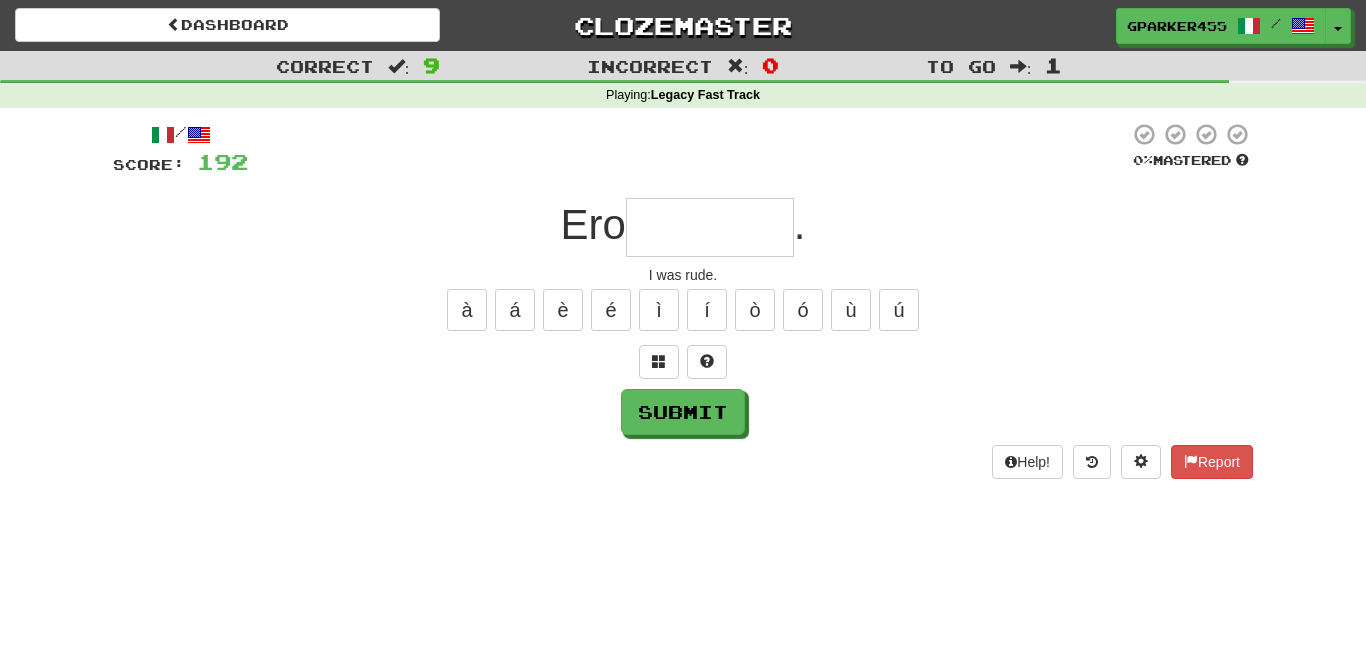 type on "*" 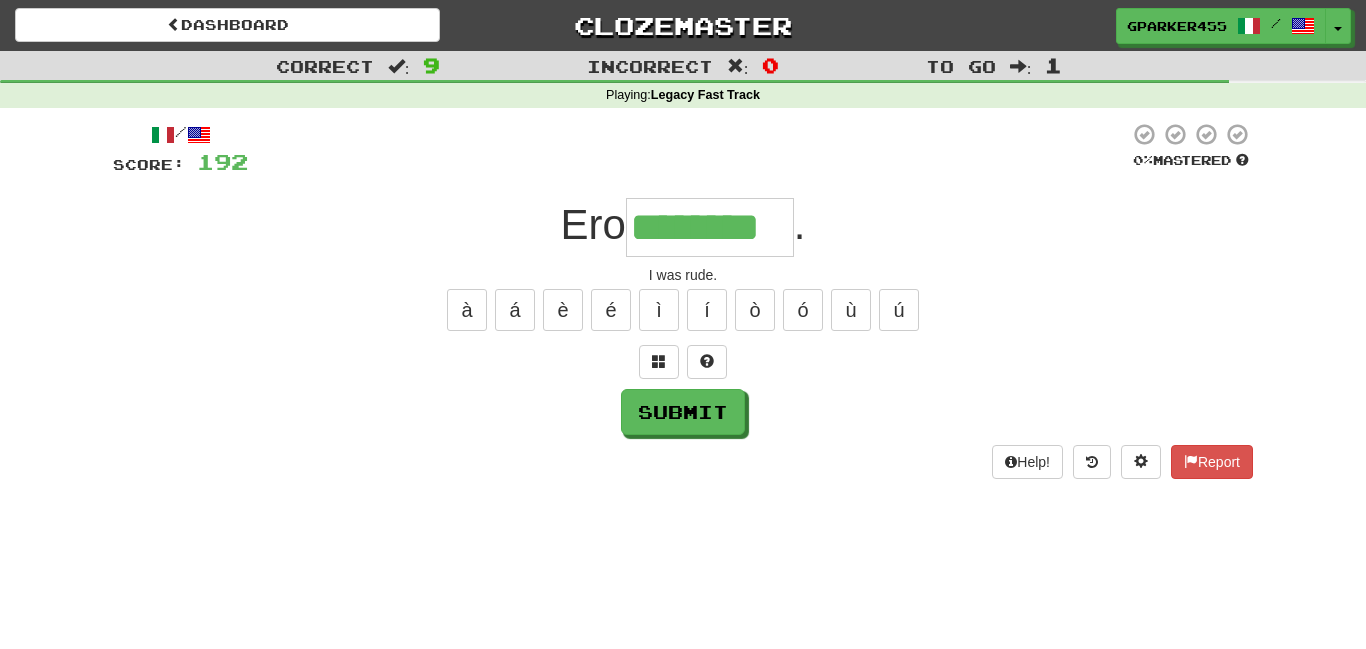type on "********" 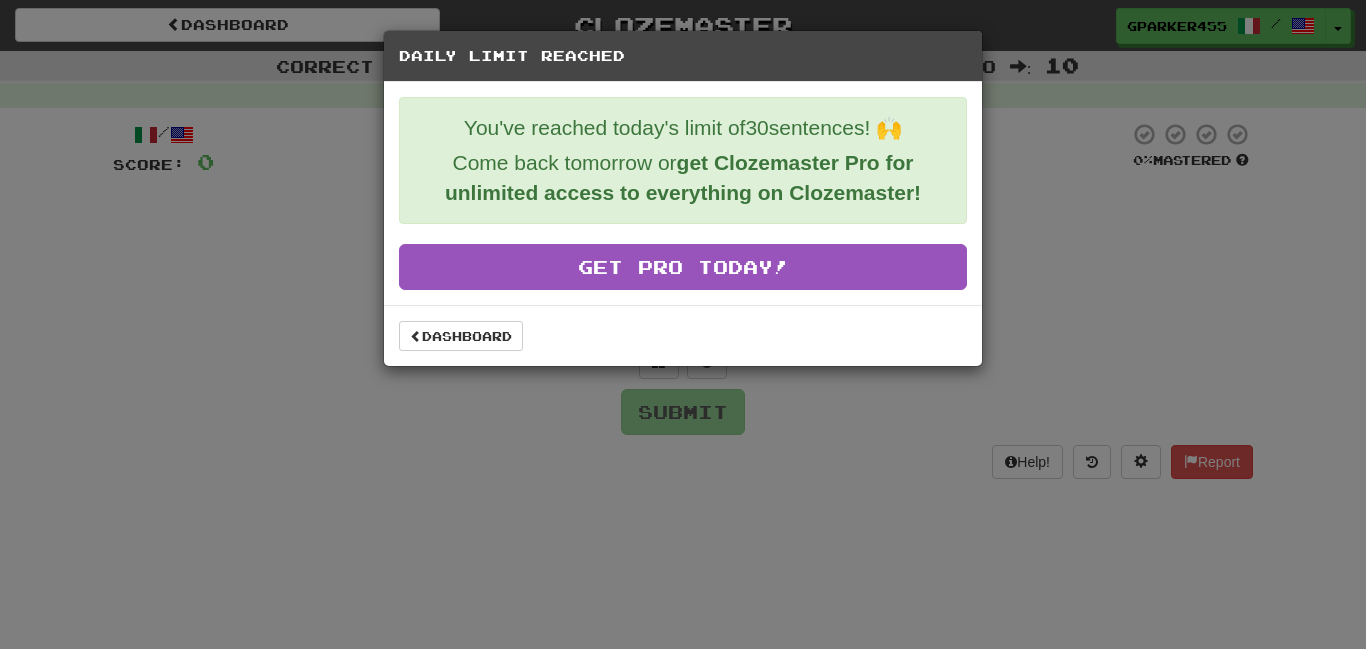 click on "Dashboard" at bounding box center [683, 335] 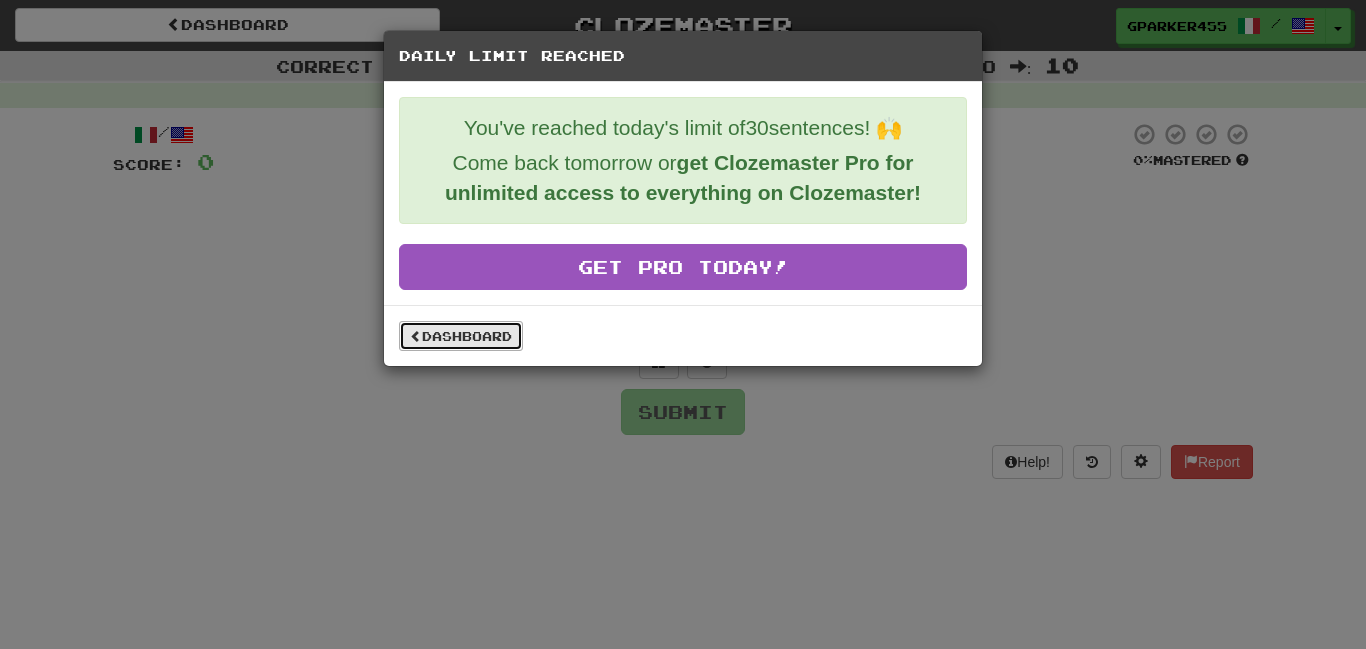 click on "Dashboard" at bounding box center (461, 336) 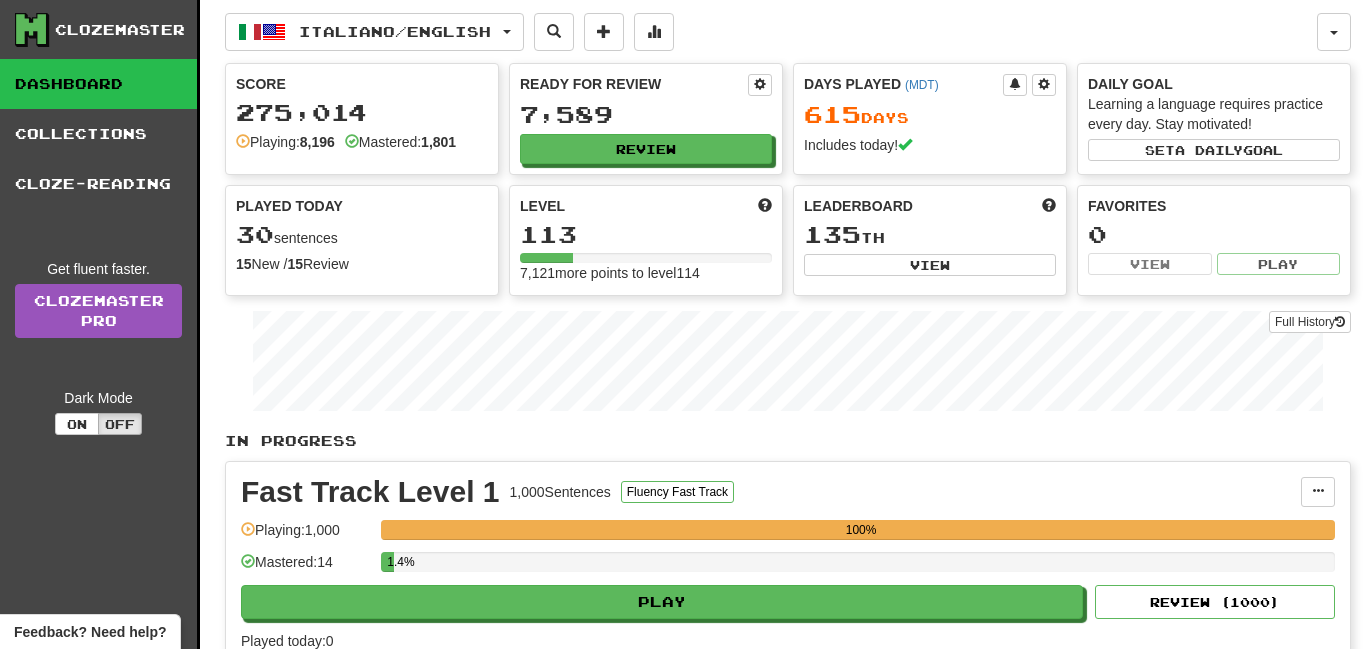 scroll, scrollTop: 0, scrollLeft: 0, axis: both 